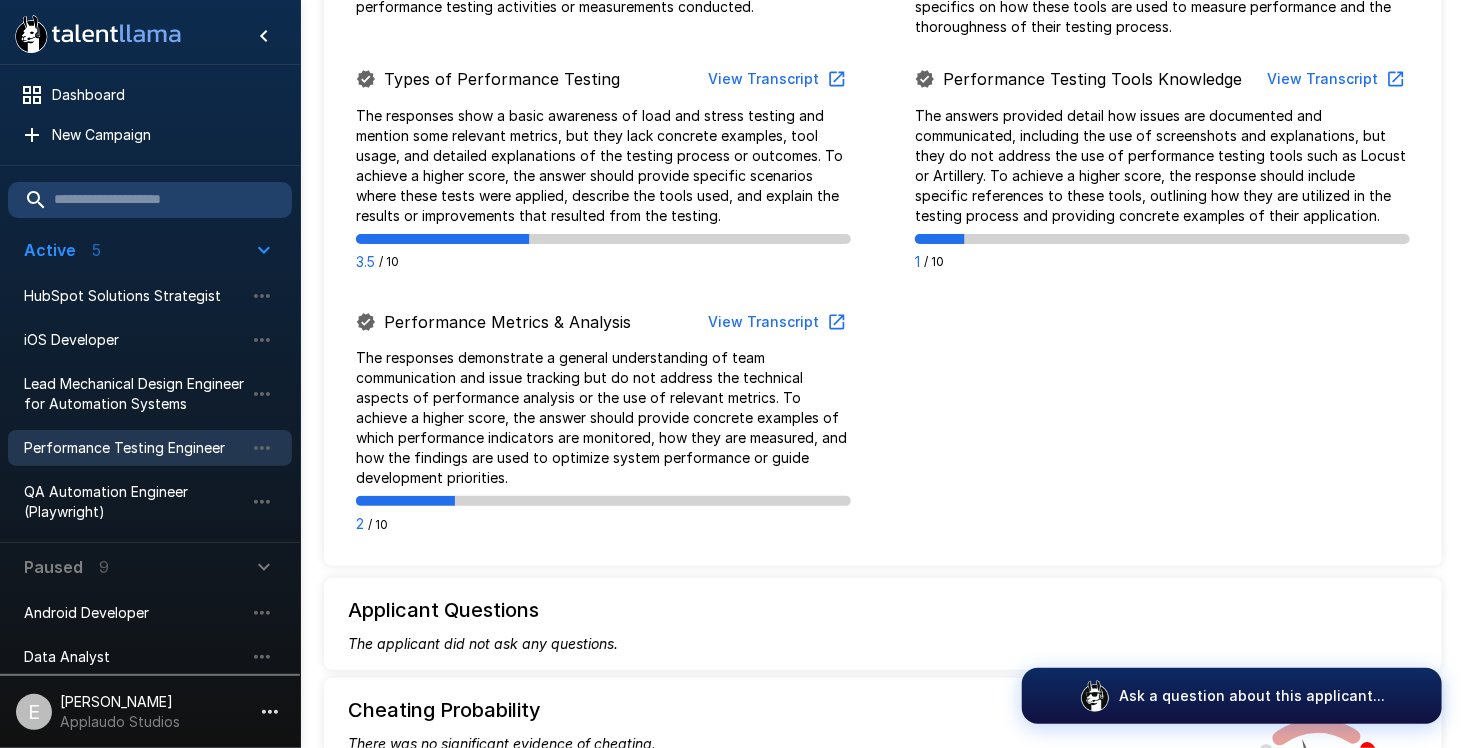 scroll, scrollTop: 1300, scrollLeft: 0, axis: vertical 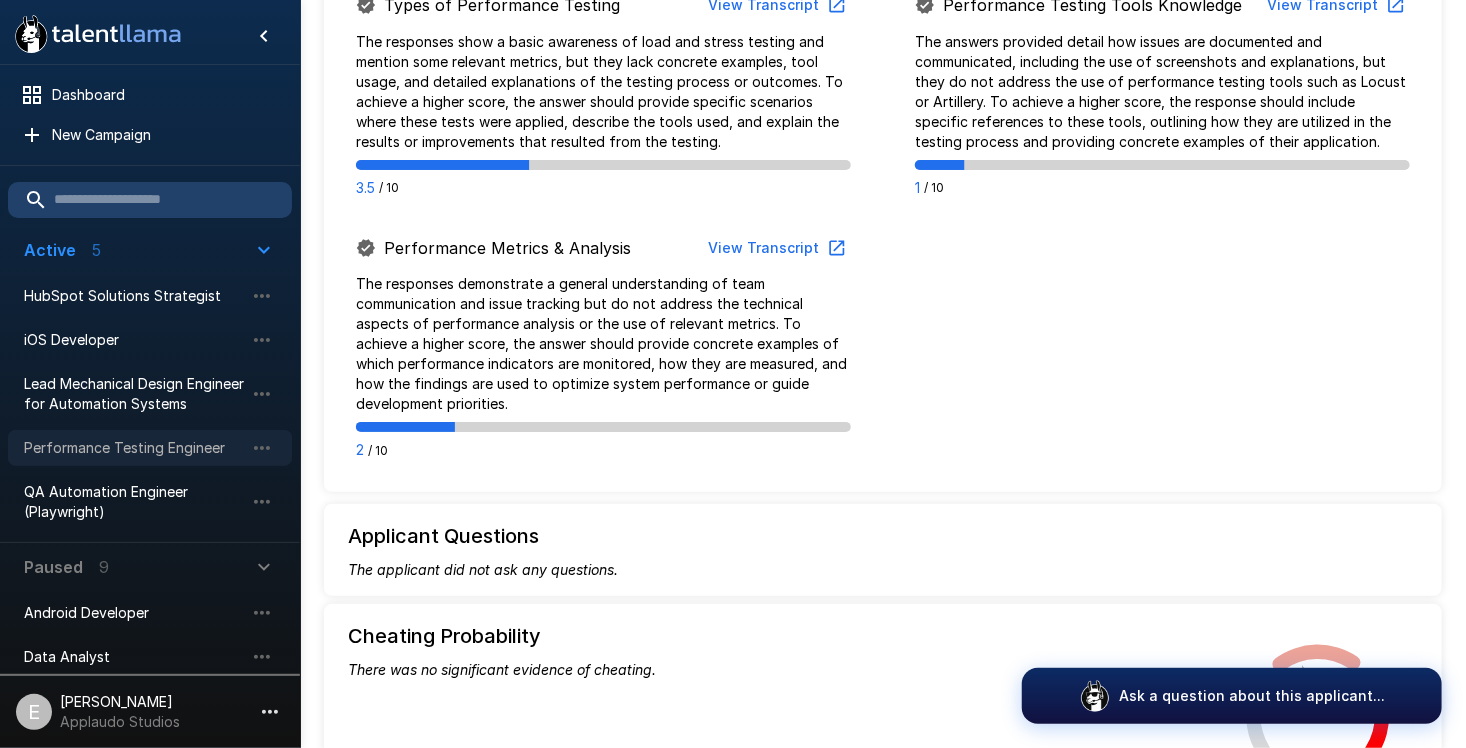 click on "Performance Testing Engineer" at bounding box center (134, 448) 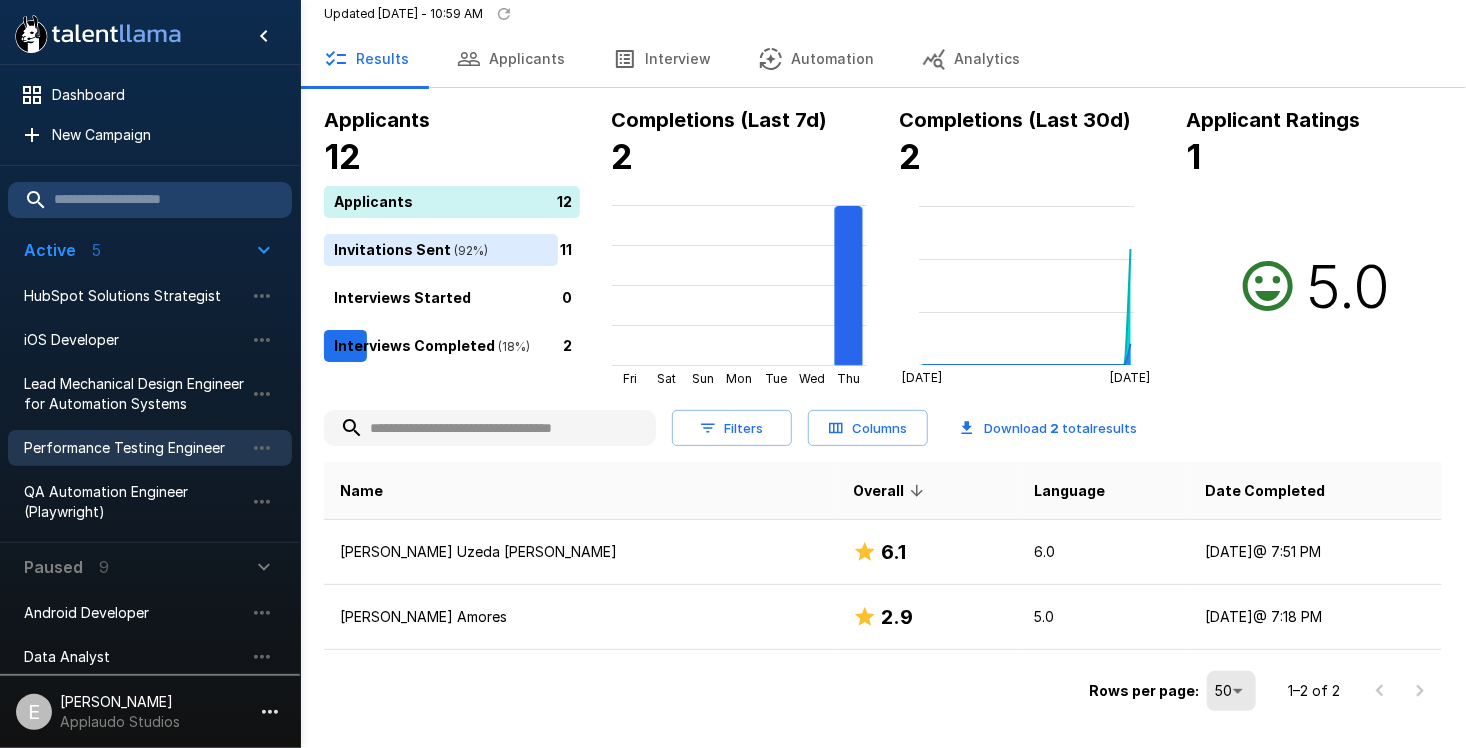 click on "Applicants" at bounding box center (511, 59) 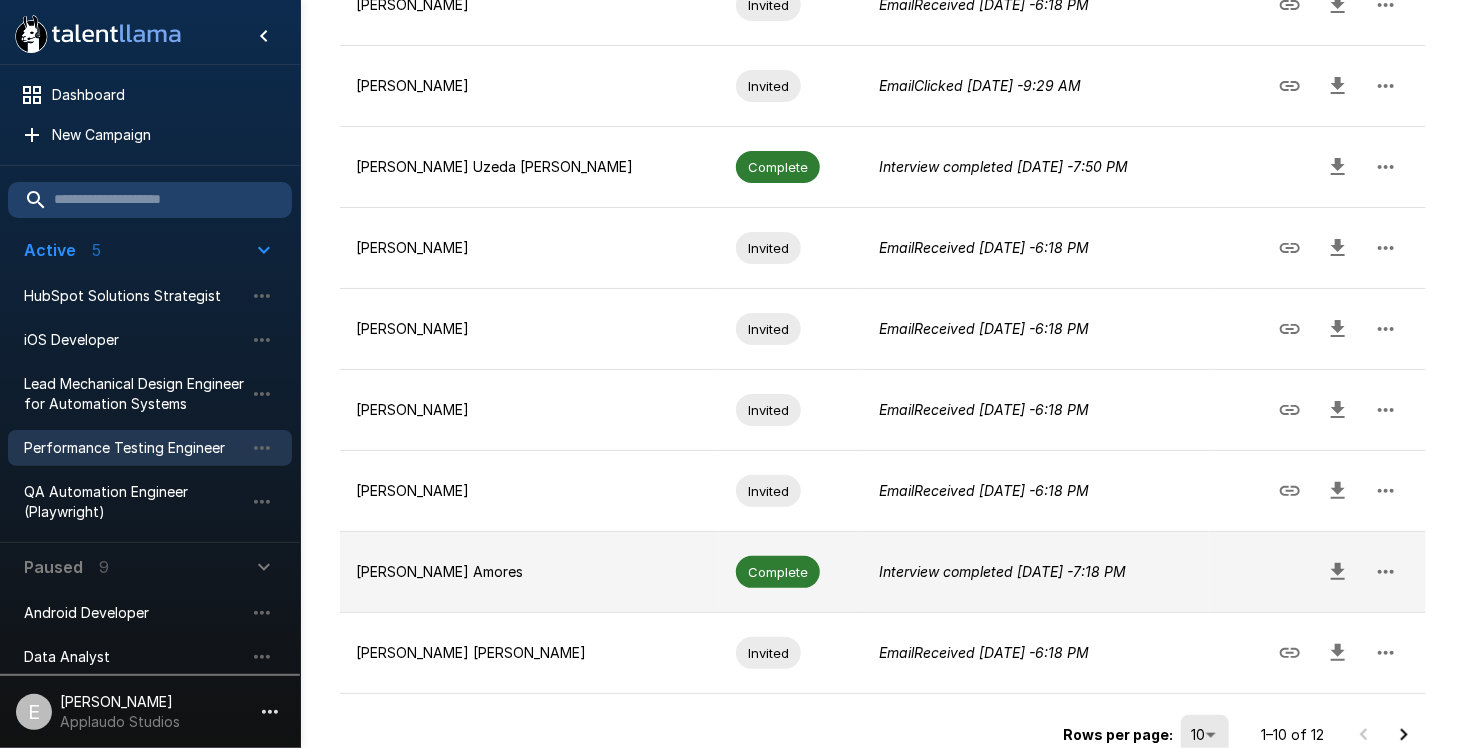 scroll, scrollTop: 590, scrollLeft: 0, axis: vertical 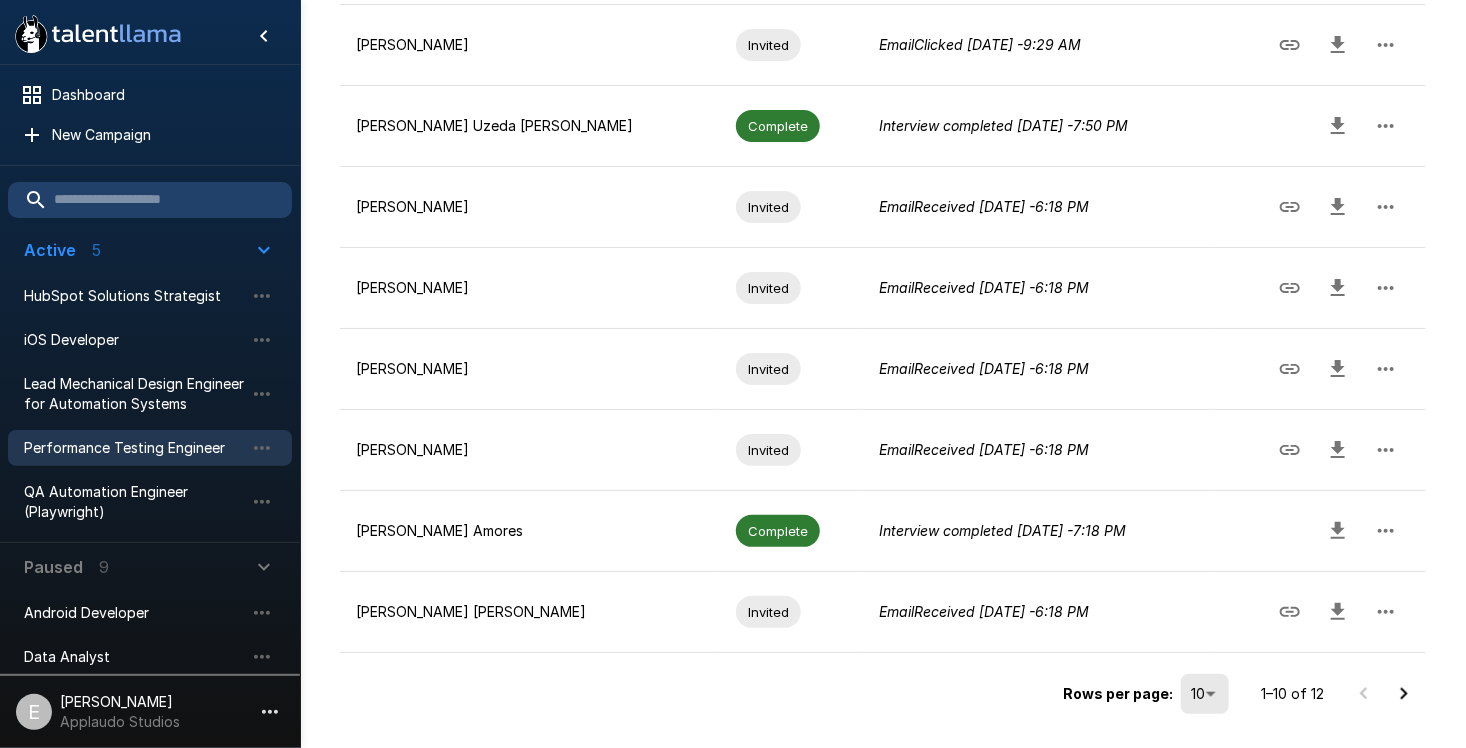 click at bounding box center [1404, 694] 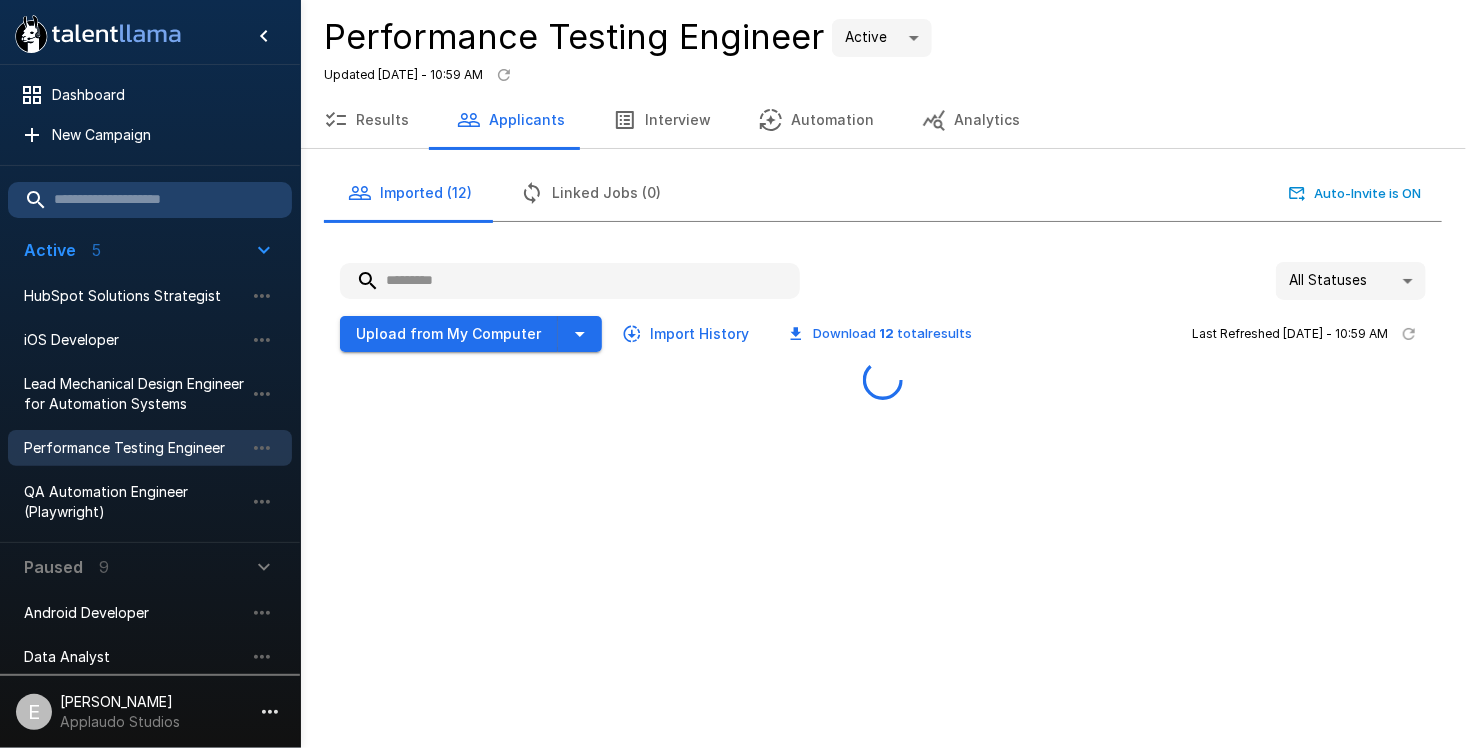 scroll, scrollTop: 0, scrollLeft: 0, axis: both 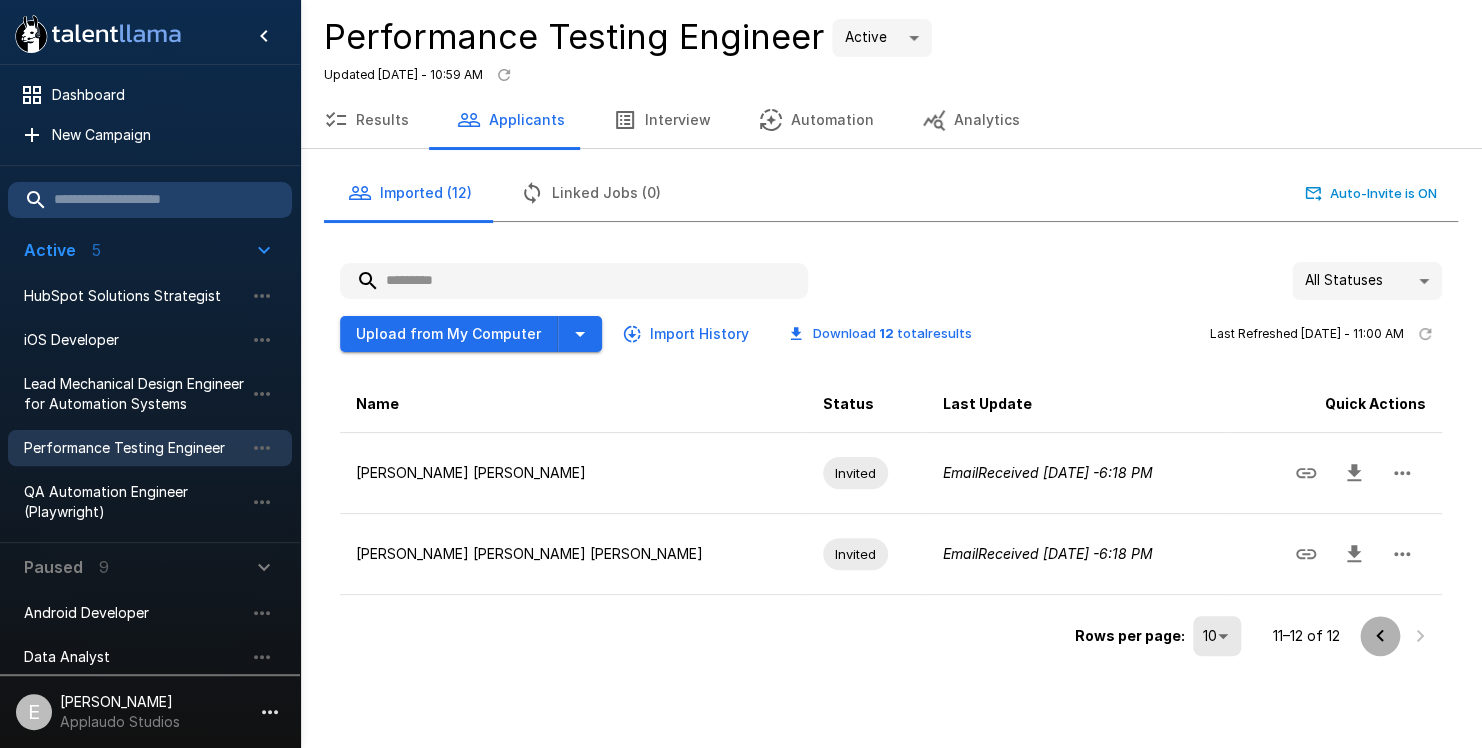click 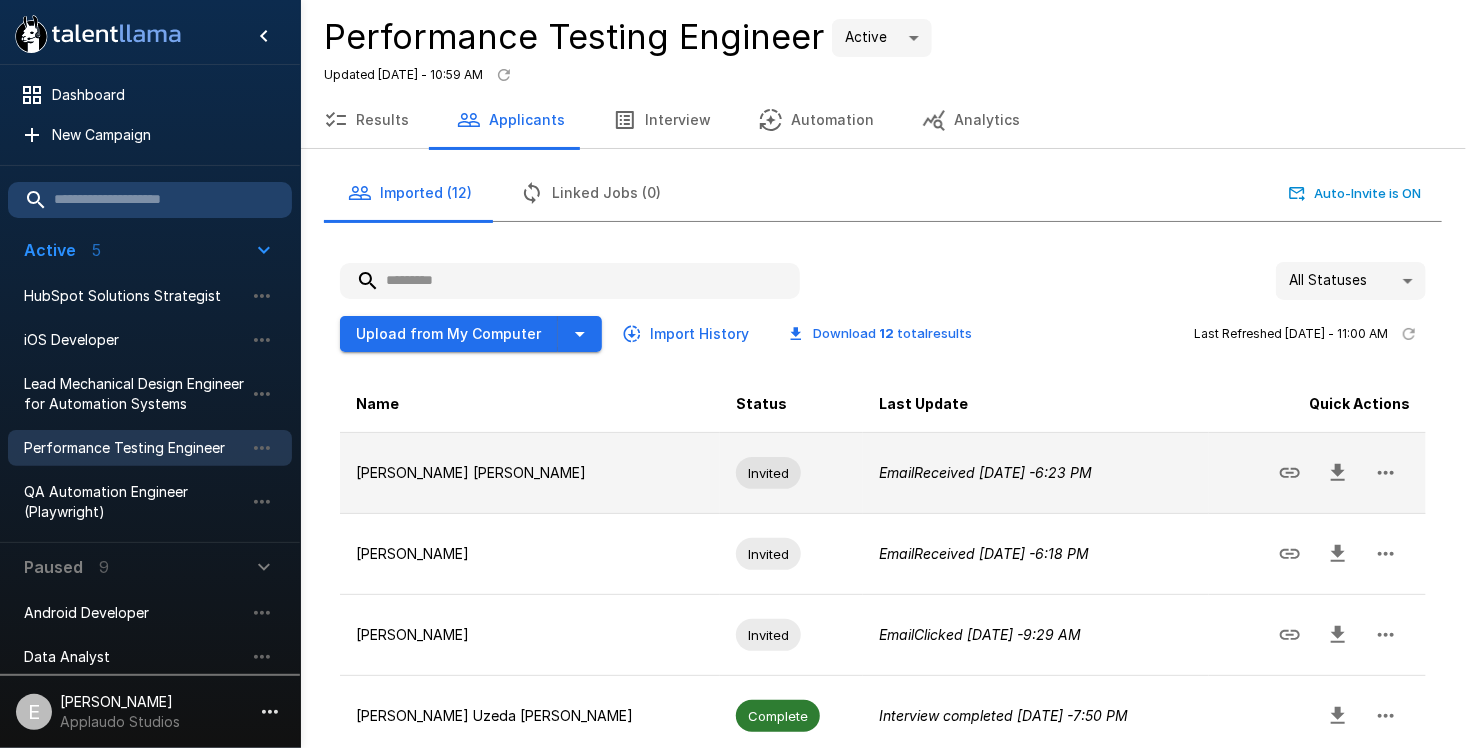 click on "[PERSON_NAME] [PERSON_NAME]" at bounding box center [530, 473] 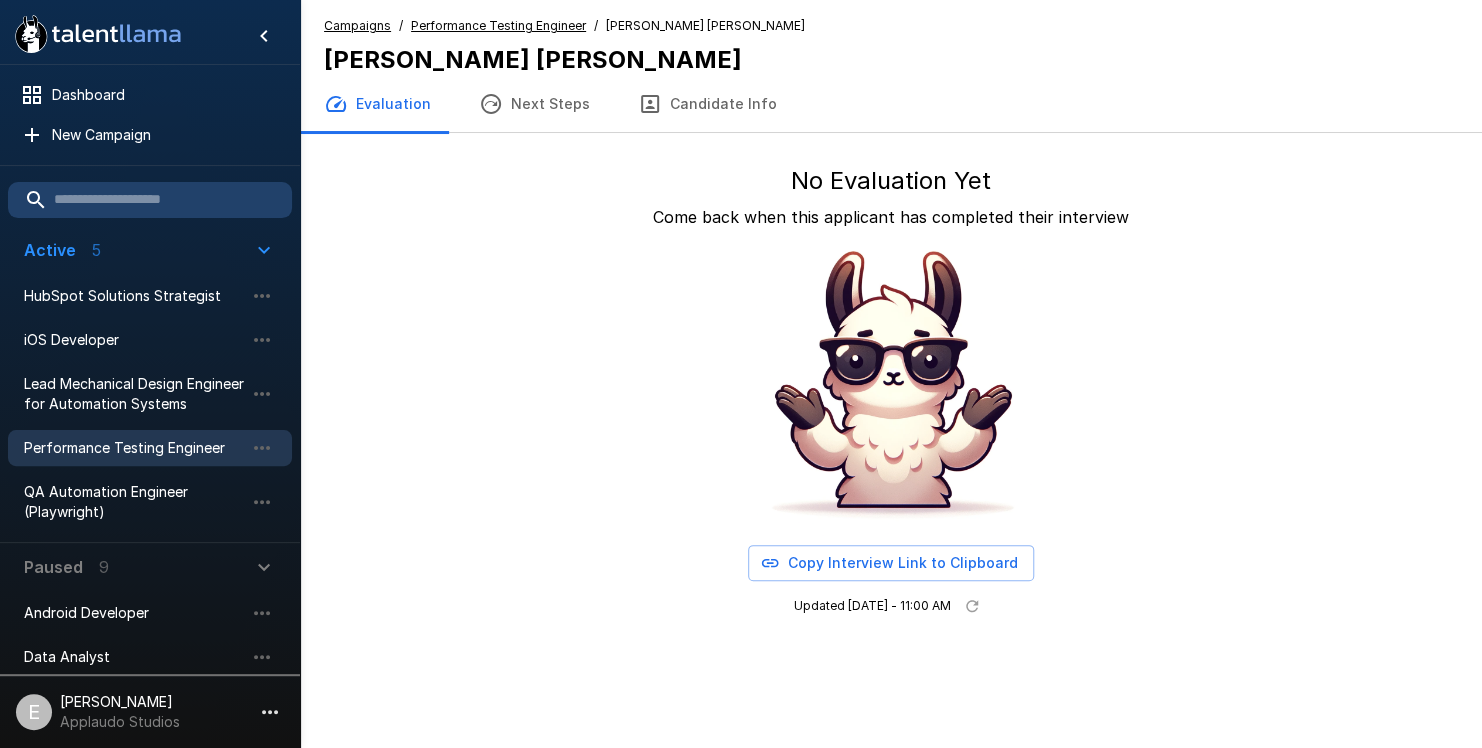 click on "Candidate Info" at bounding box center (707, 104) 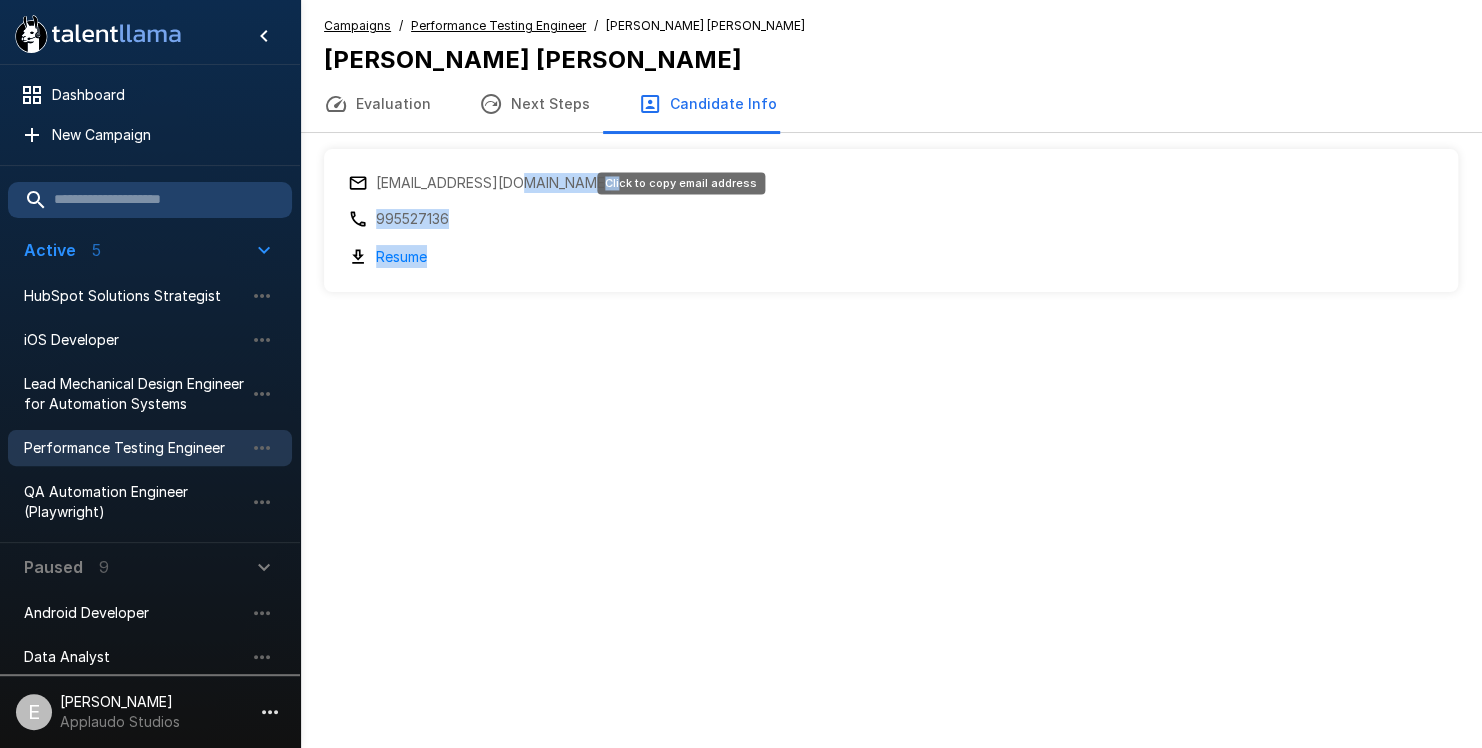 drag, startPoint x: 614, startPoint y: 182, endPoint x: 489, endPoint y: 183, distance: 125.004 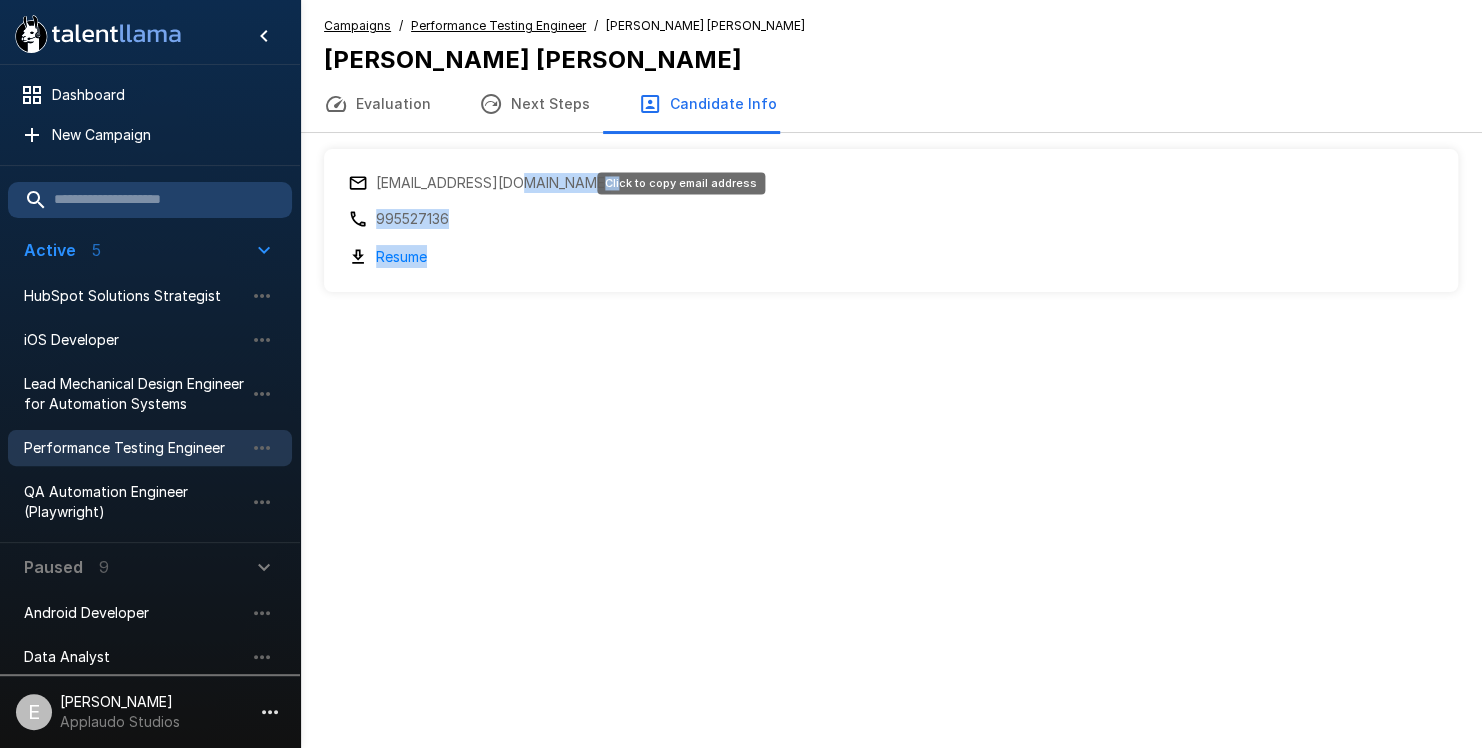 click on "Dashboard New Campaign Active 5 HubSpot Solutions Strategist iOS Developer Lead Mechanical Design Engineer for Automation Systems Performance Testing Engineer QA Automation Engineer (Playwright) Paused 9 Android Developer Data Analyst Frontend Angular Dev Frontend Angular Dev Def Java Developer SAP ABAP Consultant SOC Engineer SOC Engineer UI Designer E [PERSON_NAME] Applaudo Studios Campaigns / Performance Testing Engineer / [PERSON_NAME] [PERSON_NAME] [PERSON_NAME] Evaluation Next Steps Candidate Info [EMAIL_ADDRESS][DOMAIN_NAME] 995527136 Resume Click to copy email address" at bounding box center [741, 194] 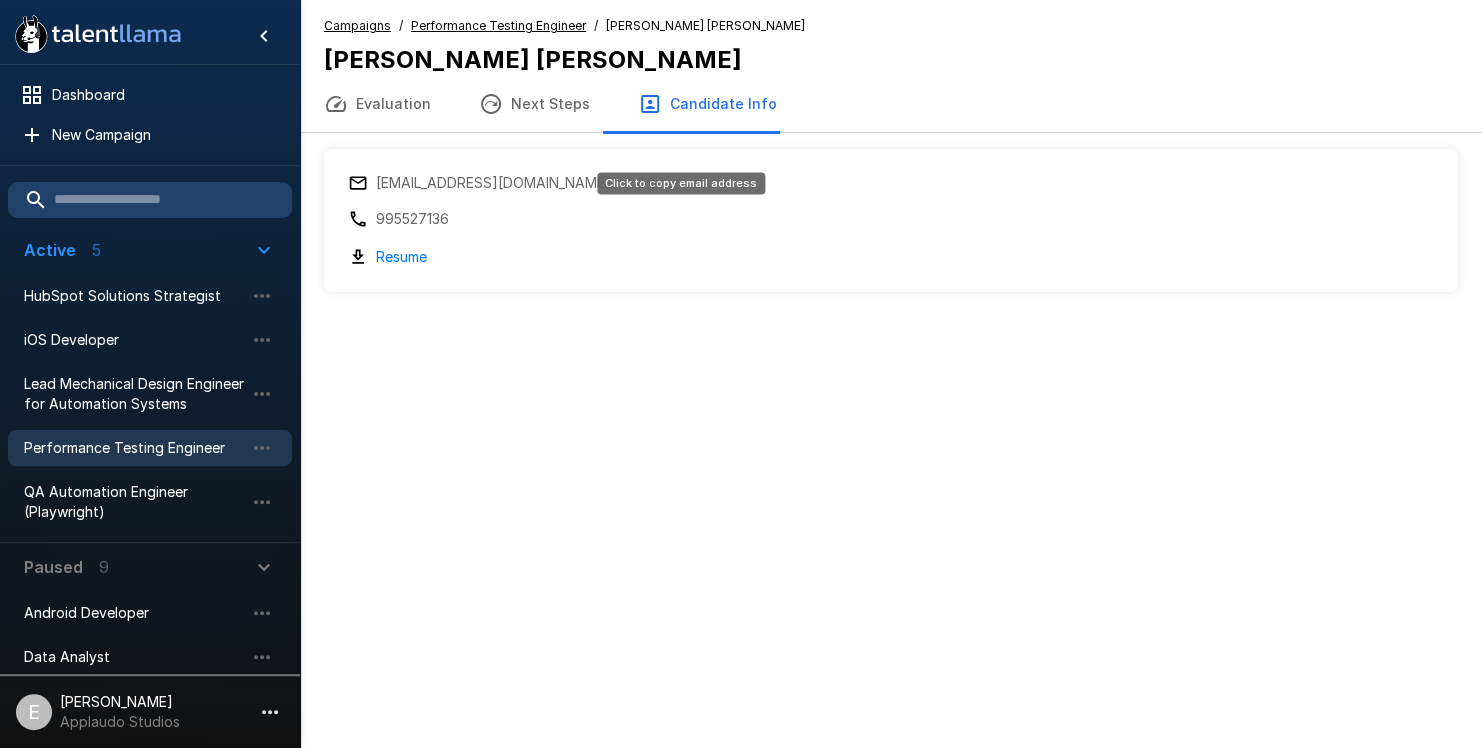 click on "[EMAIL_ADDRESS][DOMAIN_NAME]" at bounding box center (493, 183) 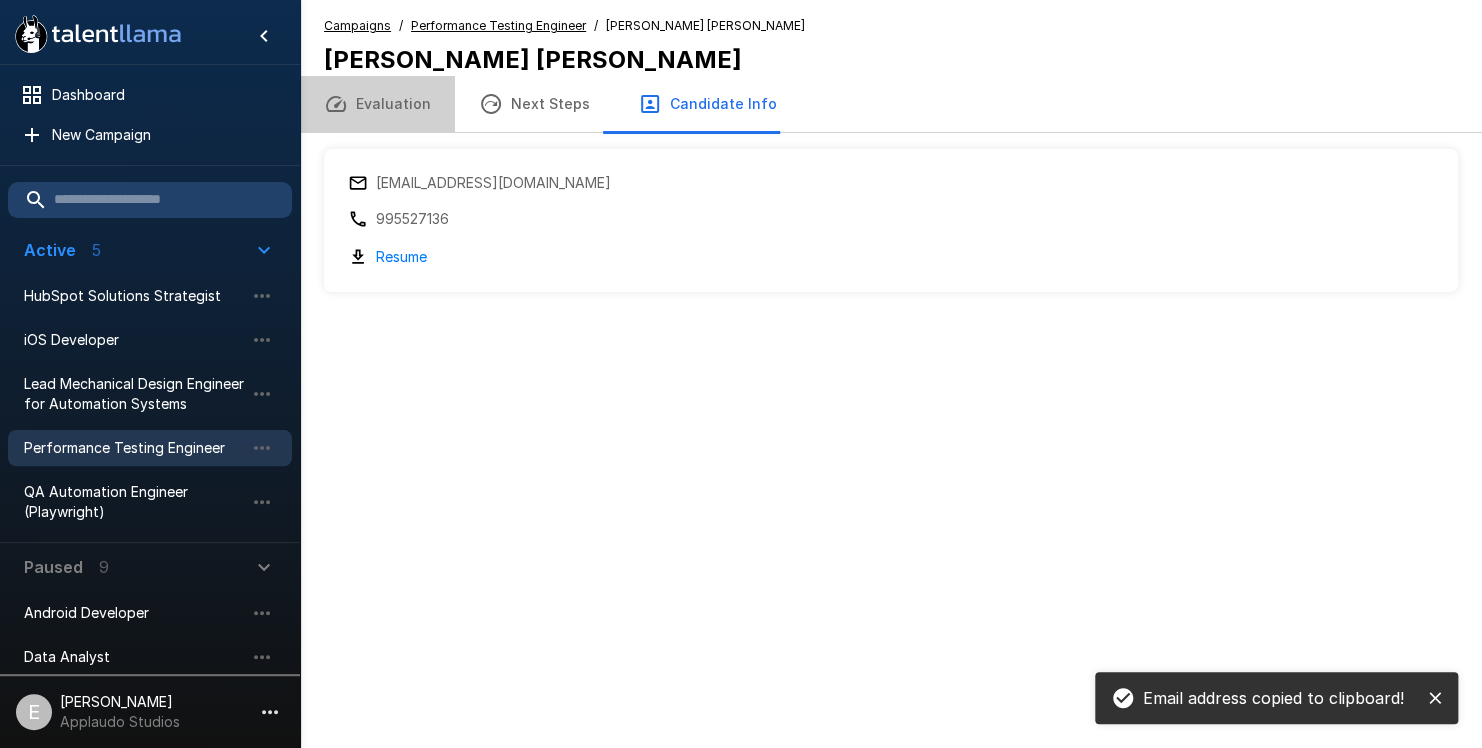 click on "Evaluation" at bounding box center (377, 104) 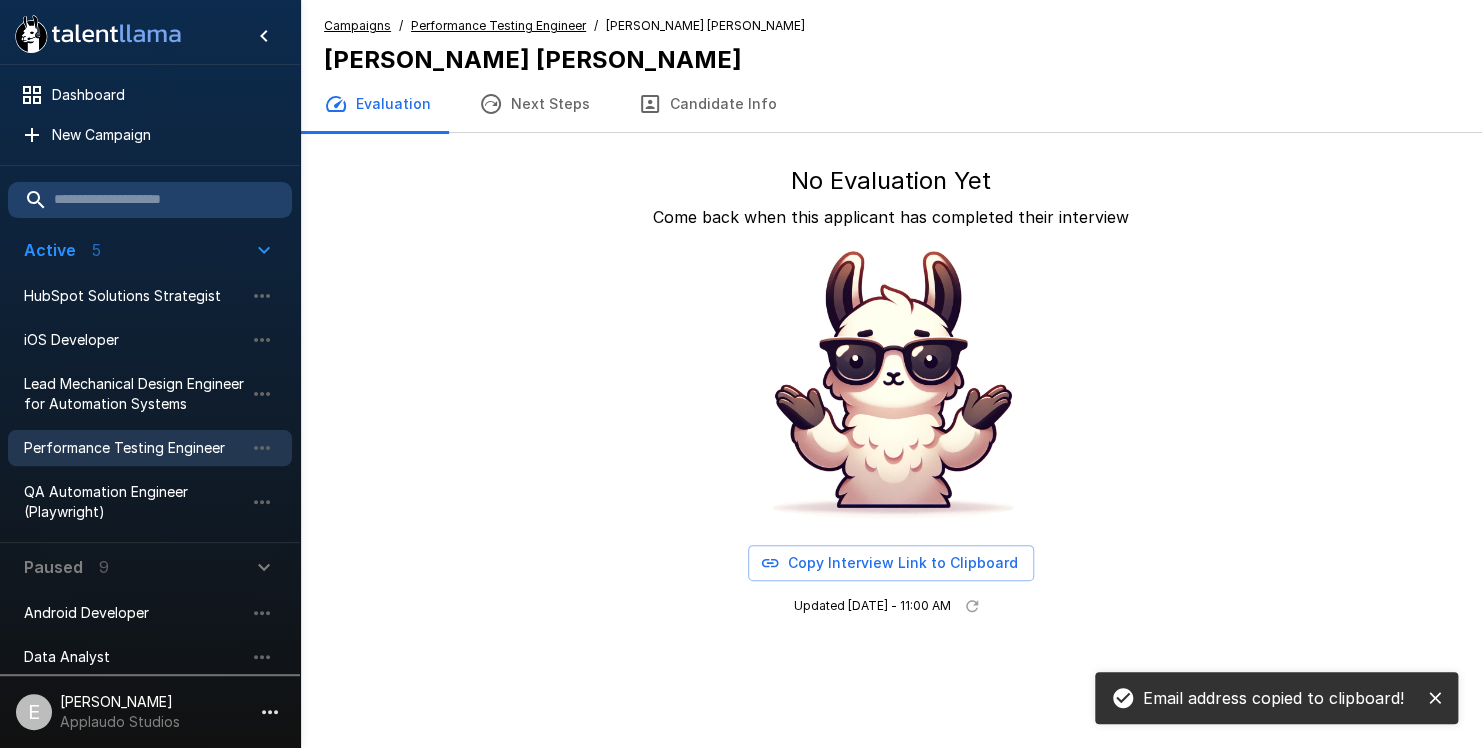 click on "Next Steps" at bounding box center [534, 104] 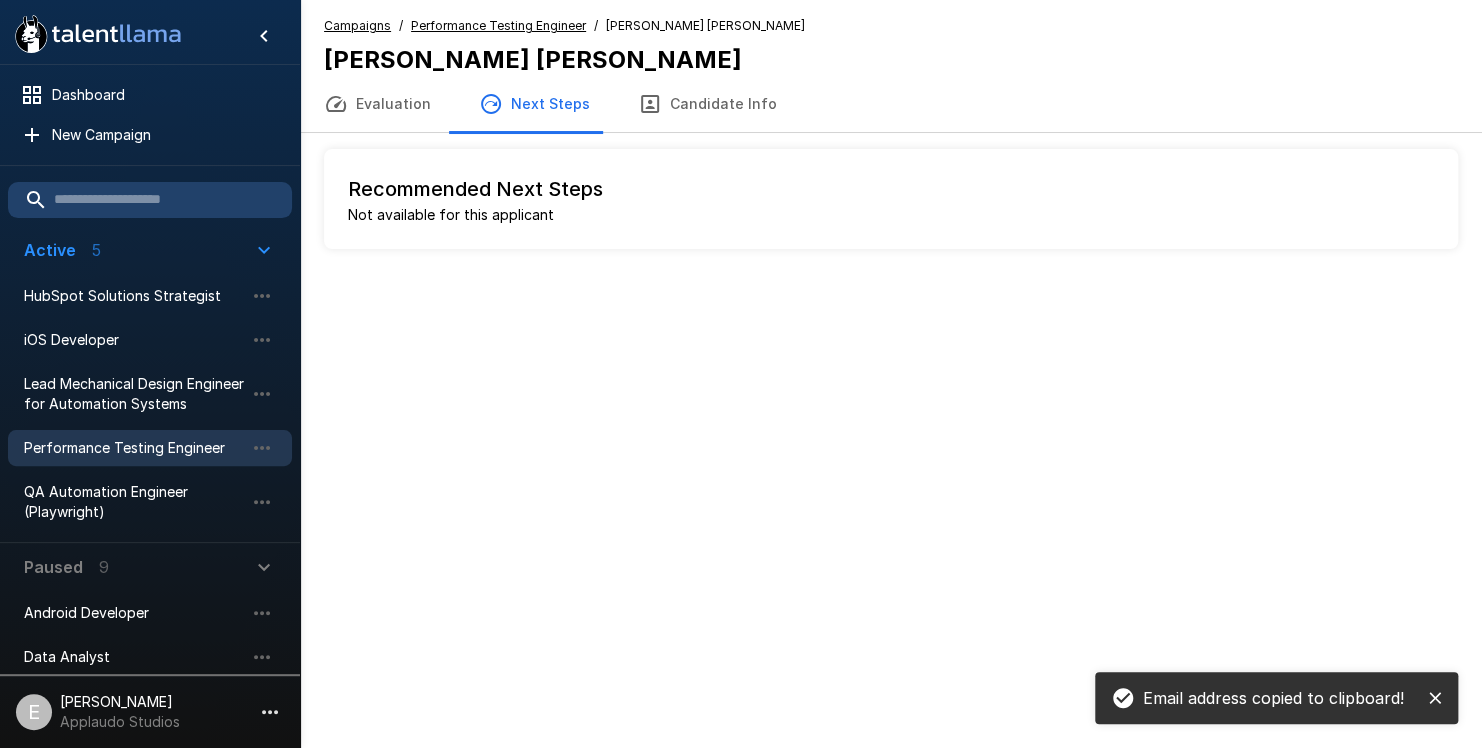 click 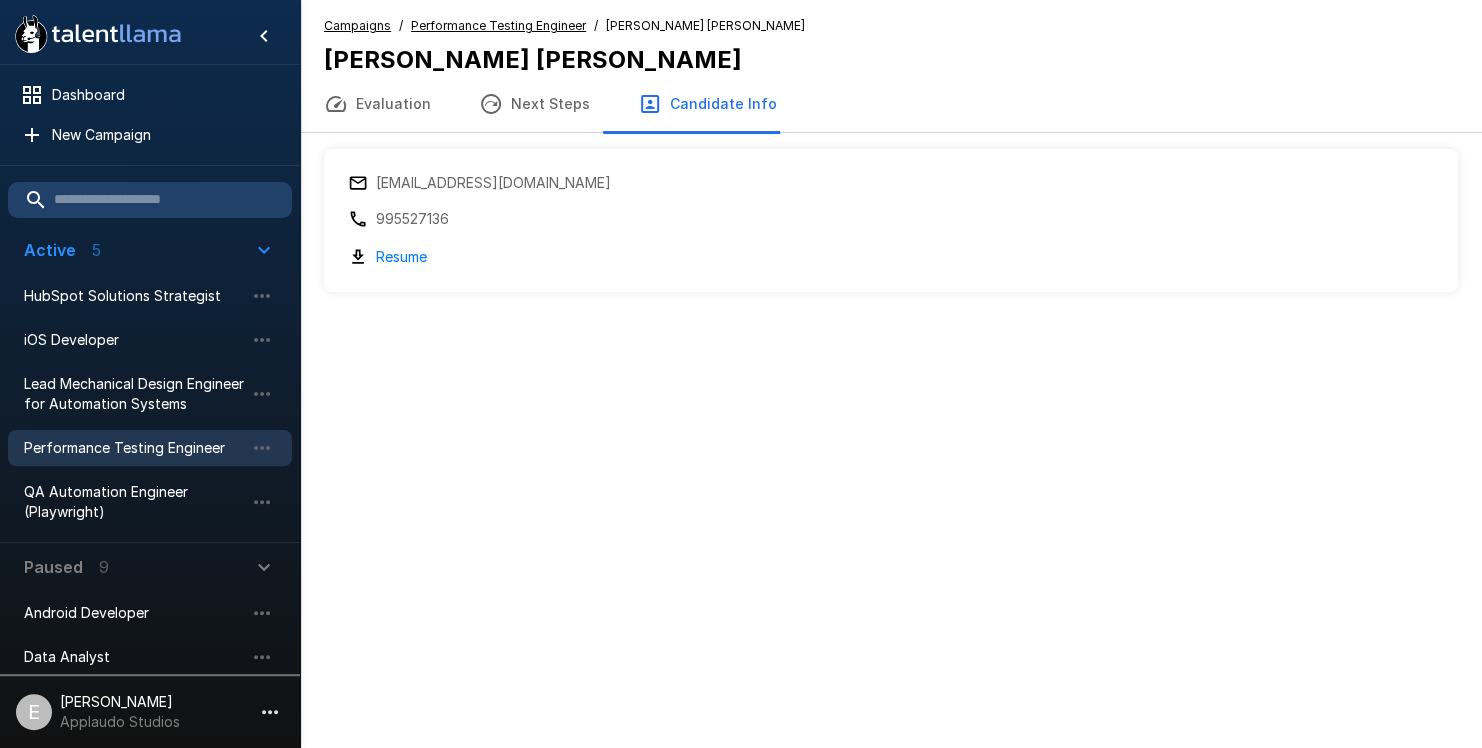 click on "Performance Testing Engineer" at bounding box center (134, 448) 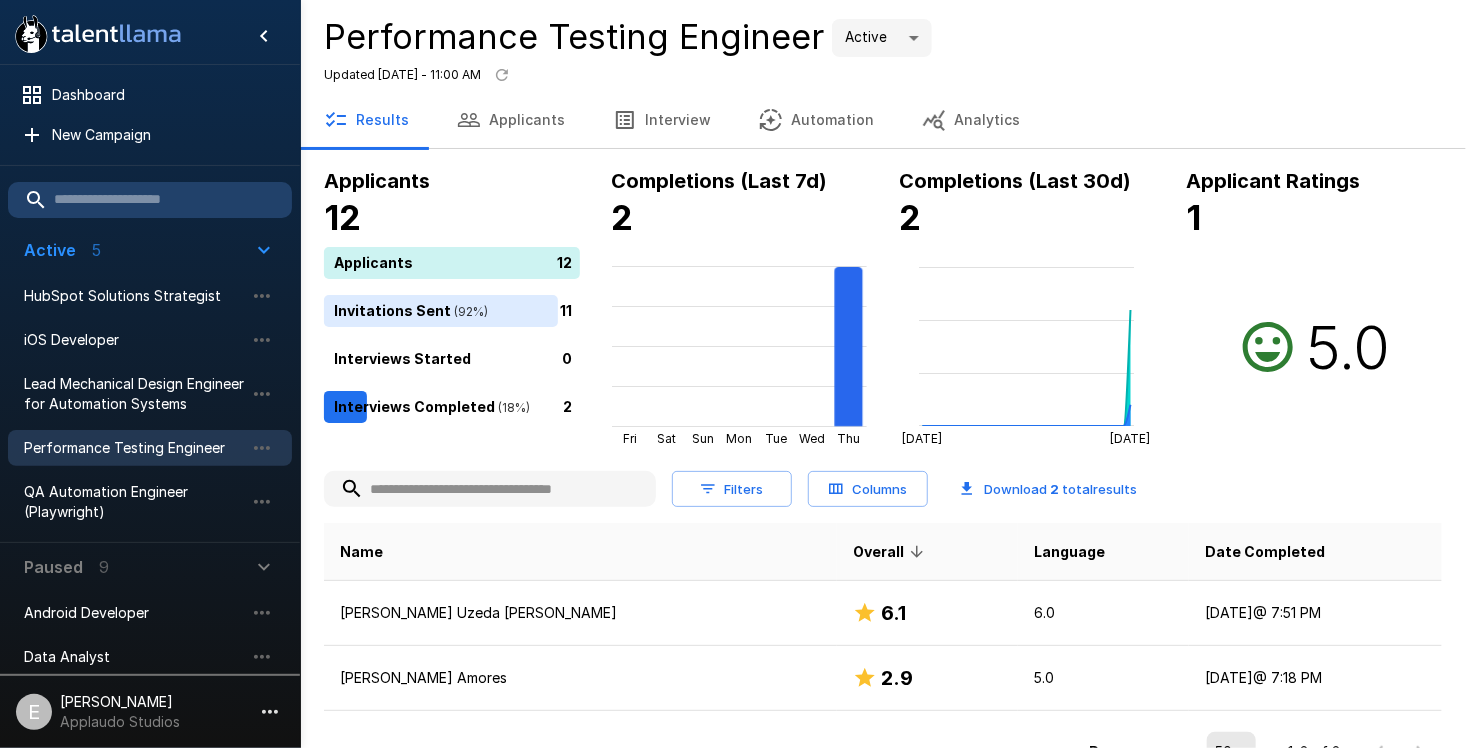 click on "Applicants" at bounding box center (511, 120) 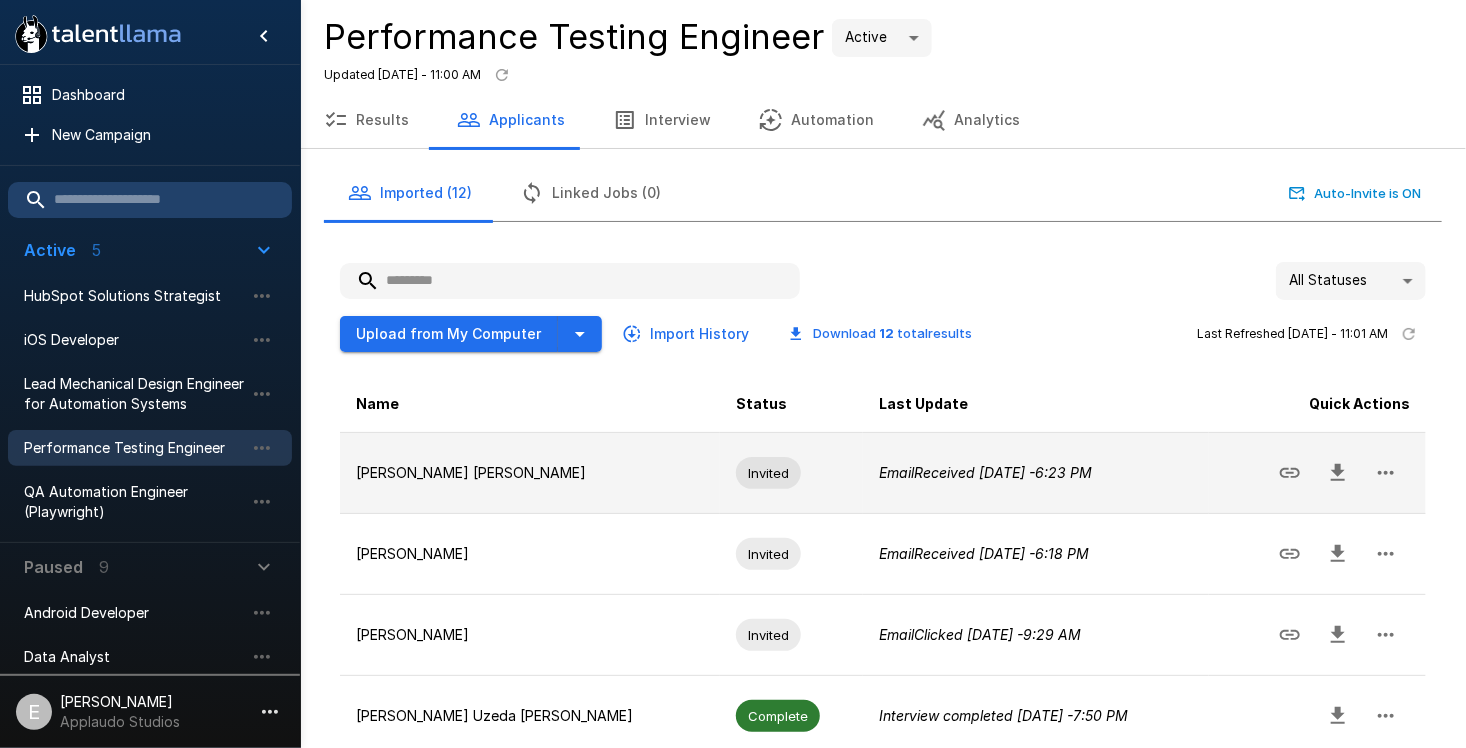 click 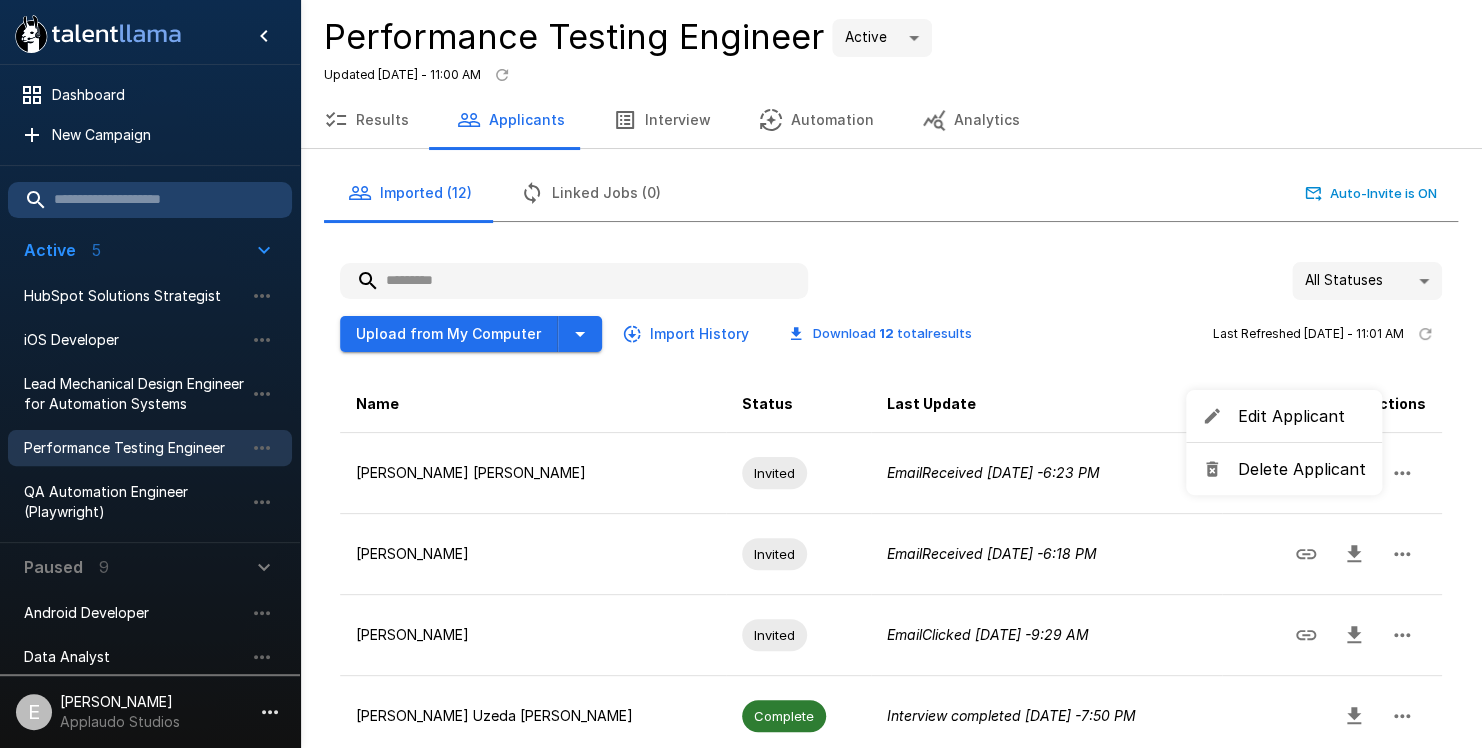 click on "Edit Applicant" at bounding box center [1302, 416] 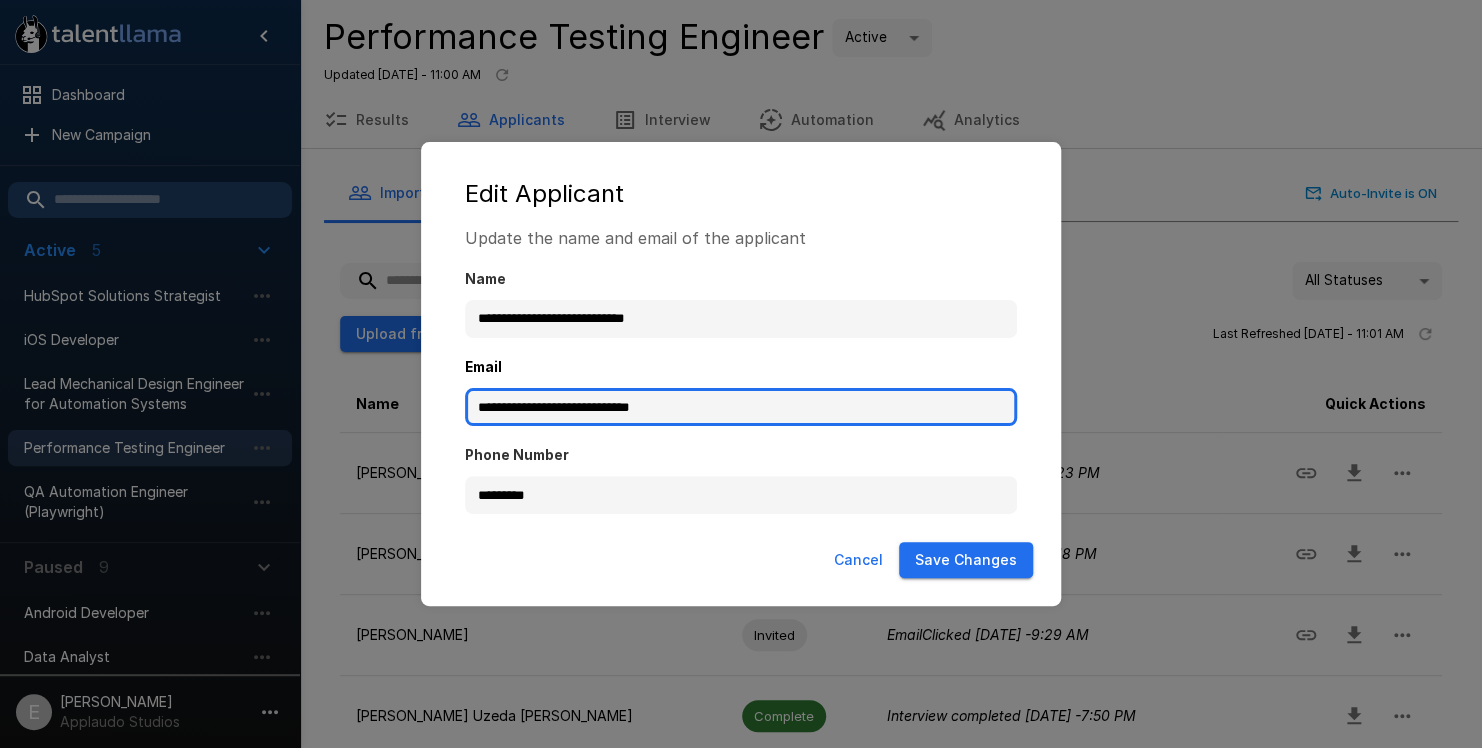 drag, startPoint x: 743, startPoint y: 401, endPoint x: 459, endPoint y: 384, distance: 284.50836 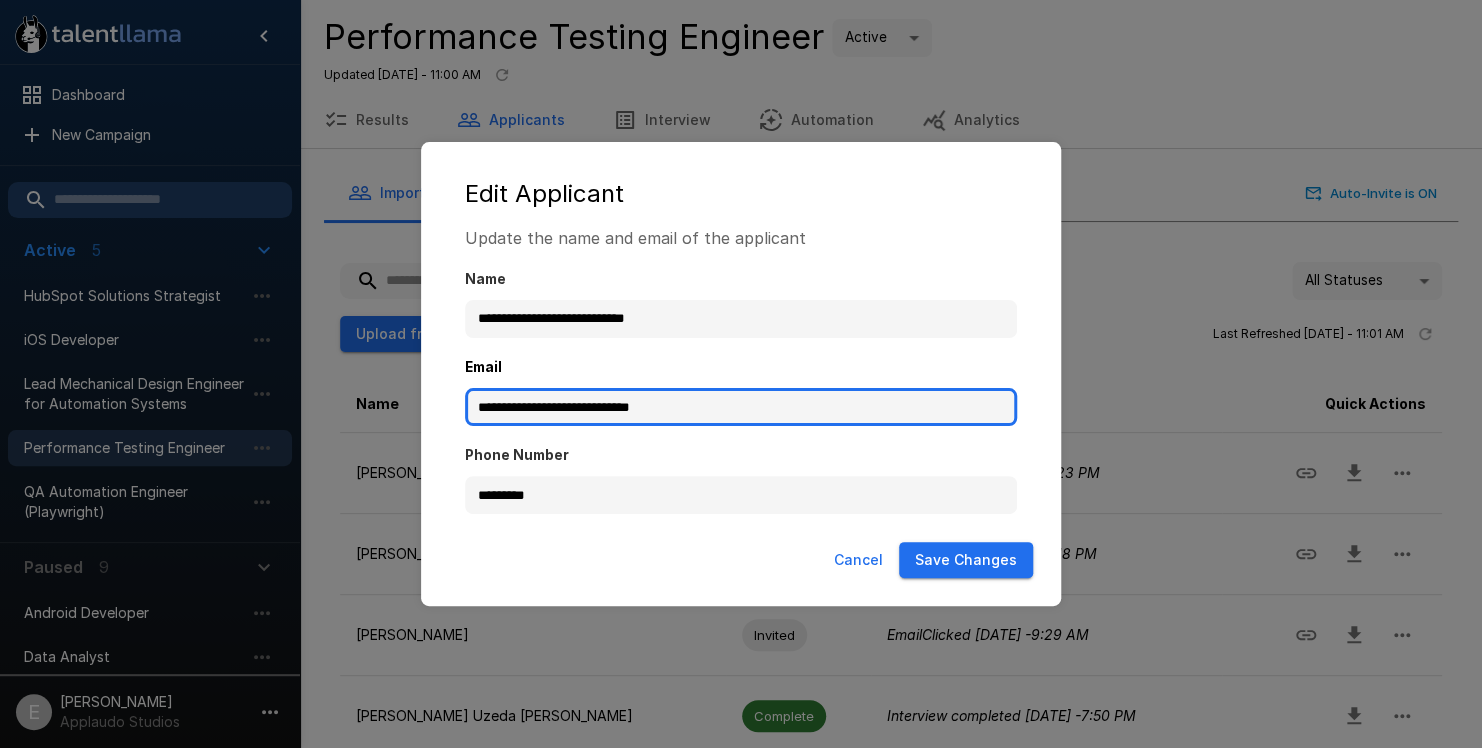 click on "**********" at bounding box center (741, 380) 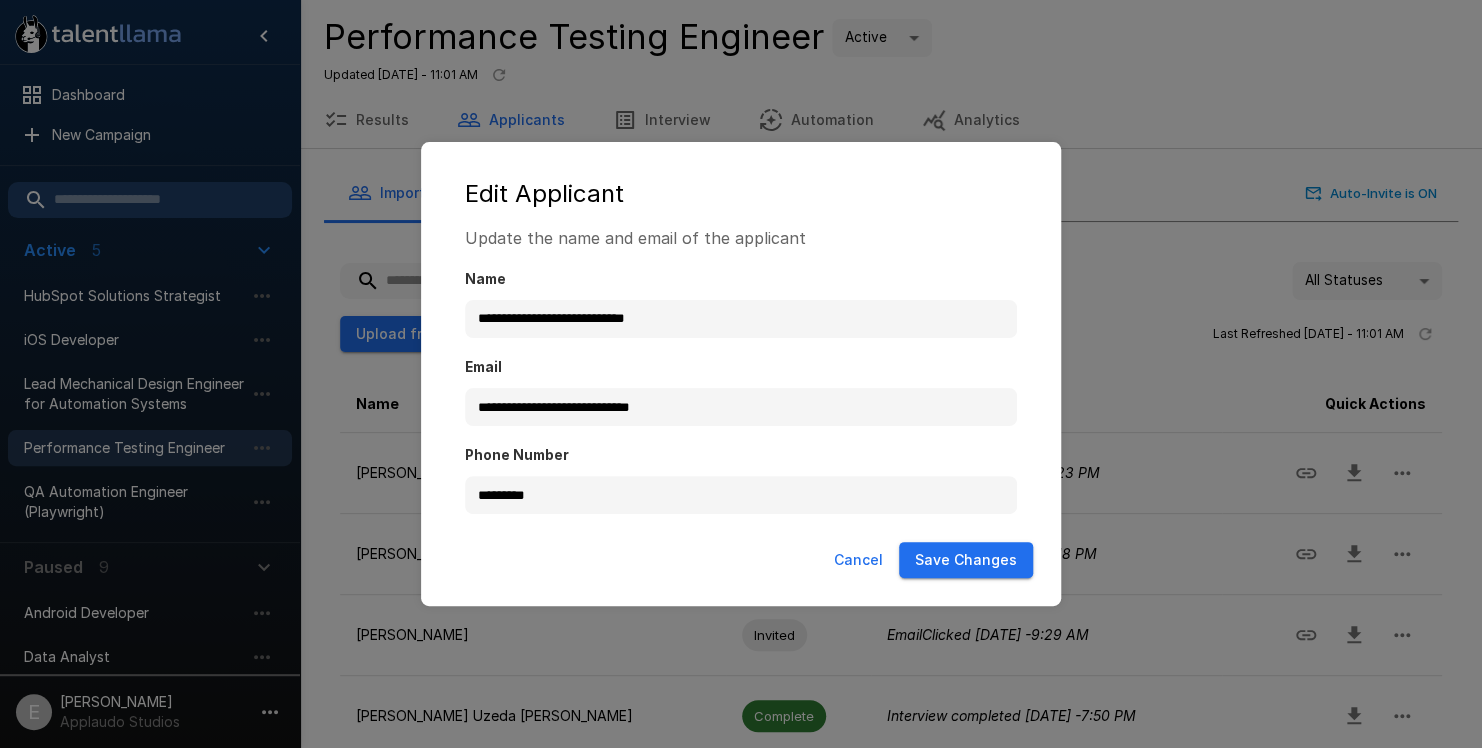 drag, startPoint x: 956, startPoint y: 562, endPoint x: 696, endPoint y: 398, distance: 307.402 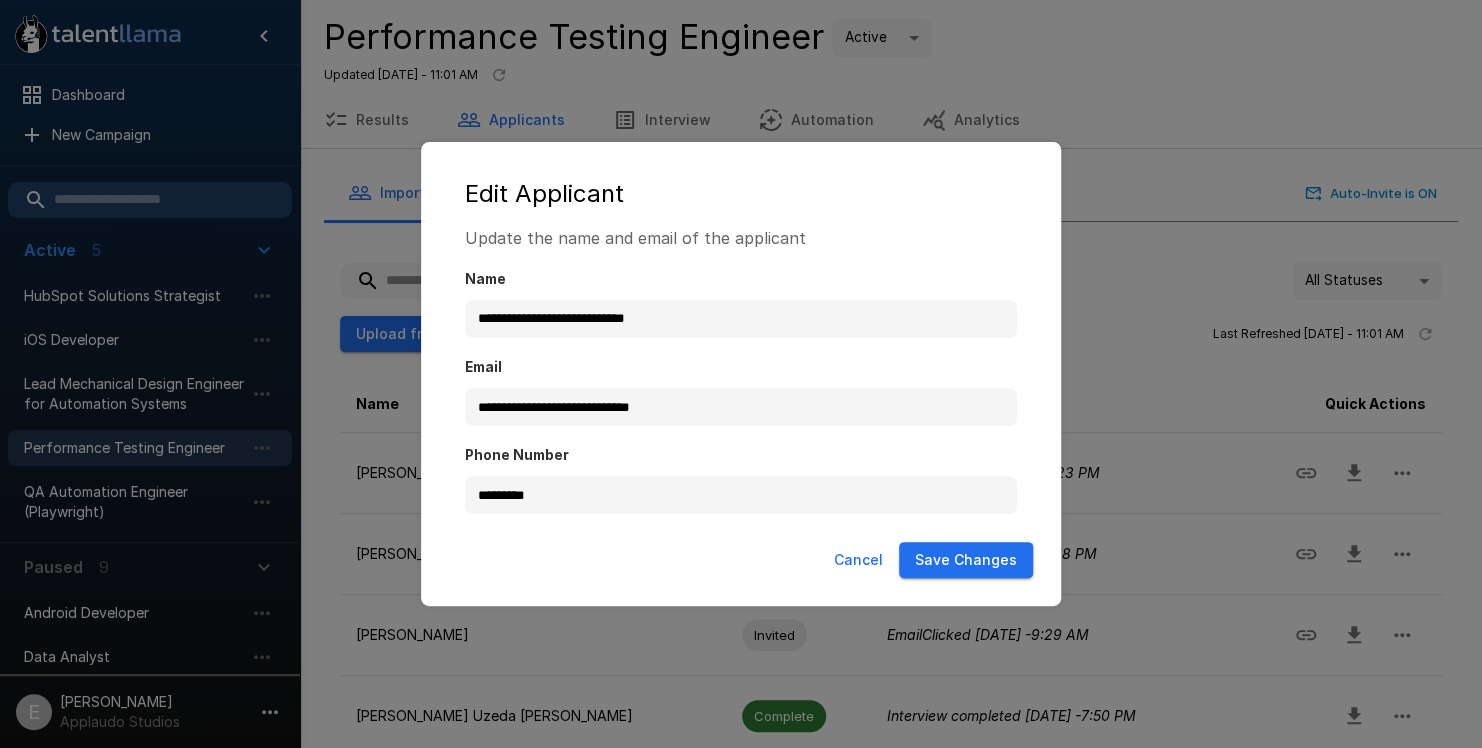 click on "**********" at bounding box center [741, 374] 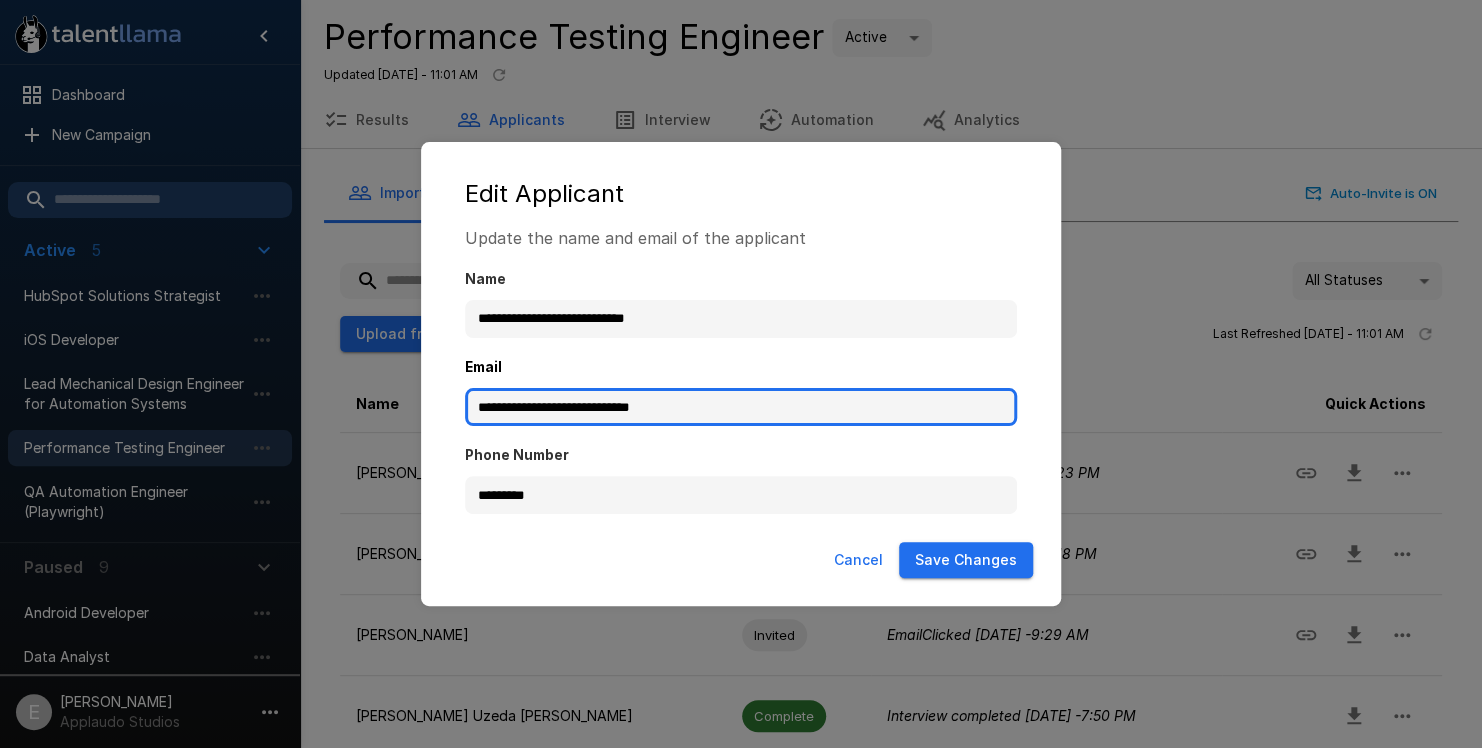 drag, startPoint x: 707, startPoint y: 392, endPoint x: 422, endPoint y: 393, distance: 285.00174 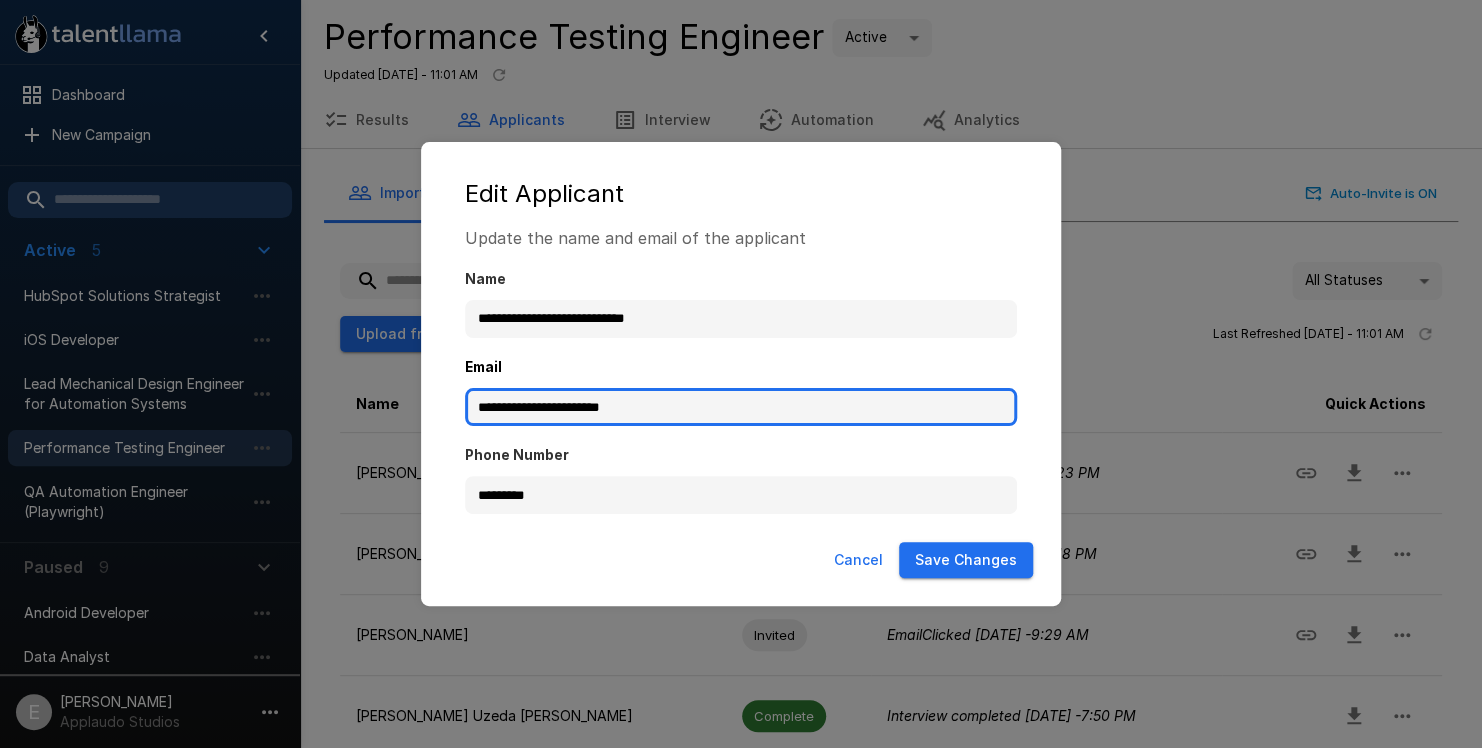 type on "**********" 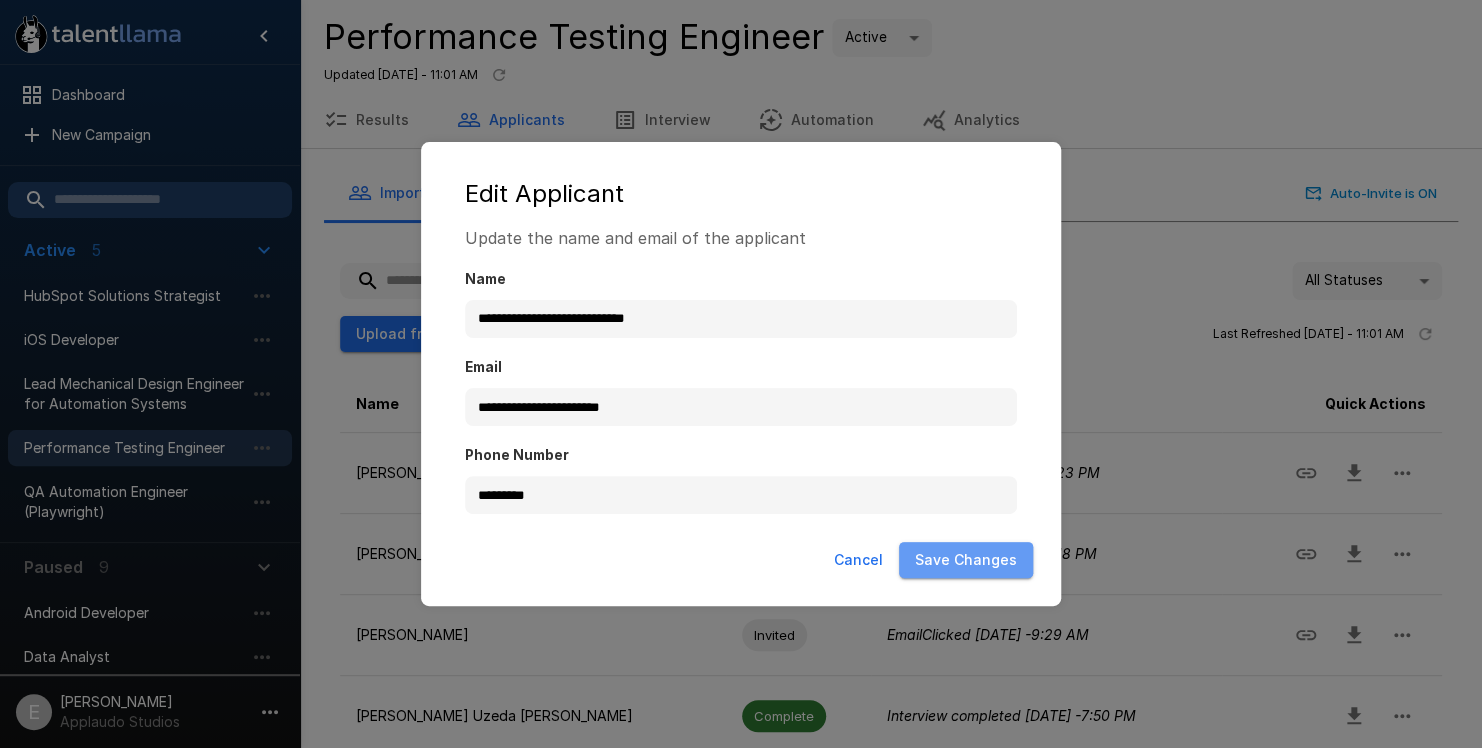 click on "Save Changes" at bounding box center [966, 560] 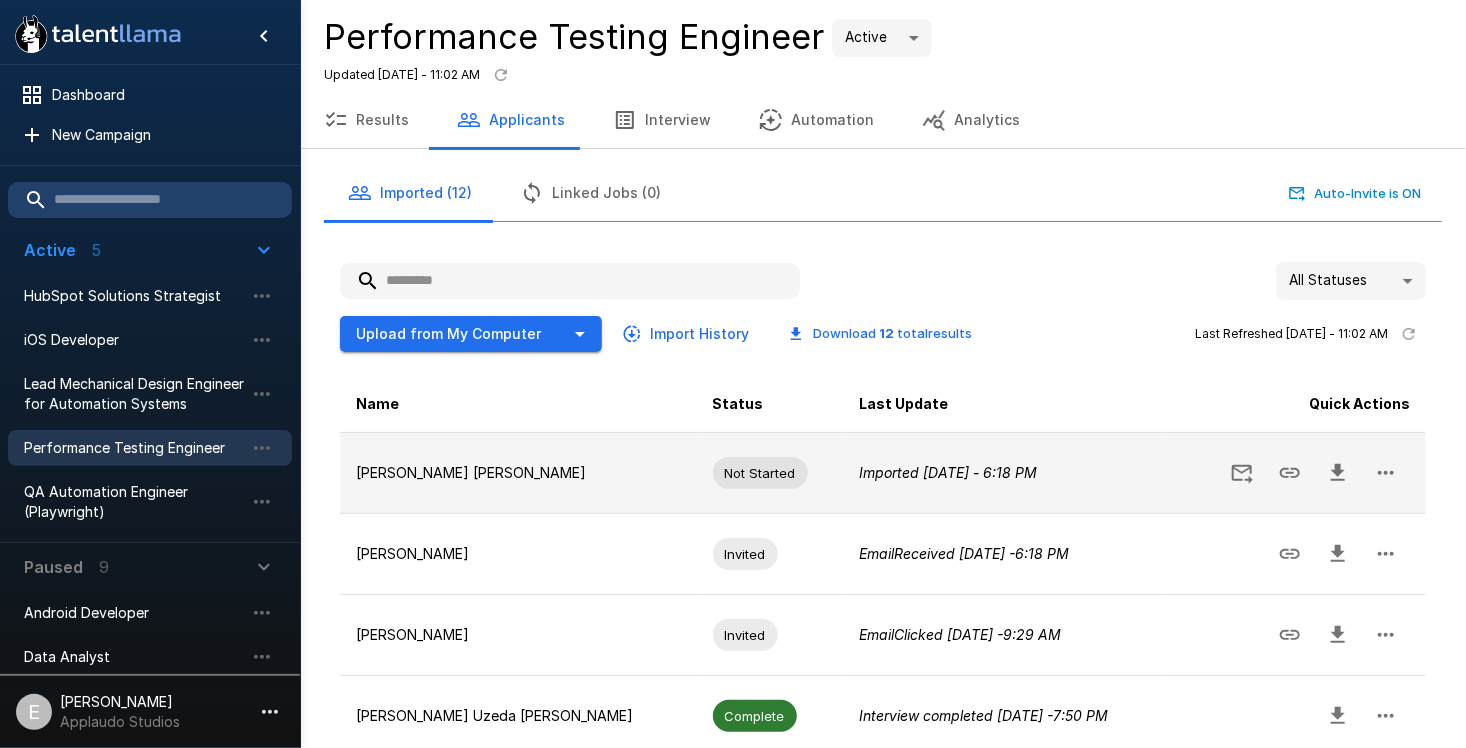 click on "Imported [DATE] - 6:18 PM" at bounding box center [948, 472] 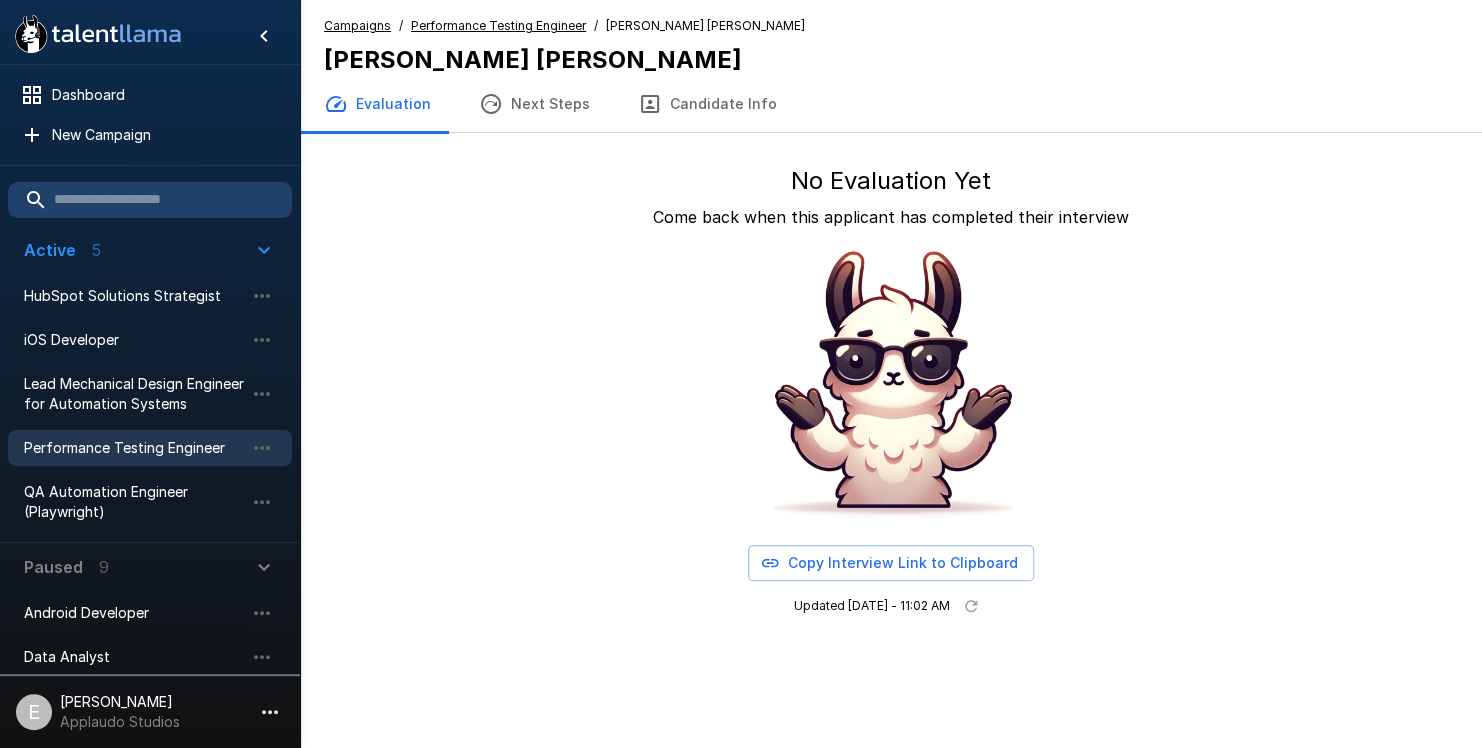 click on "Candidate Info" at bounding box center [707, 104] 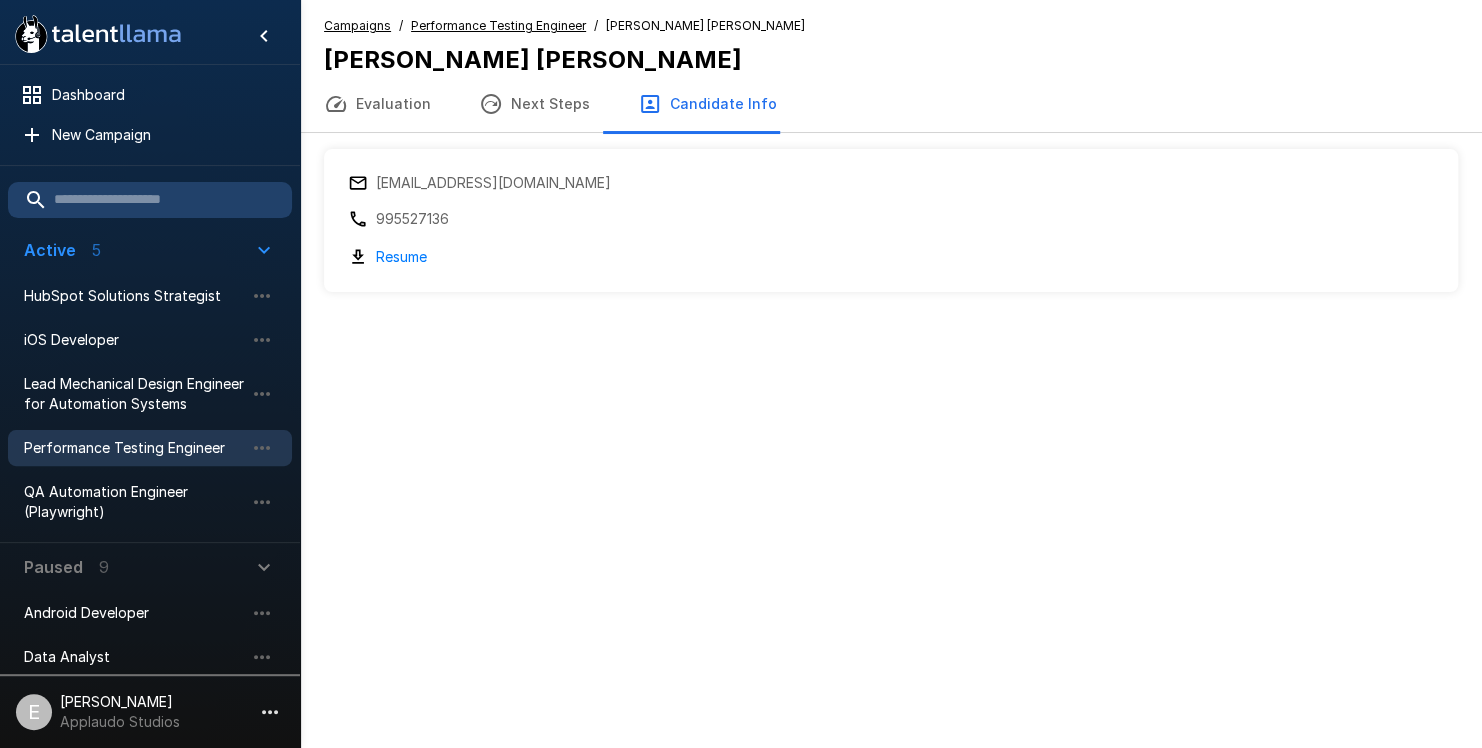 click on "Evaluation" at bounding box center [377, 104] 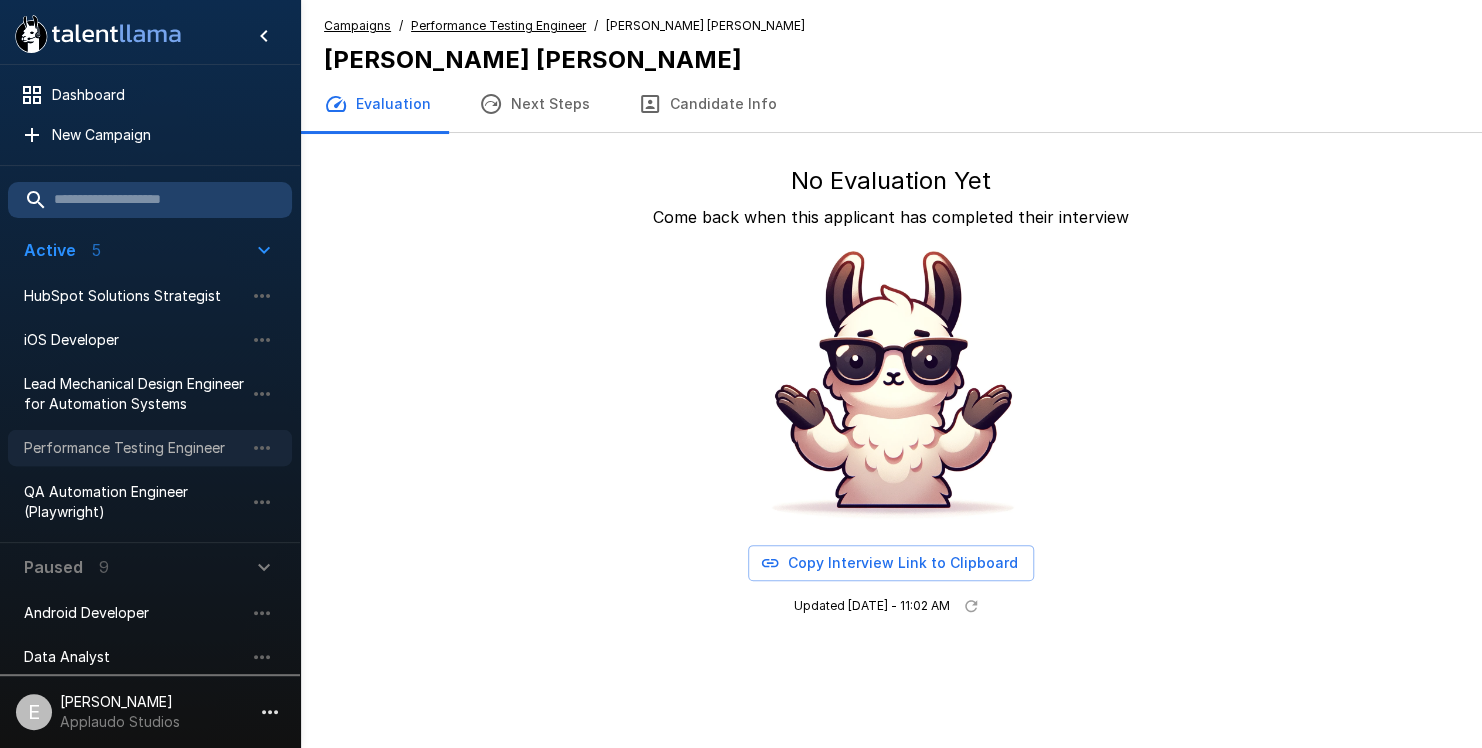 click on "Performance Testing Engineer" at bounding box center [134, 448] 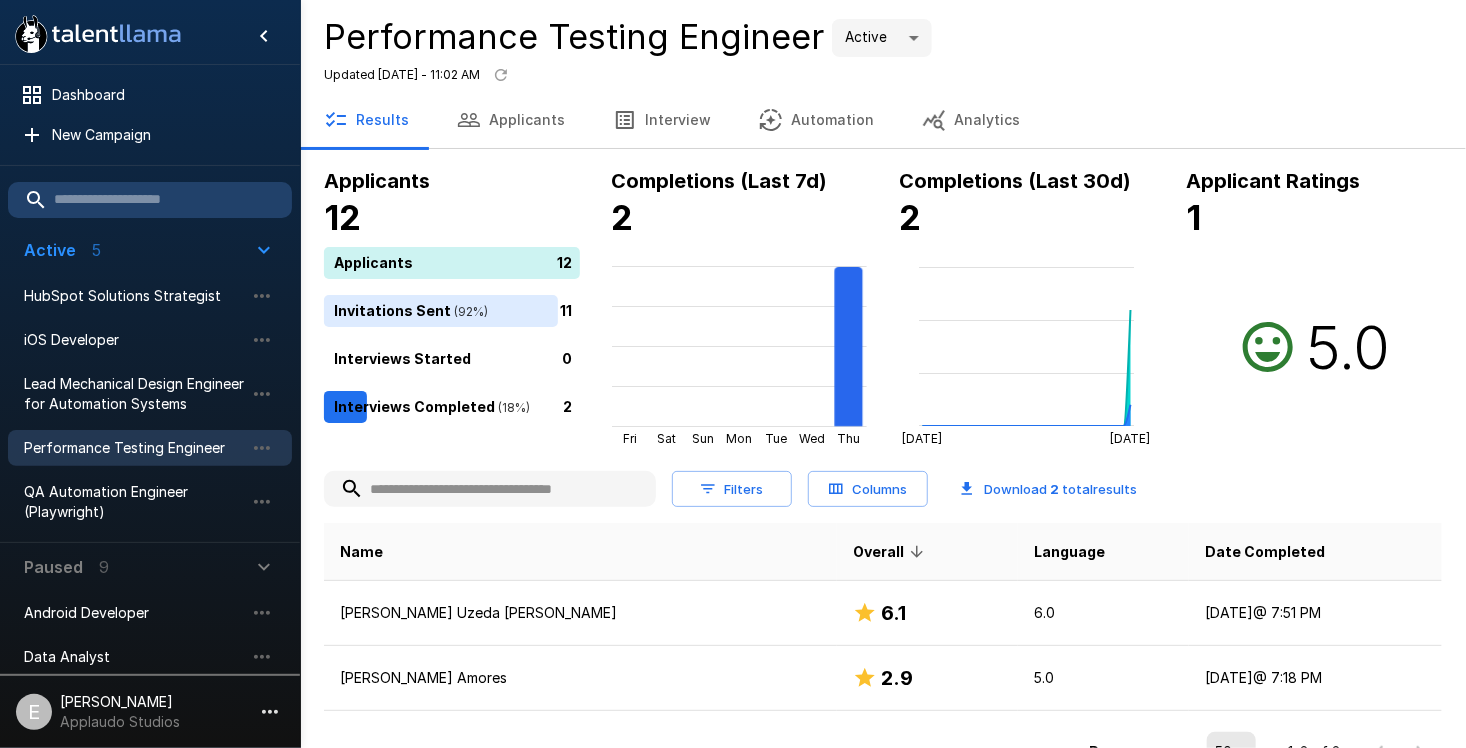click on "Applicants" at bounding box center (511, 120) 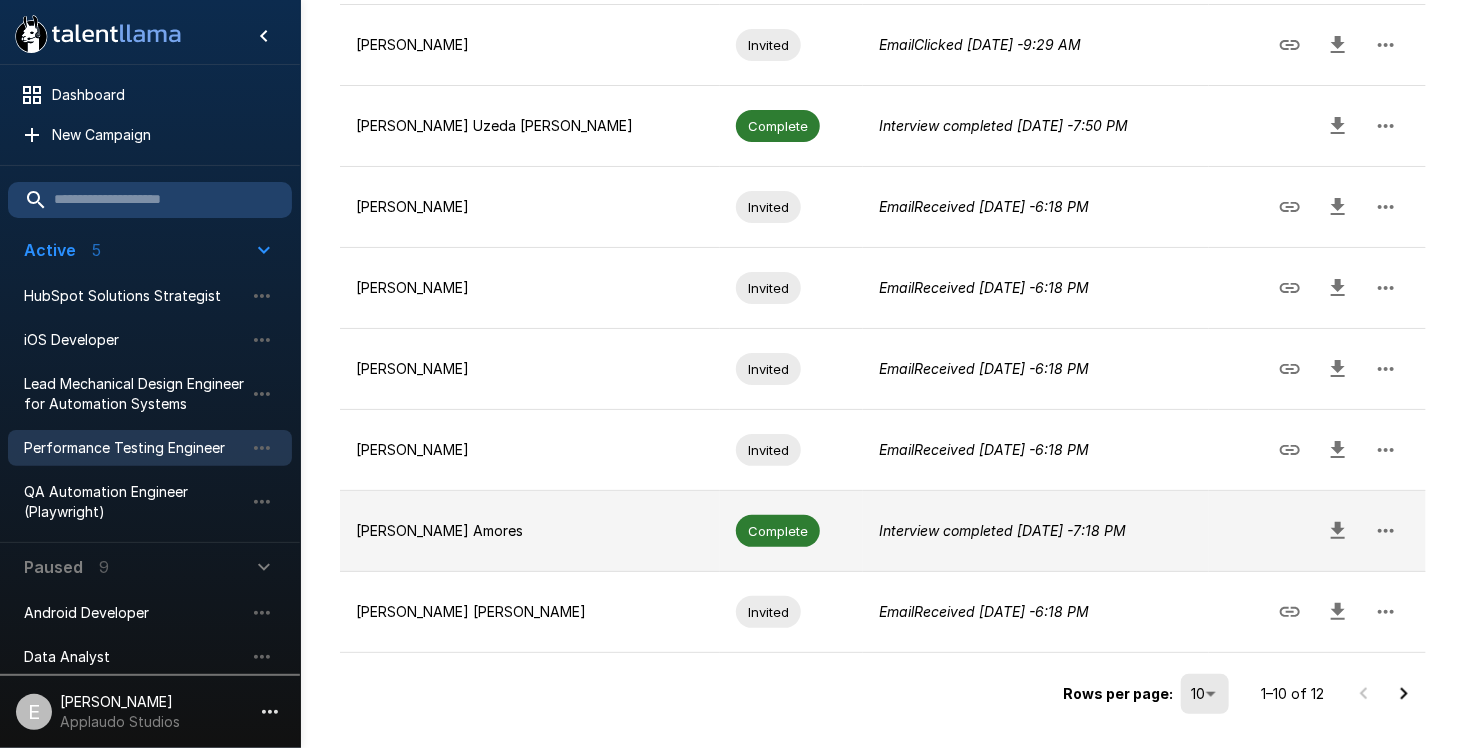scroll, scrollTop: 0, scrollLeft: 0, axis: both 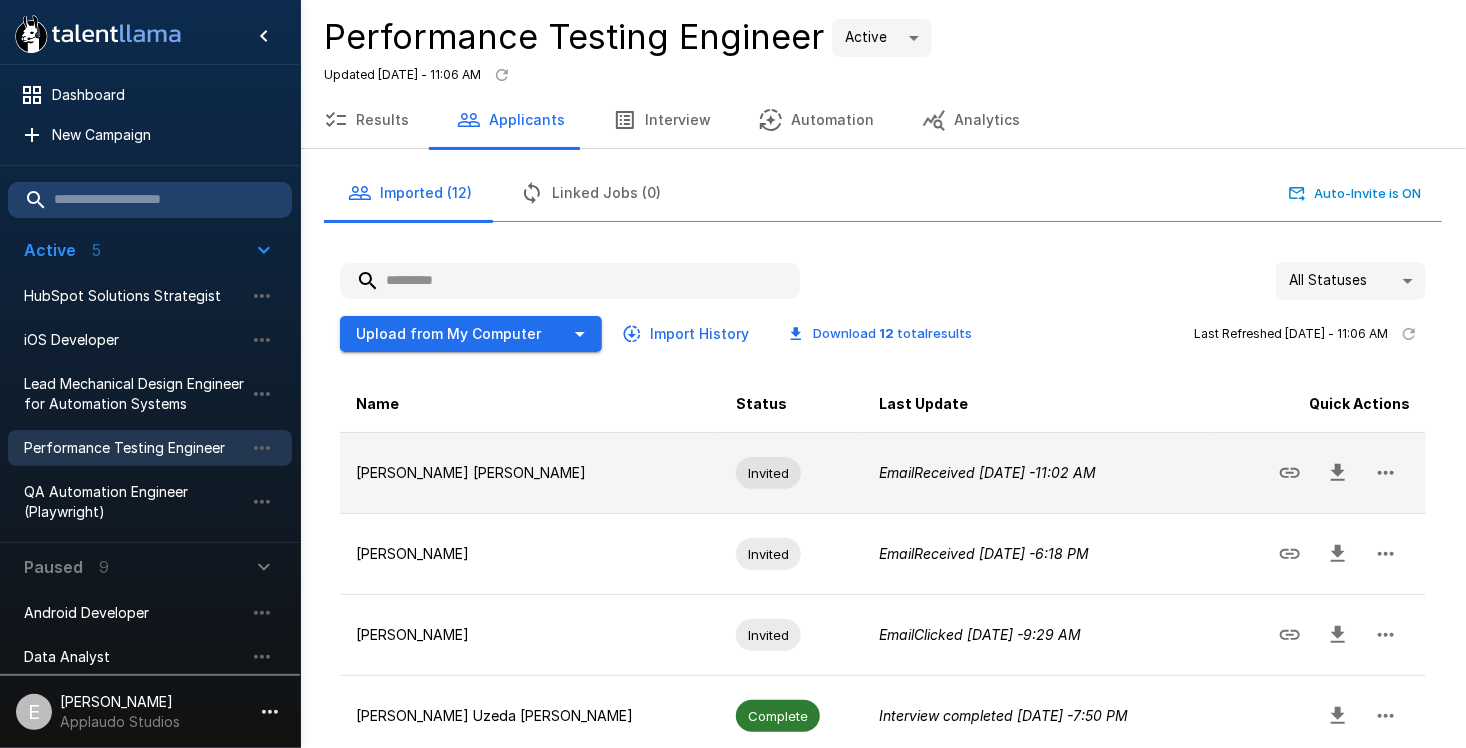 click on "[PERSON_NAME] [PERSON_NAME]" at bounding box center [530, 473] 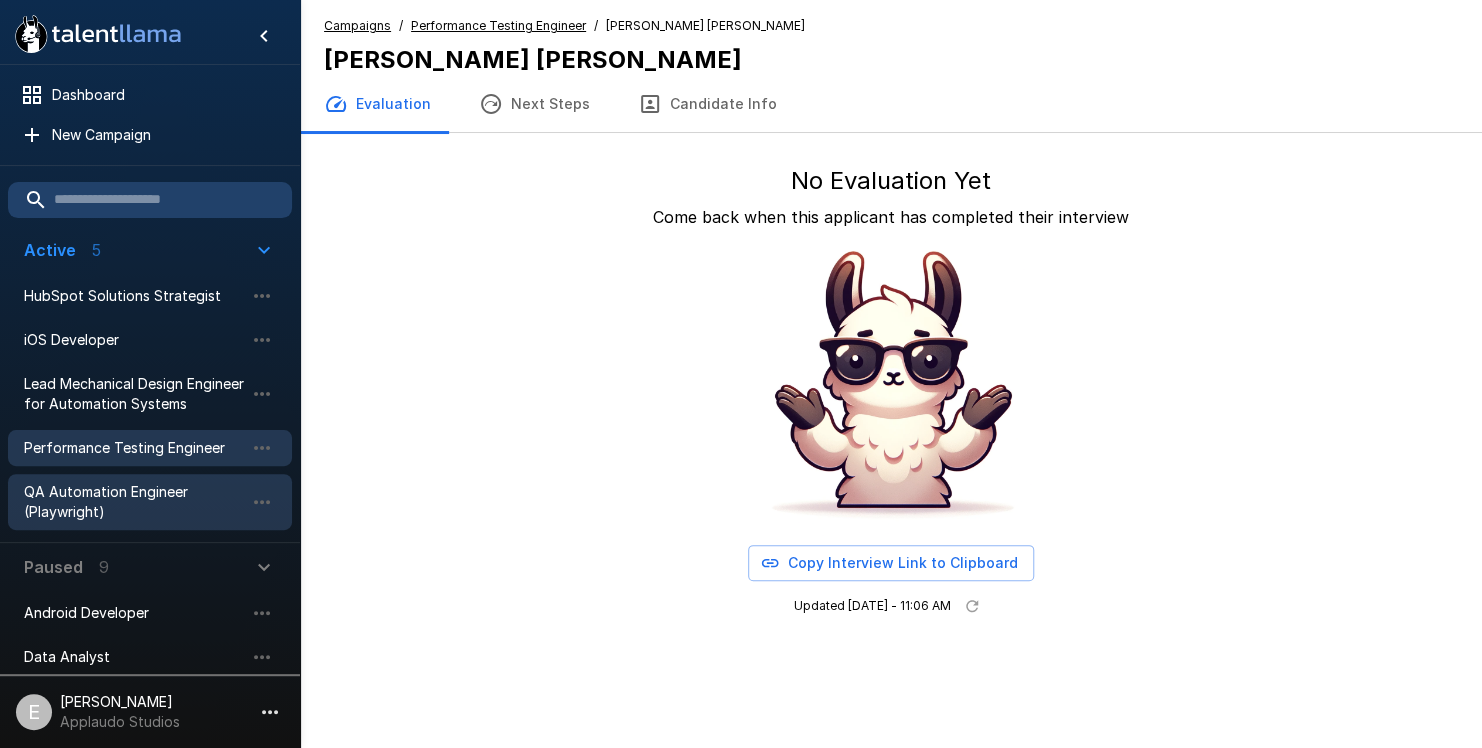 click on "QA Automation Engineer (Playwright)" at bounding box center [134, 502] 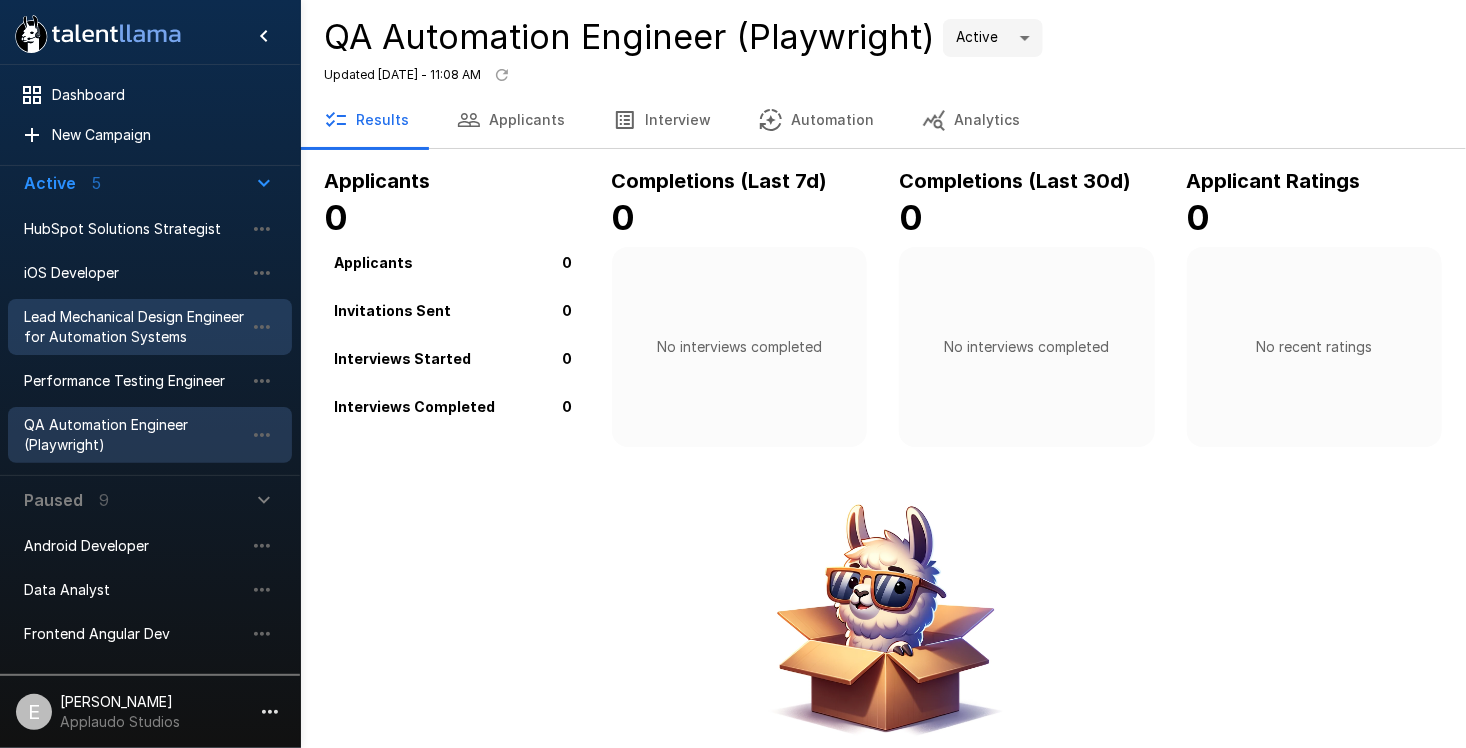 scroll, scrollTop: 200, scrollLeft: 0, axis: vertical 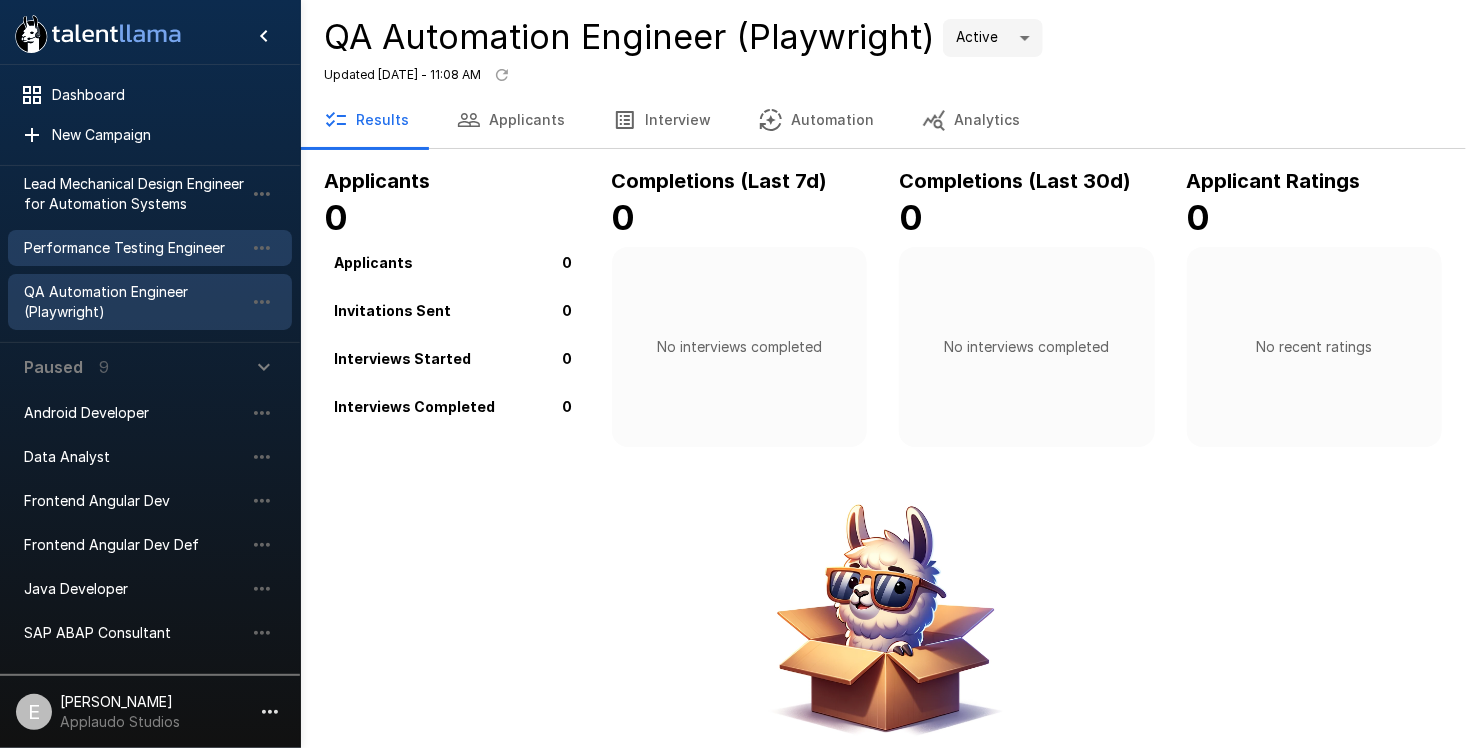 click on "Performance Testing Engineer" at bounding box center (134, 248) 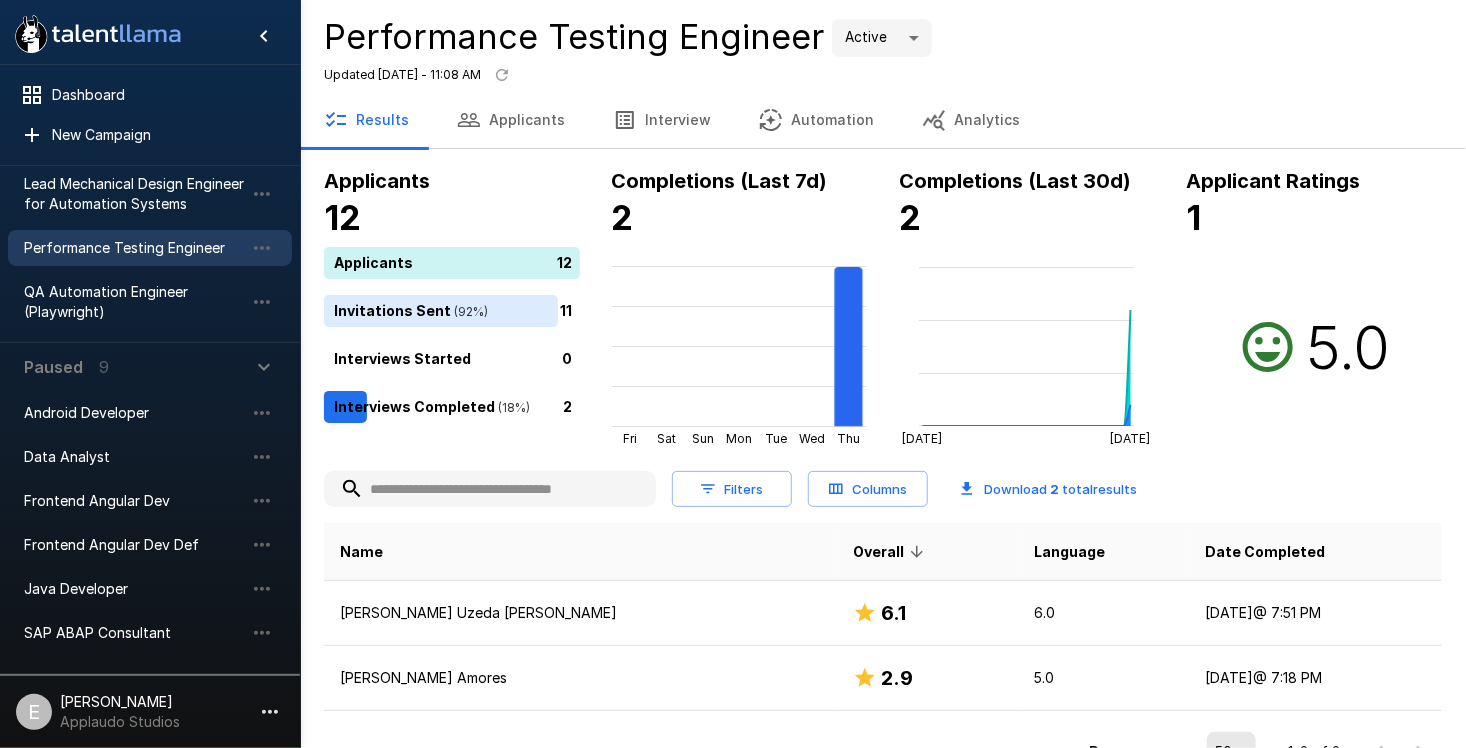 click on "11" at bounding box center (456, 311) 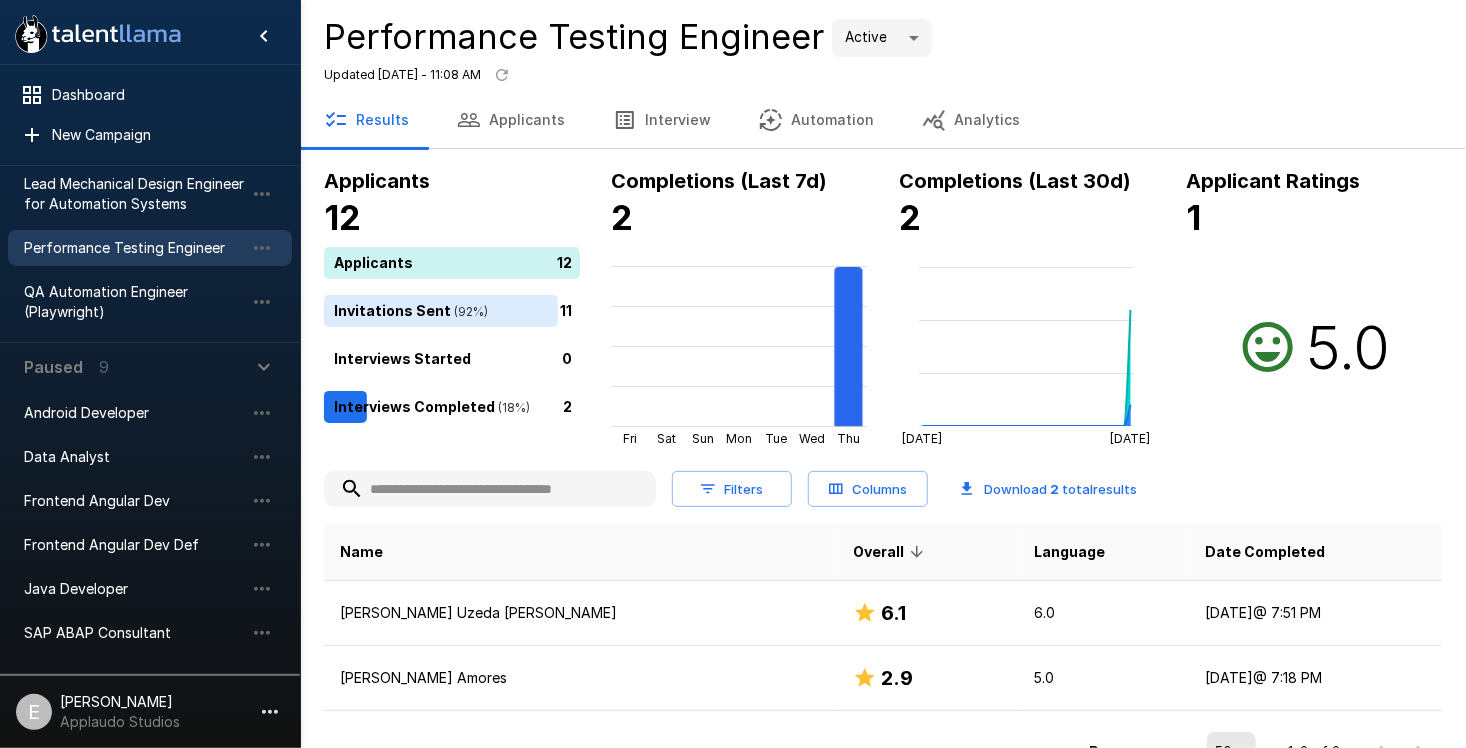 scroll, scrollTop: 61, scrollLeft: 0, axis: vertical 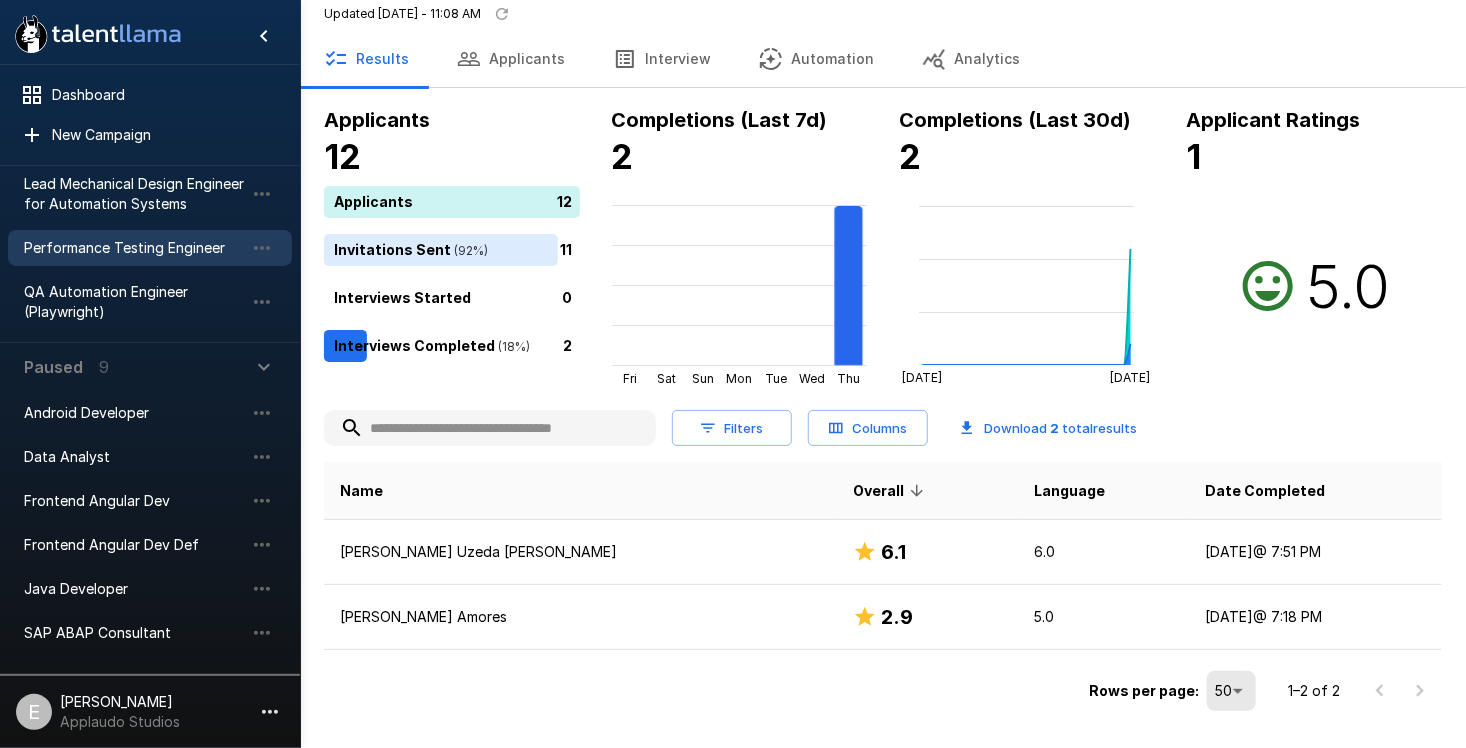 click on "5.0" at bounding box center (1103, 617) 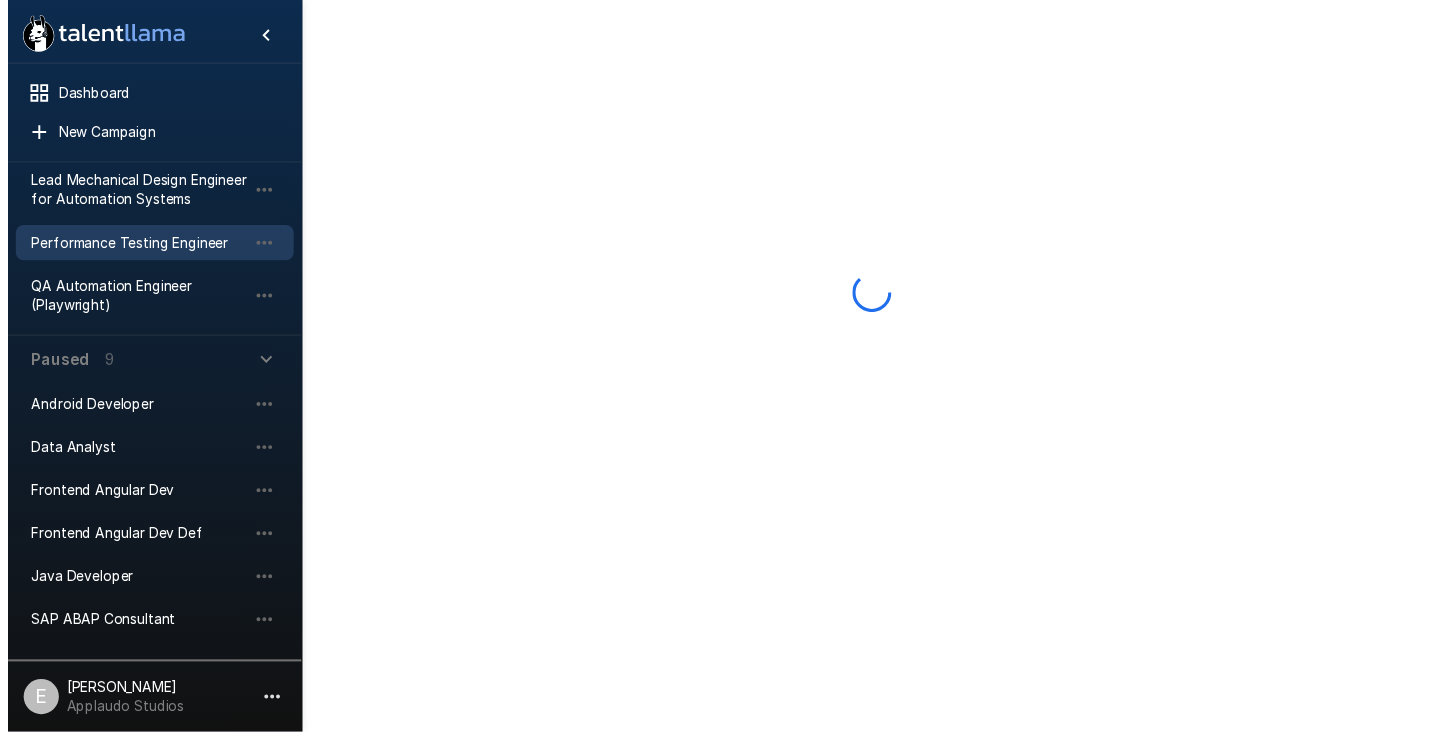 scroll, scrollTop: 0, scrollLeft: 0, axis: both 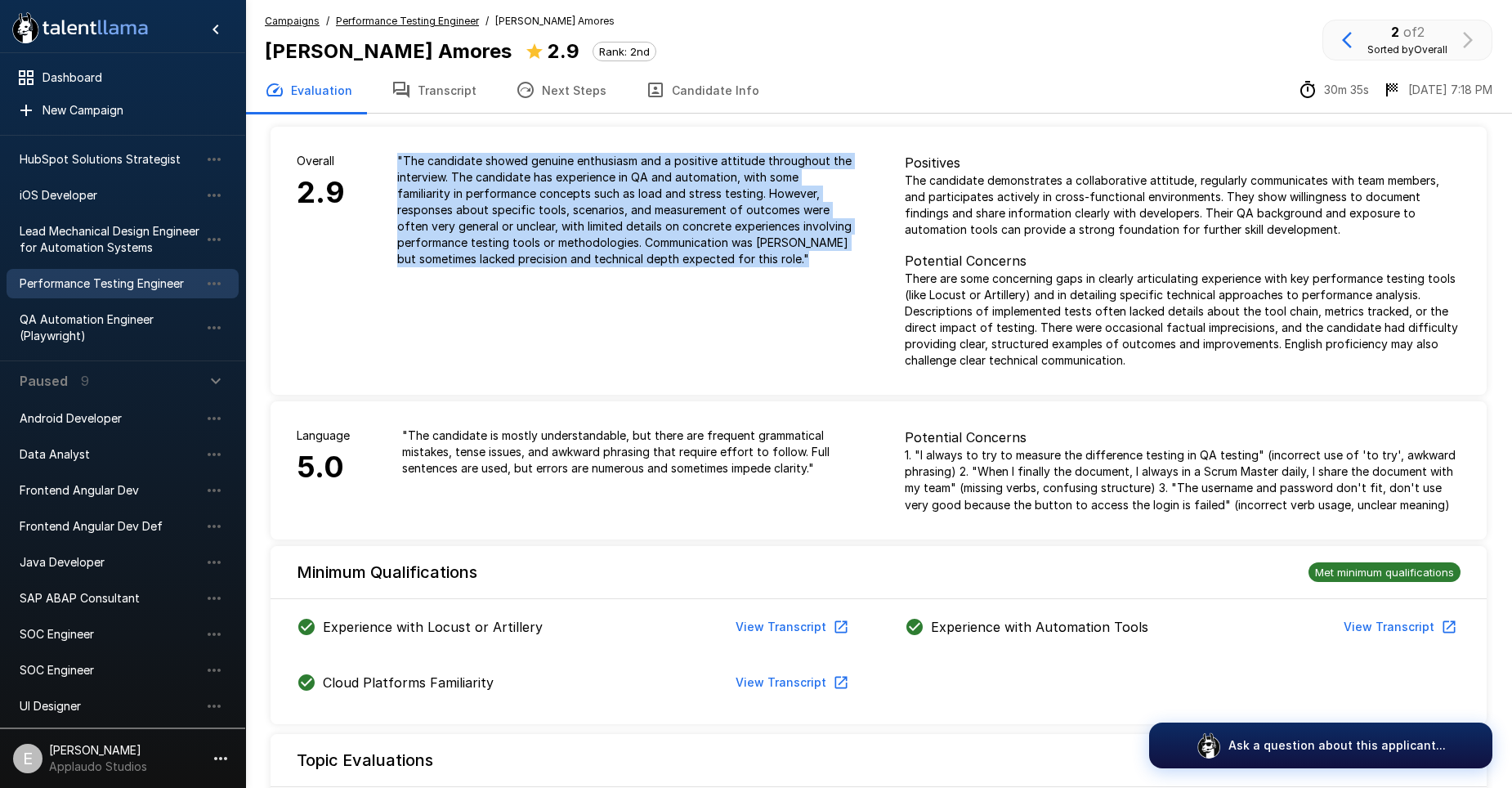 drag, startPoint x: 391, startPoint y: 158, endPoint x: 797, endPoint y: 255, distance: 417.42664 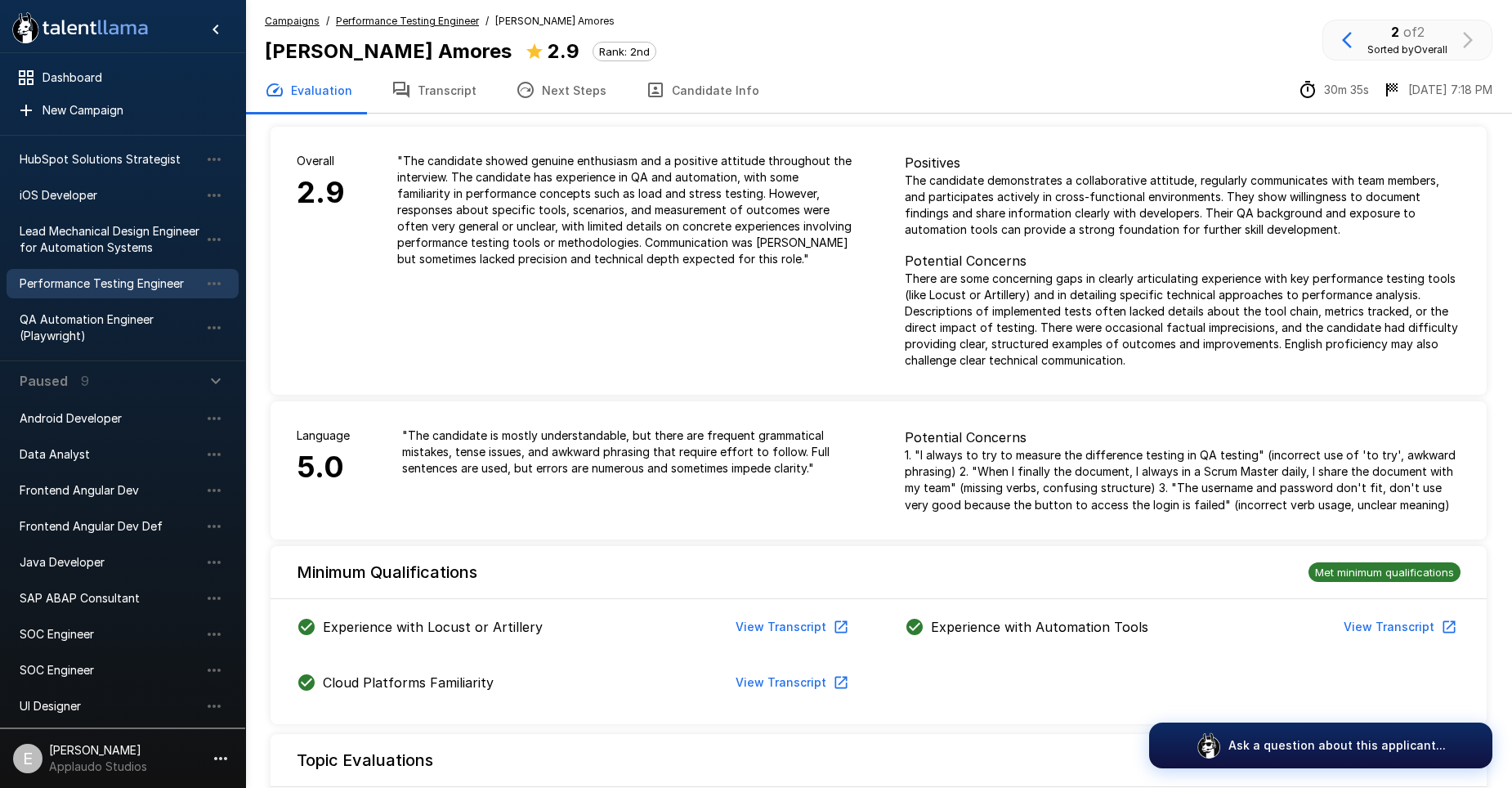 drag, startPoint x: 797, startPoint y: 255, endPoint x: 1025, endPoint y: 307, distance: 233.85466 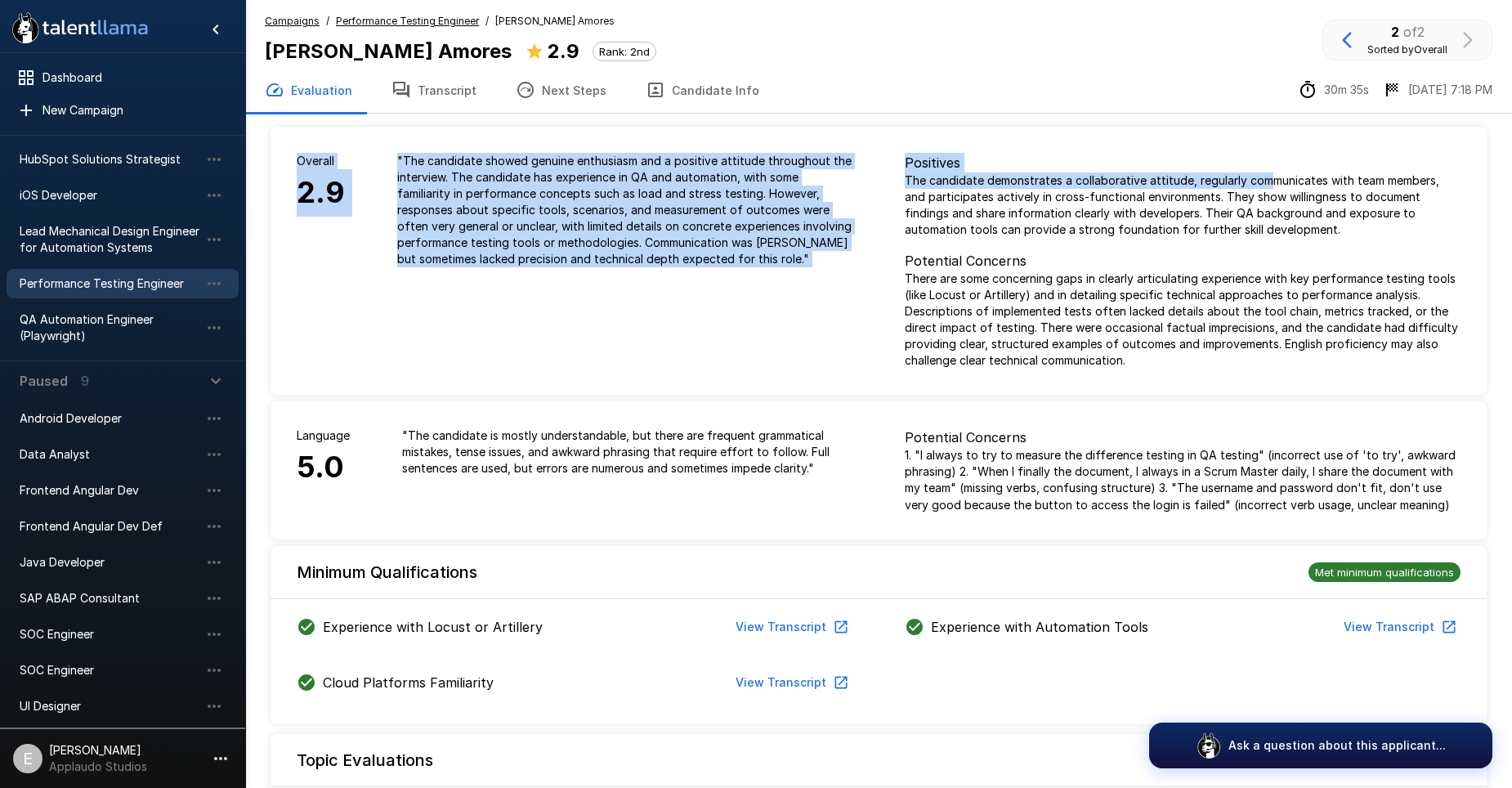 drag, startPoint x: 906, startPoint y: 181, endPoint x: 1268, endPoint y: 173, distance: 362.08839 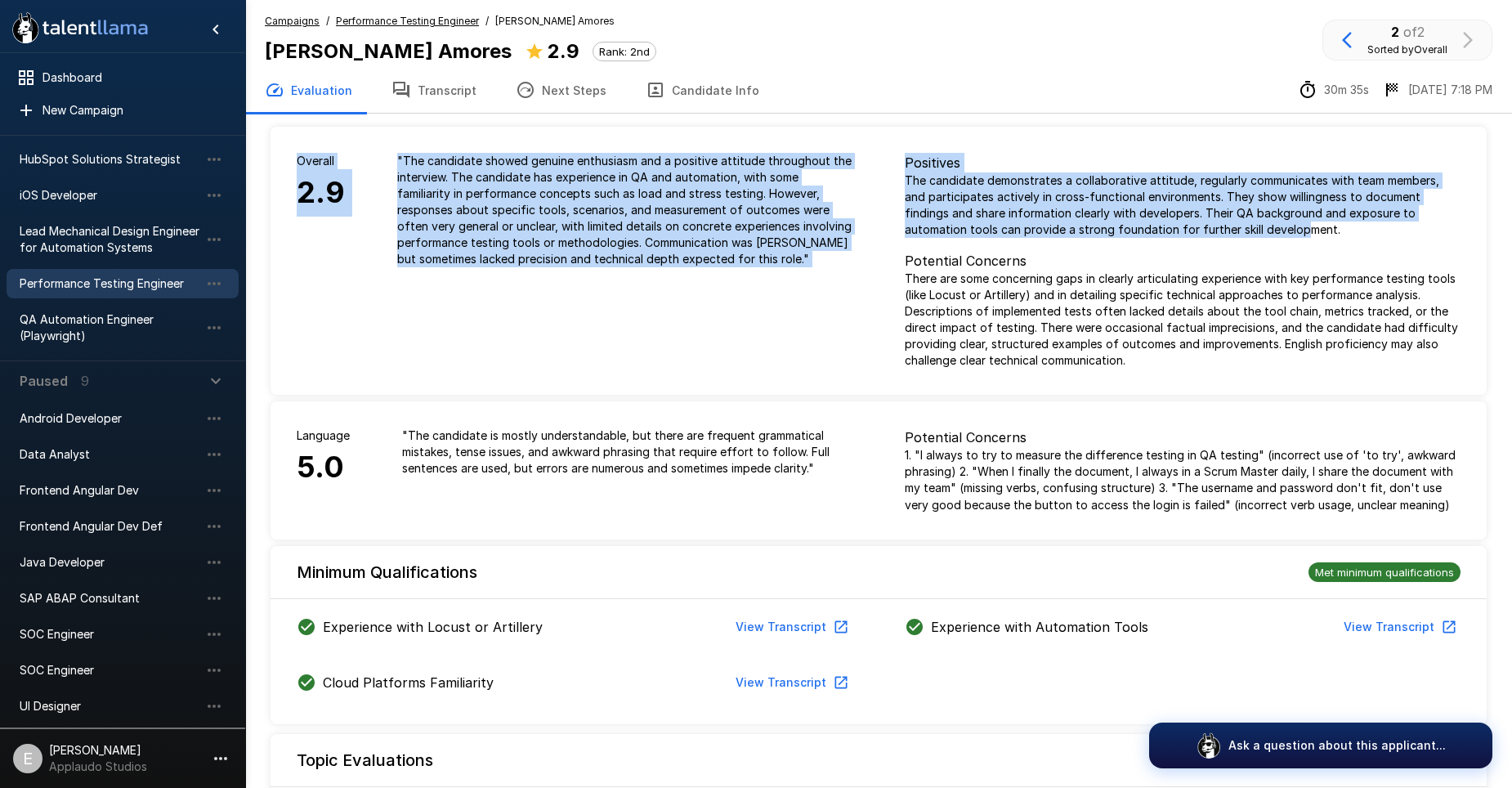 drag, startPoint x: 1268, startPoint y: 173, endPoint x: 1208, endPoint y: 235, distance: 86.27862 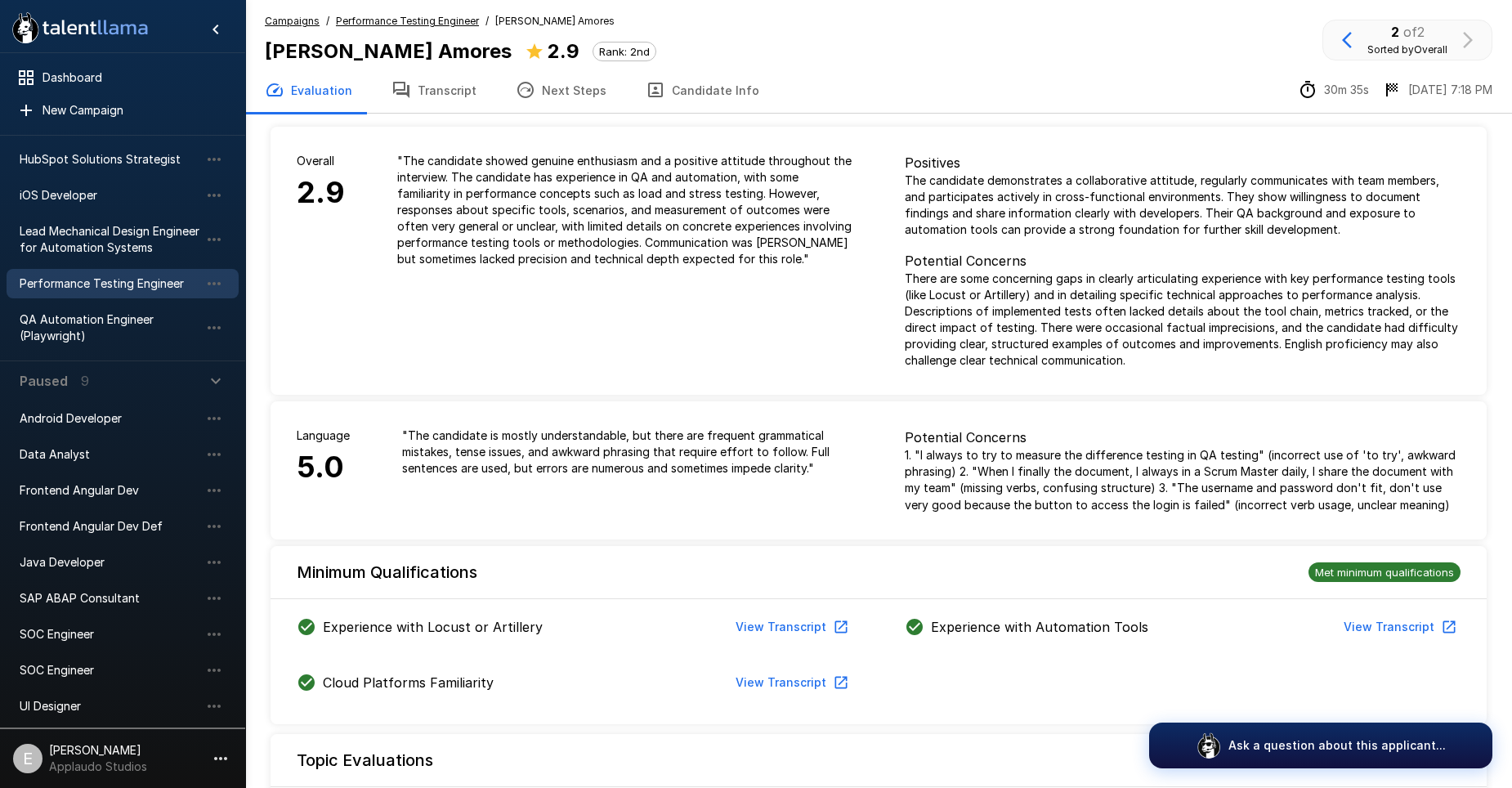 drag, startPoint x: 1208, startPoint y: 235, endPoint x: 1171, endPoint y: 267, distance: 48.918299 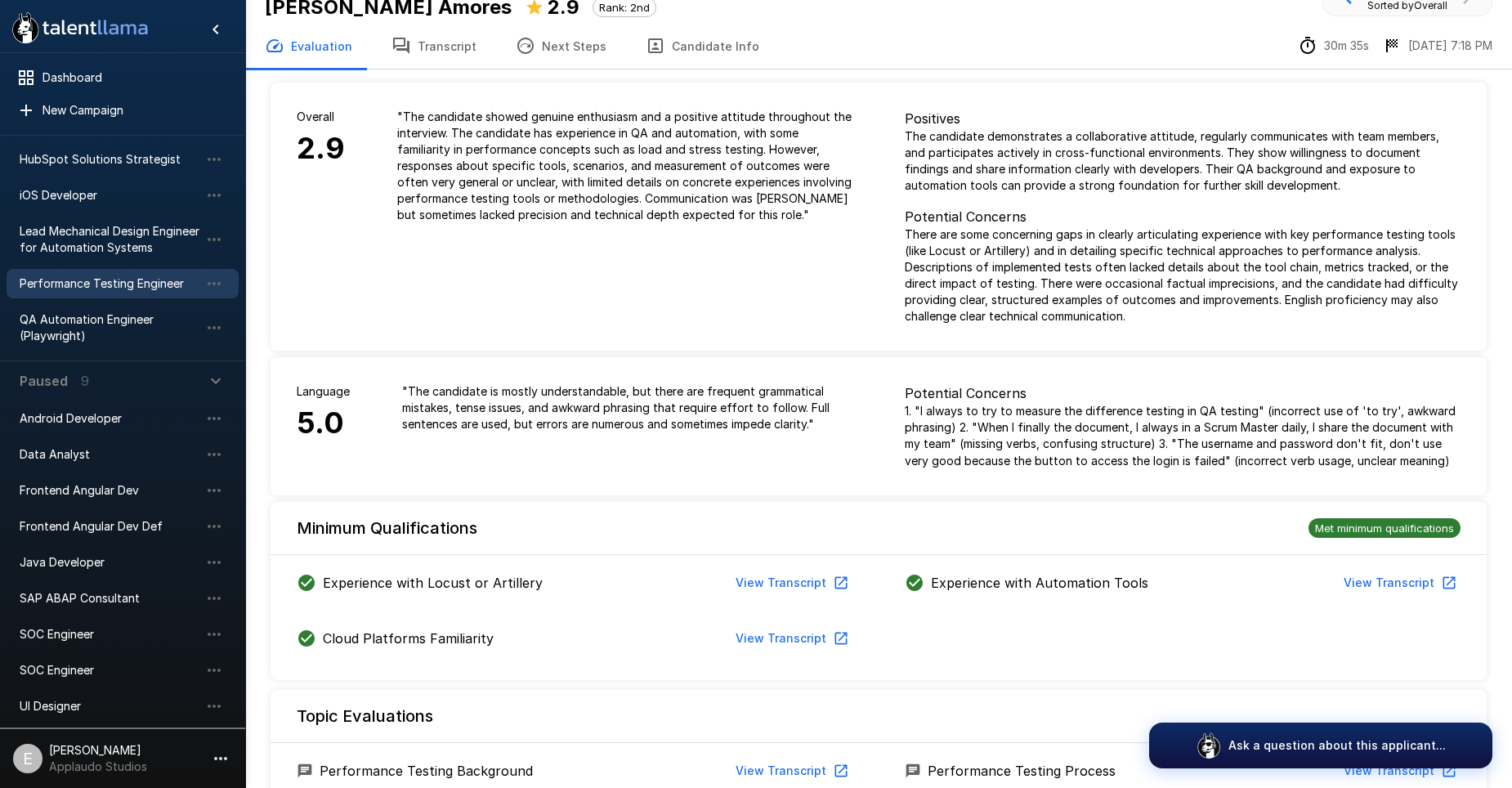 scroll, scrollTop: 82, scrollLeft: 0, axis: vertical 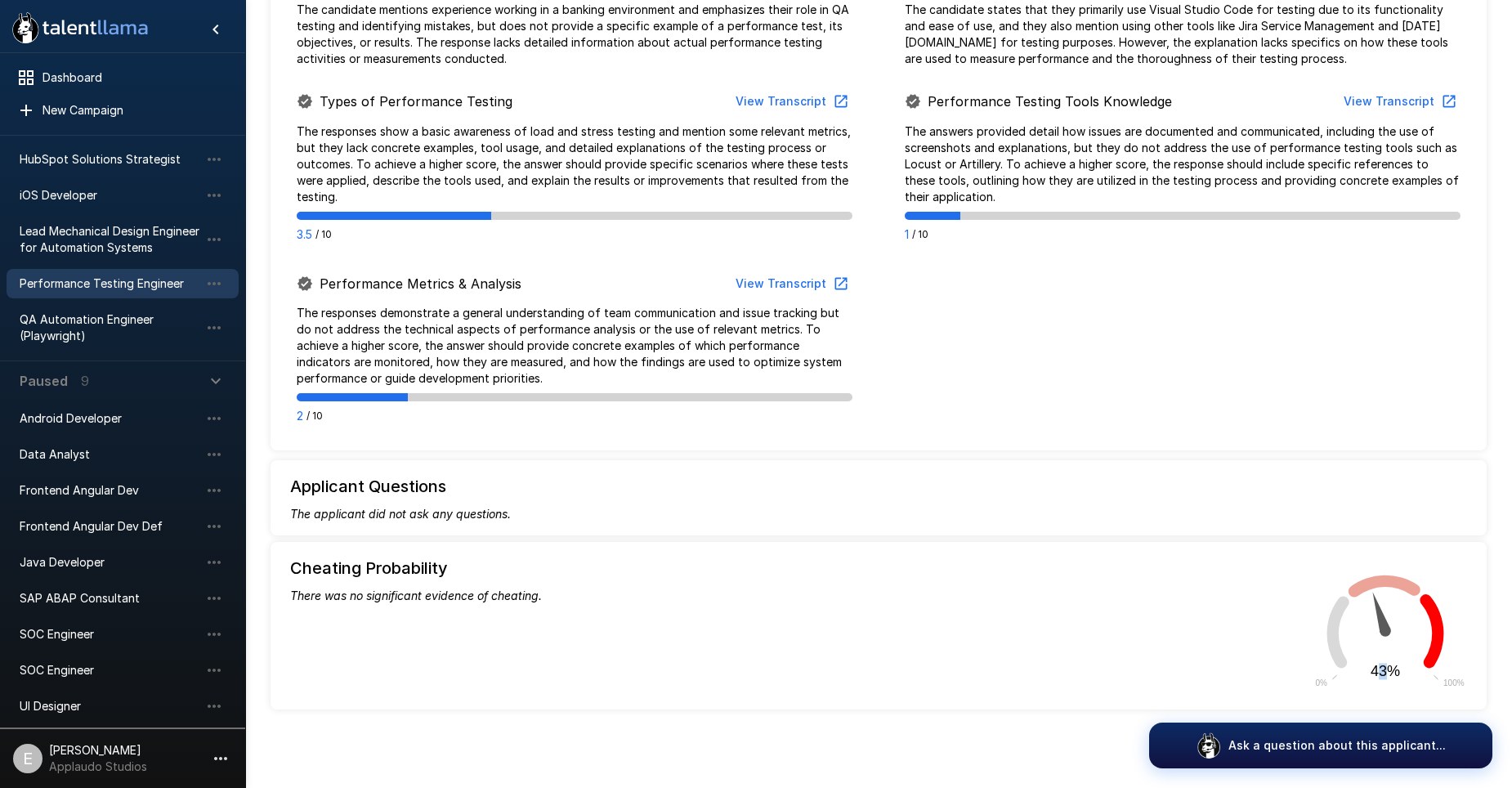 click on "43% 0% 100%" 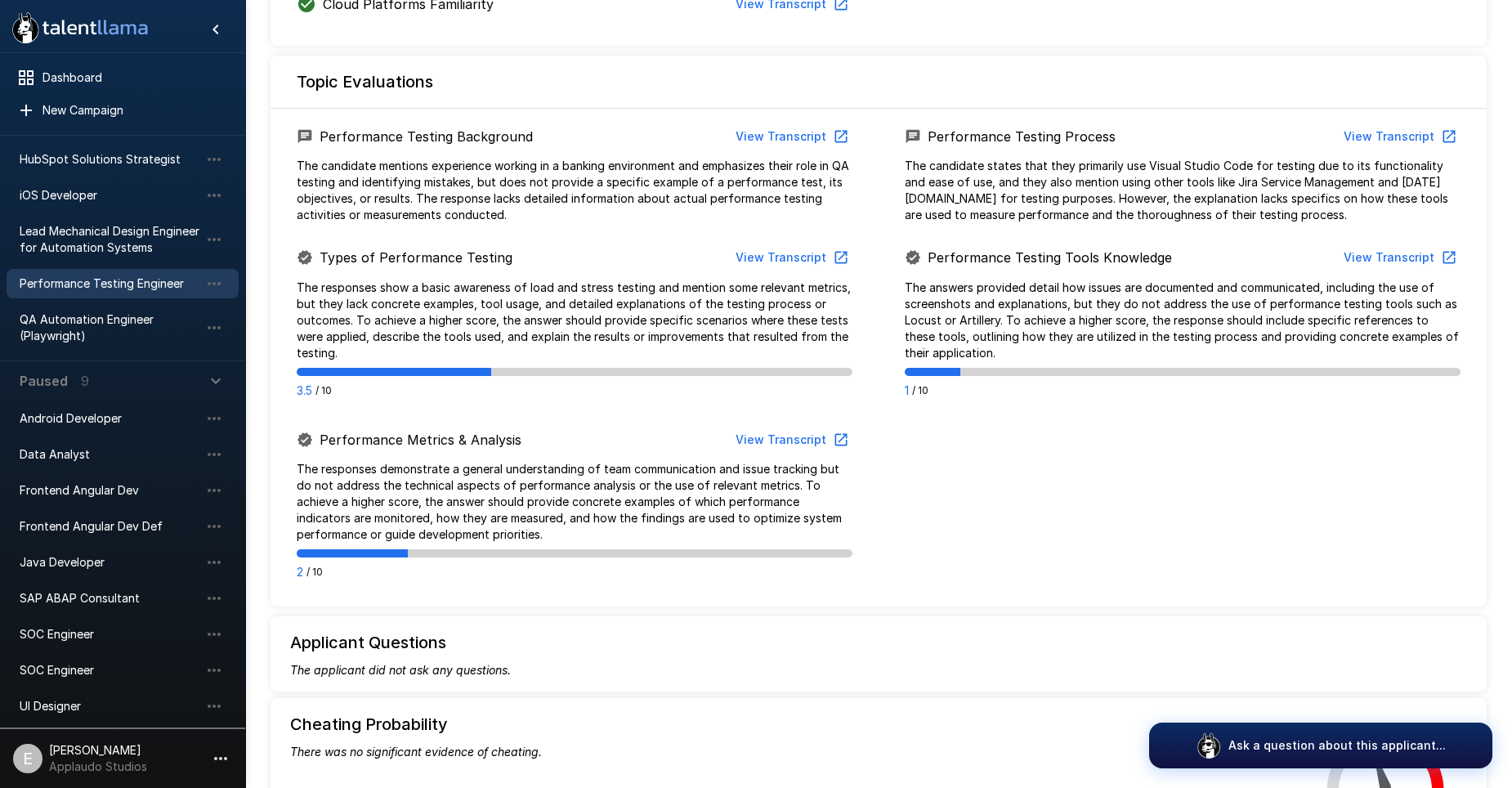 scroll, scrollTop: 671, scrollLeft: 0, axis: vertical 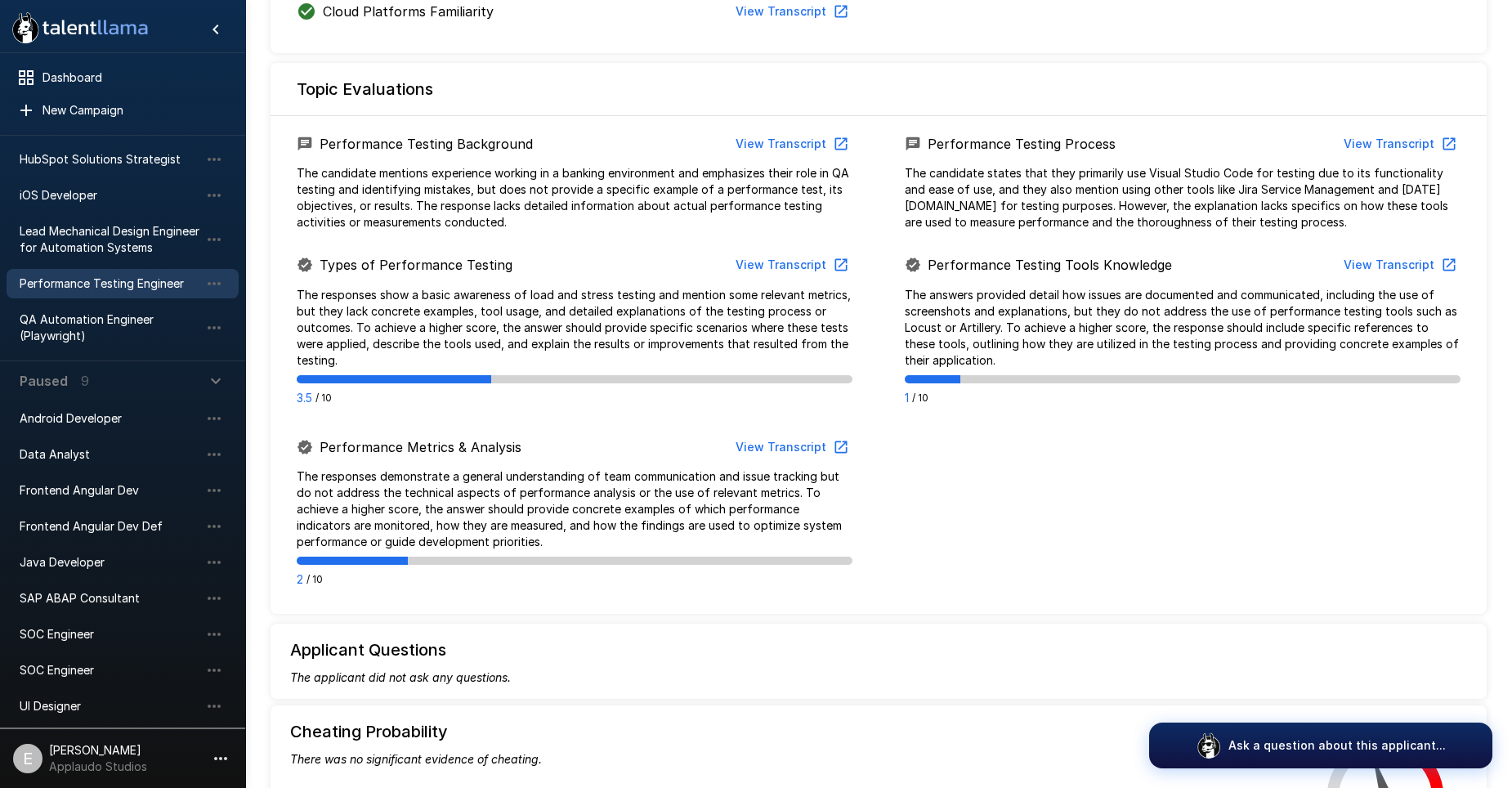 click on "View Transcript" at bounding box center (1398, 265) 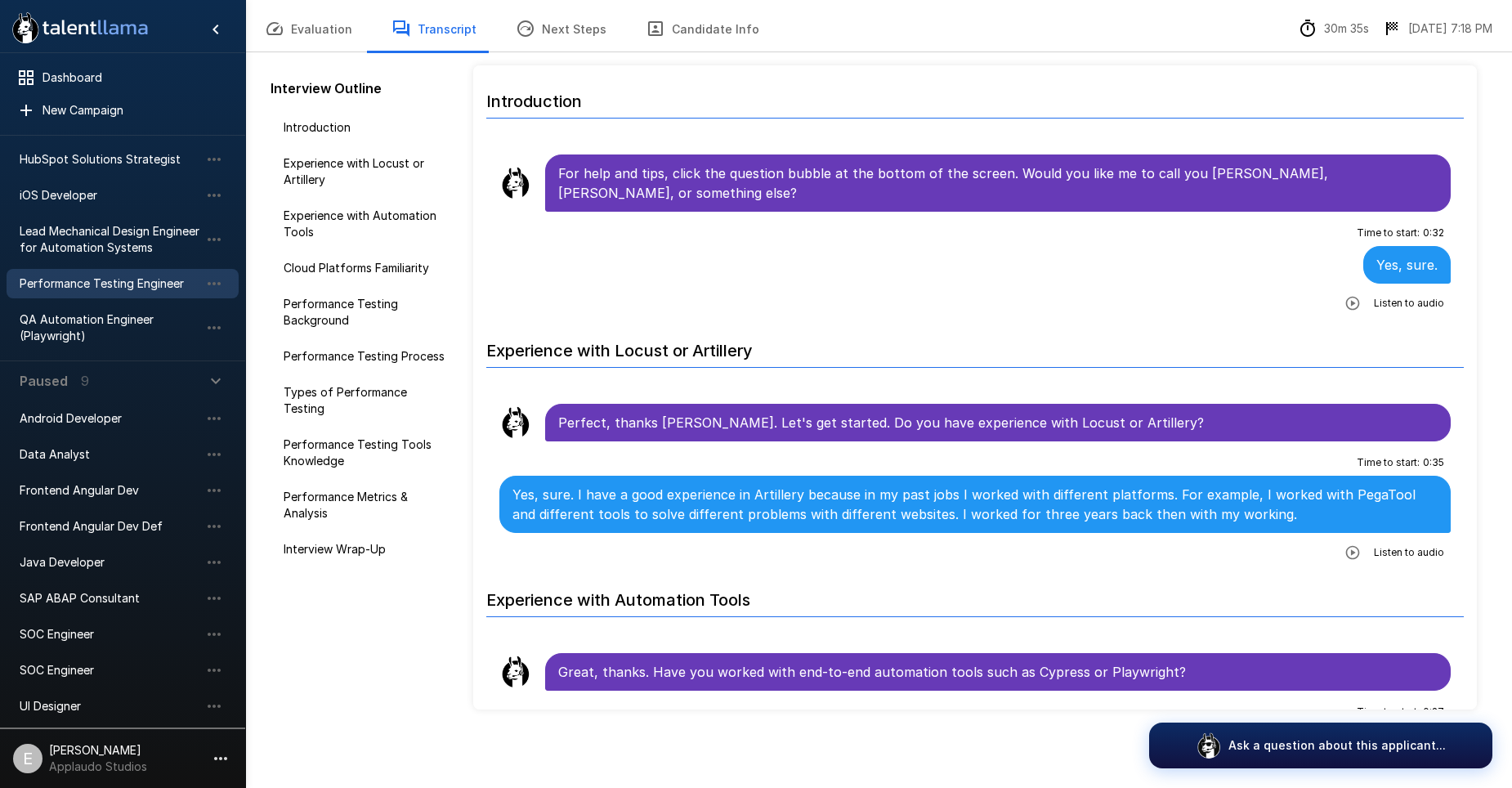 scroll, scrollTop: 61, scrollLeft: 0, axis: vertical 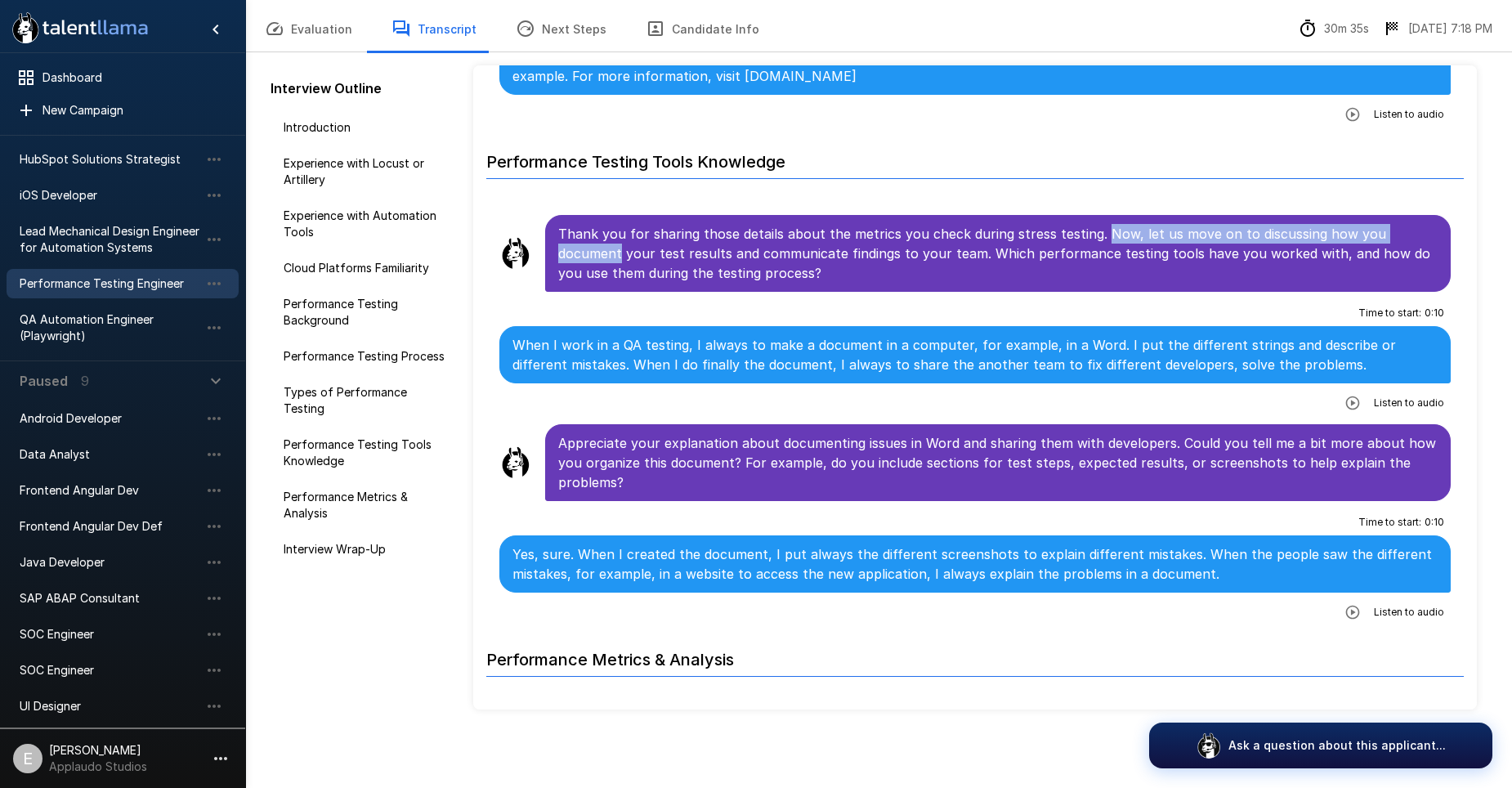 drag, startPoint x: 1094, startPoint y: 176, endPoint x: 1429, endPoint y: 177, distance: 335.00149 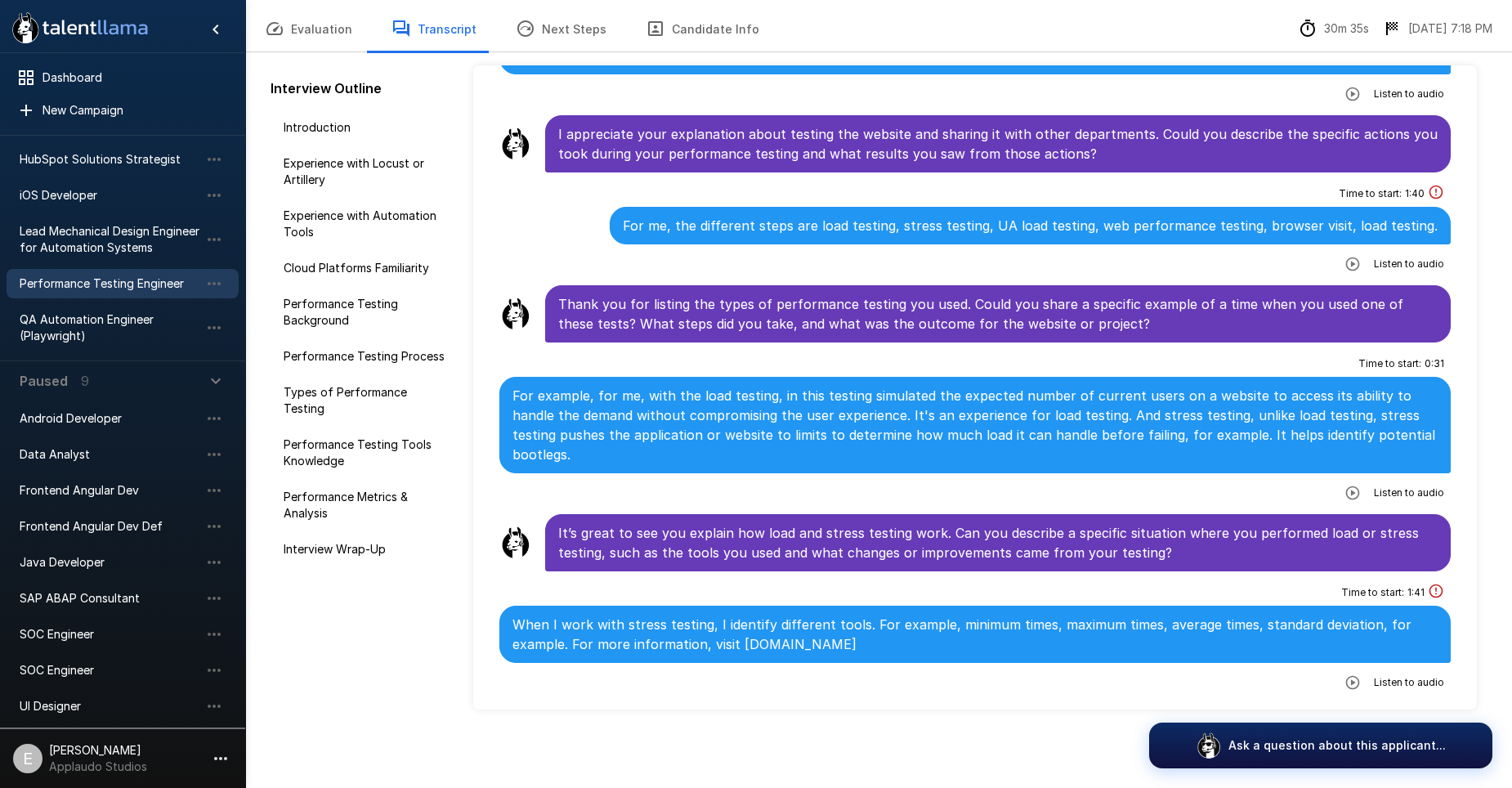 scroll, scrollTop: 2656, scrollLeft: 0, axis: vertical 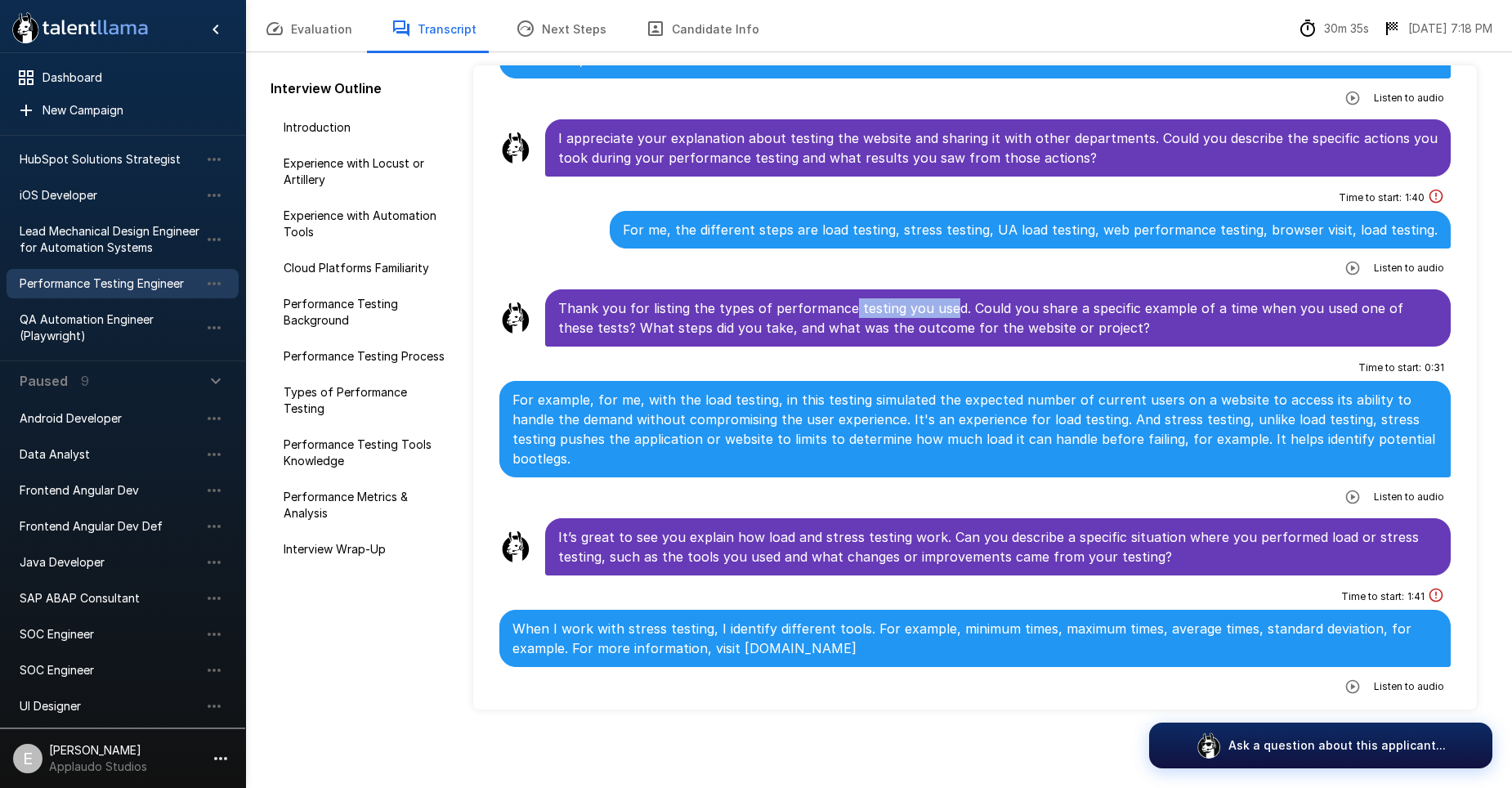 drag, startPoint x: 844, startPoint y: 279, endPoint x: 946, endPoint y: 279, distance: 102 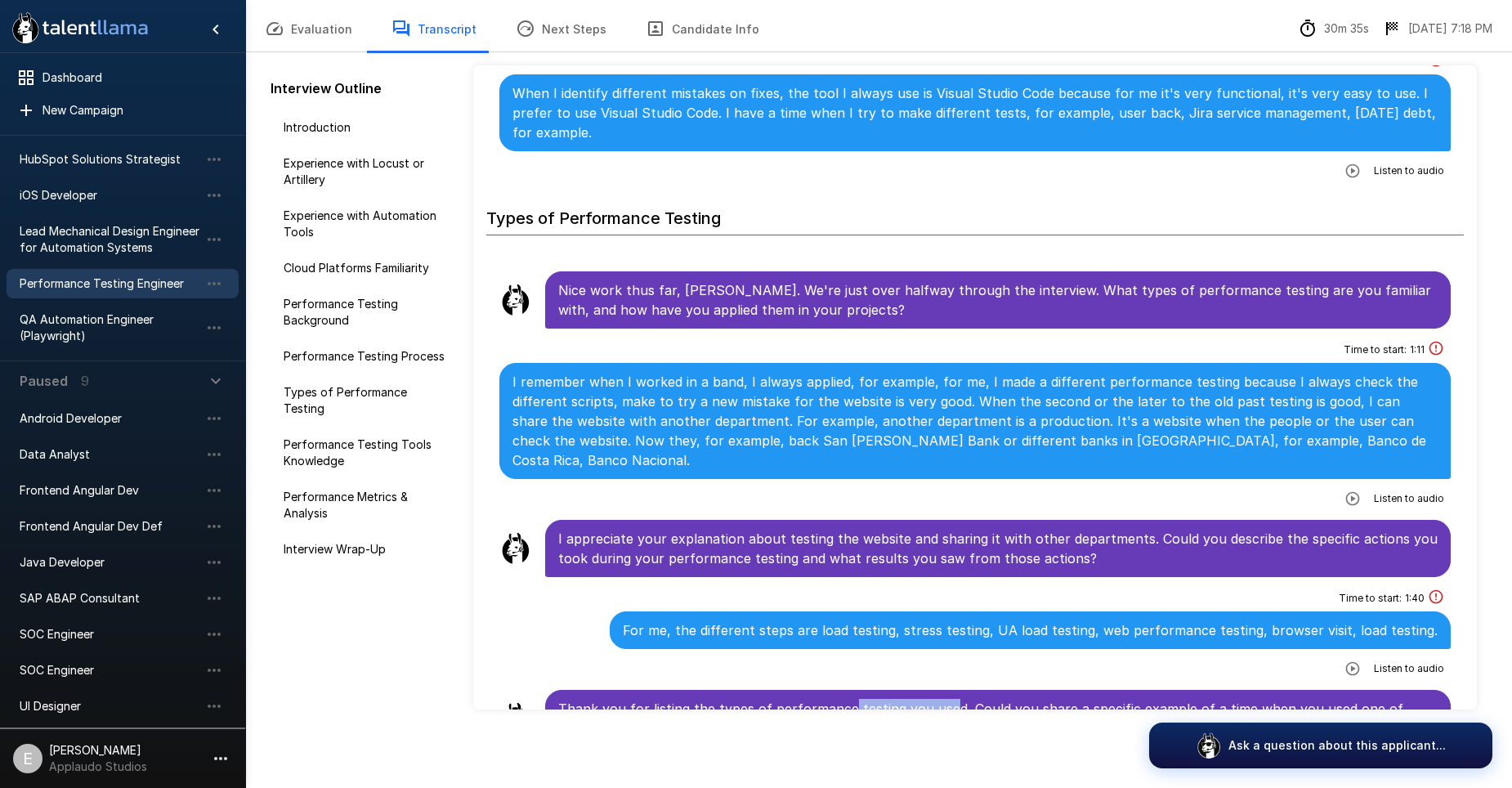 scroll, scrollTop: 2247, scrollLeft: 0, axis: vertical 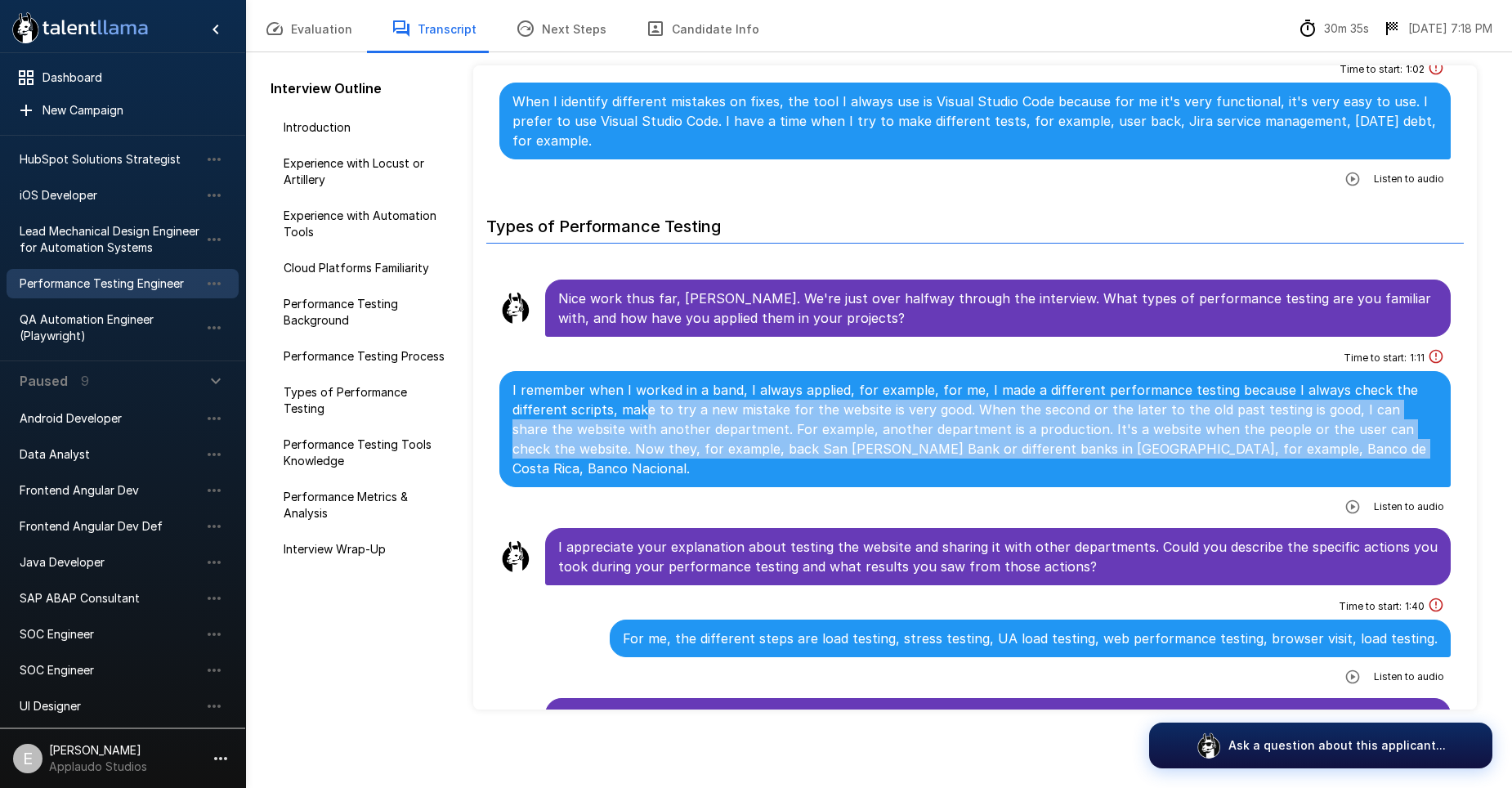 drag, startPoint x: 641, startPoint y: 393, endPoint x: 1286, endPoint y: 428, distance: 645.94891 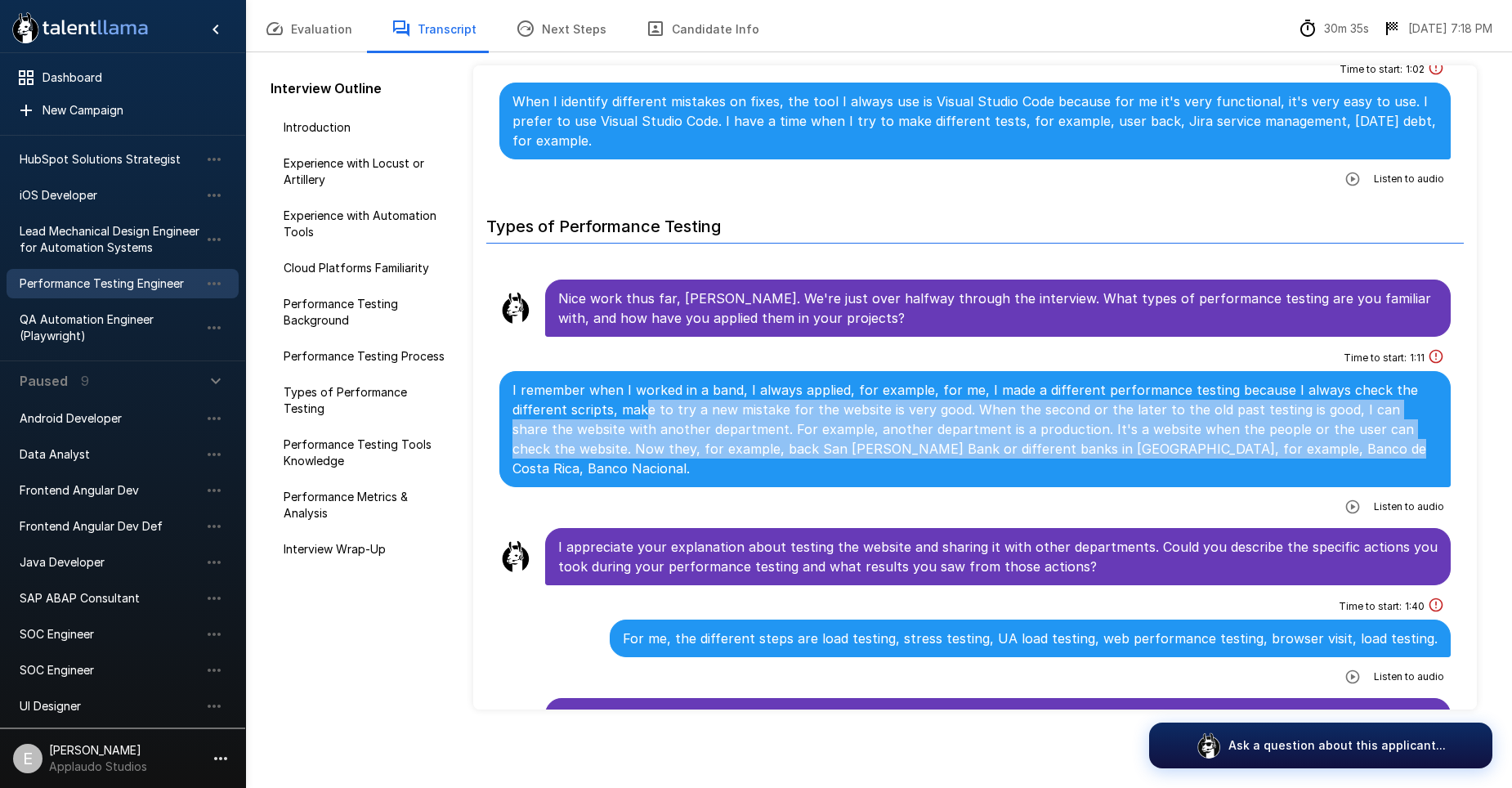 drag, startPoint x: 1286, startPoint y: 428, endPoint x: 1123, endPoint y: 419, distance: 163.24828 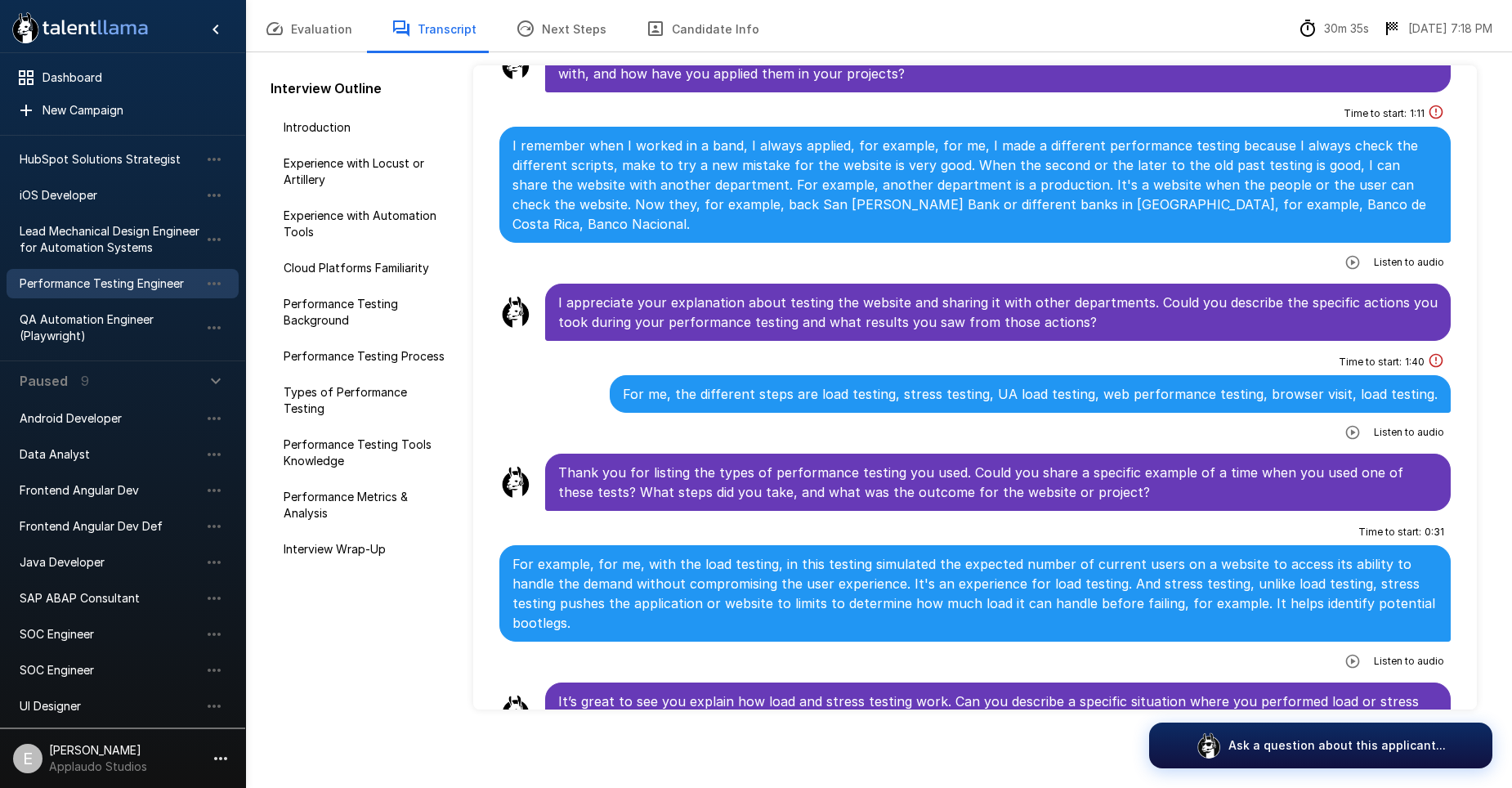 scroll, scrollTop: 2492, scrollLeft: 0, axis: vertical 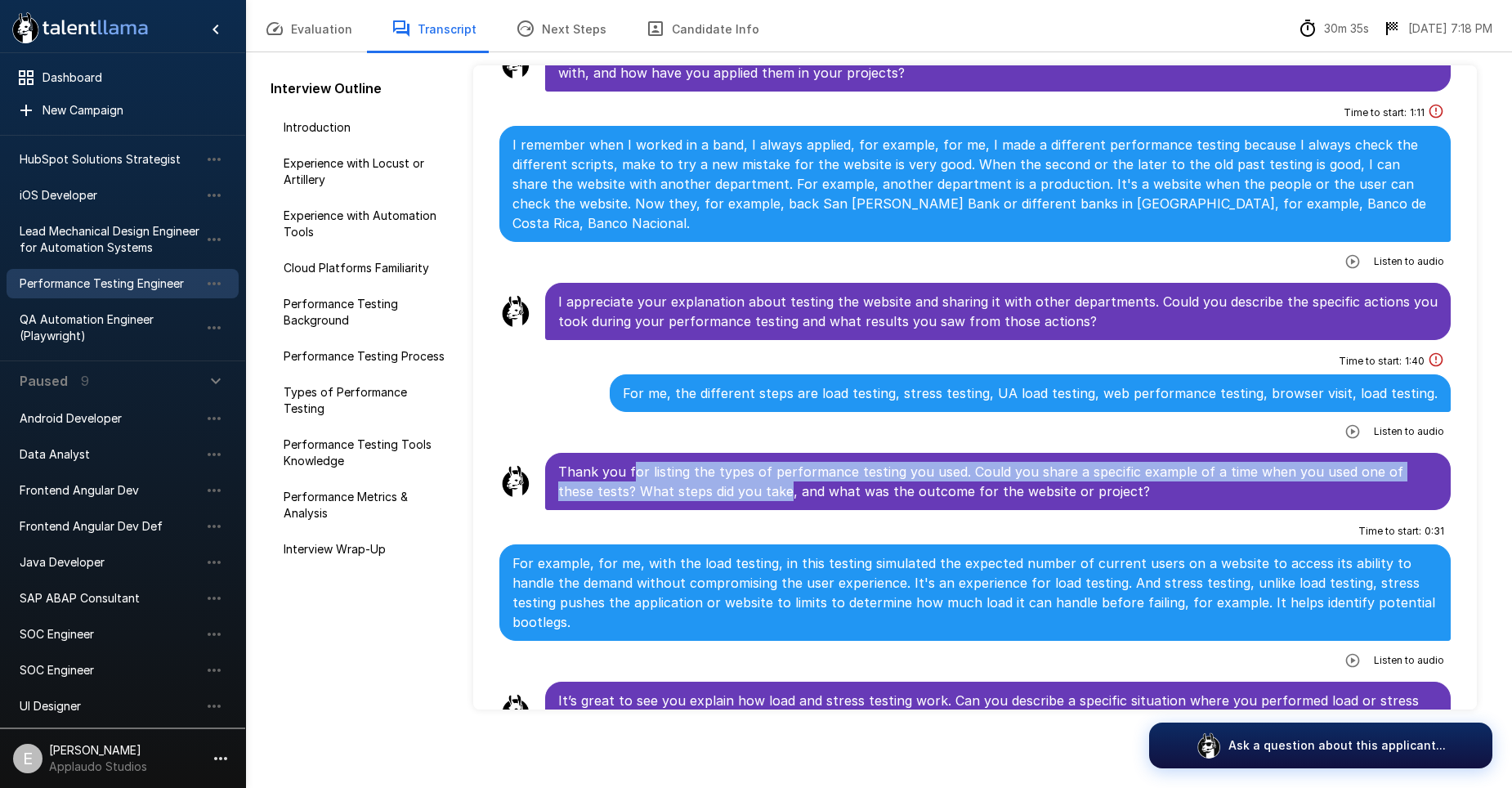 drag, startPoint x: 630, startPoint y: 441, endPoint x: 744, endPoint y: 451, distance: 114.43776 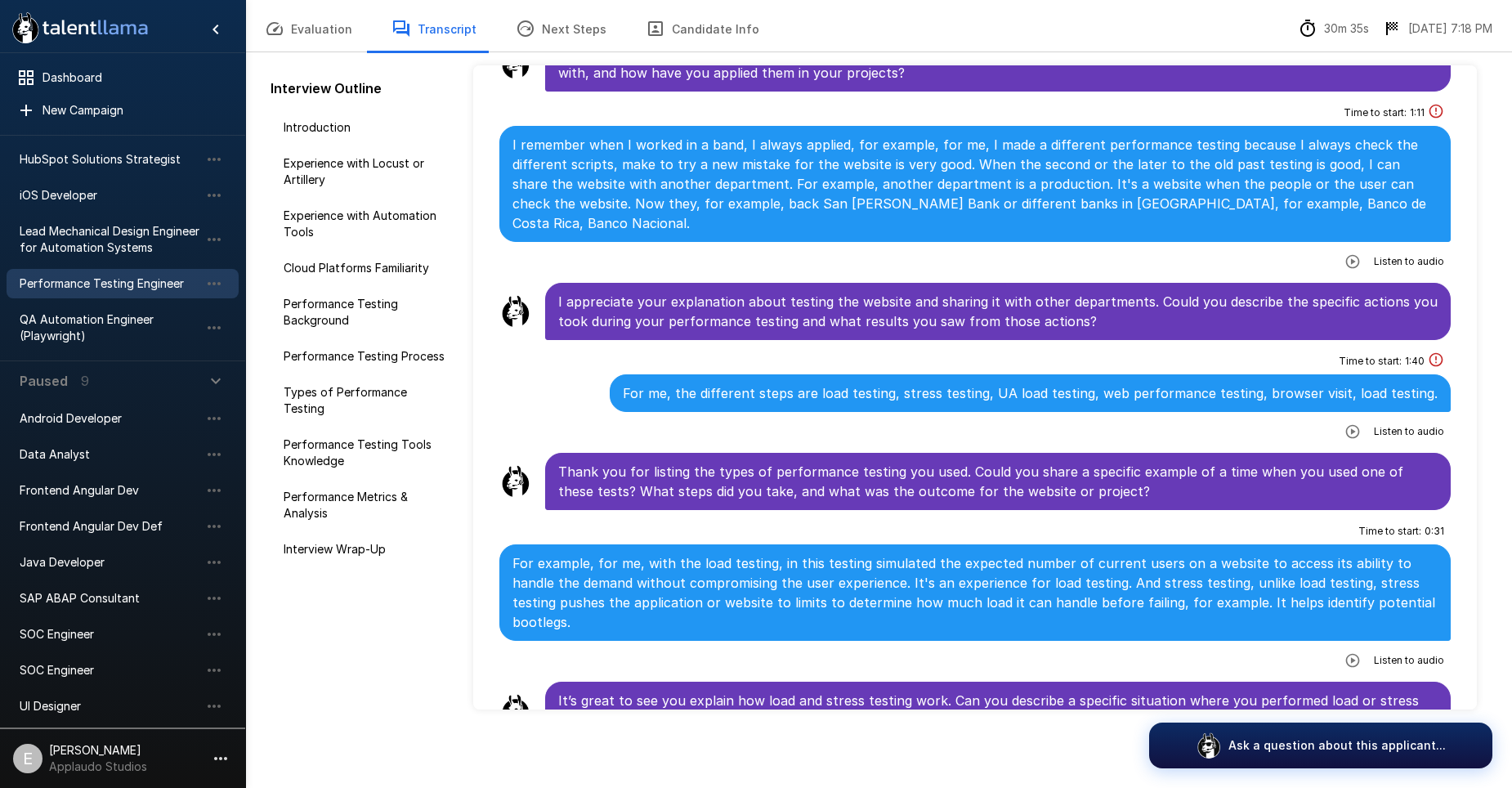 drag, startPoint x: 744, startPoint y: 451, endPoint x: 940, endPoint y: 469, distance: 196.8248 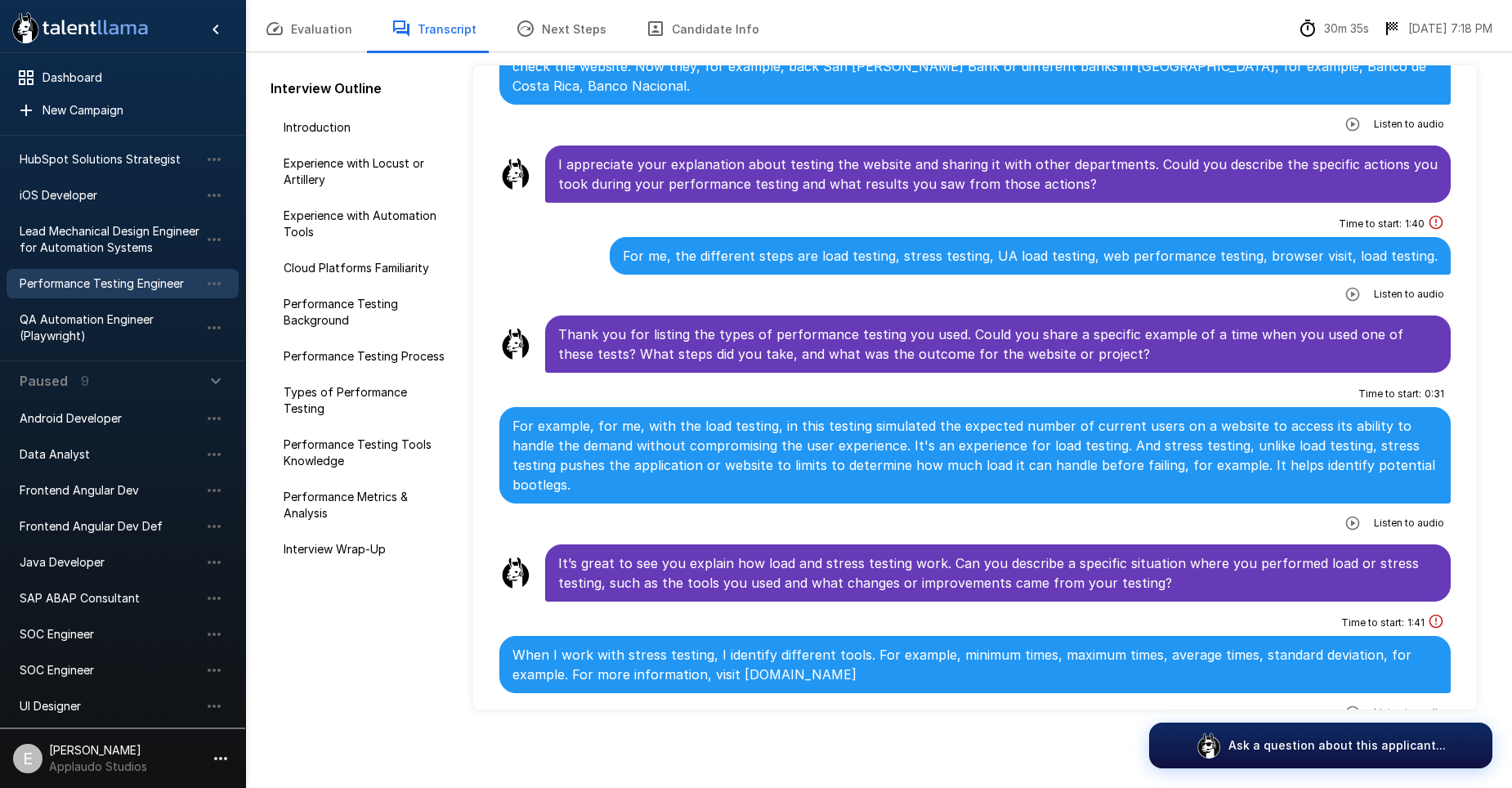 scroll, scrollTop: 2656, scrollLeft: 0, axis: vertical 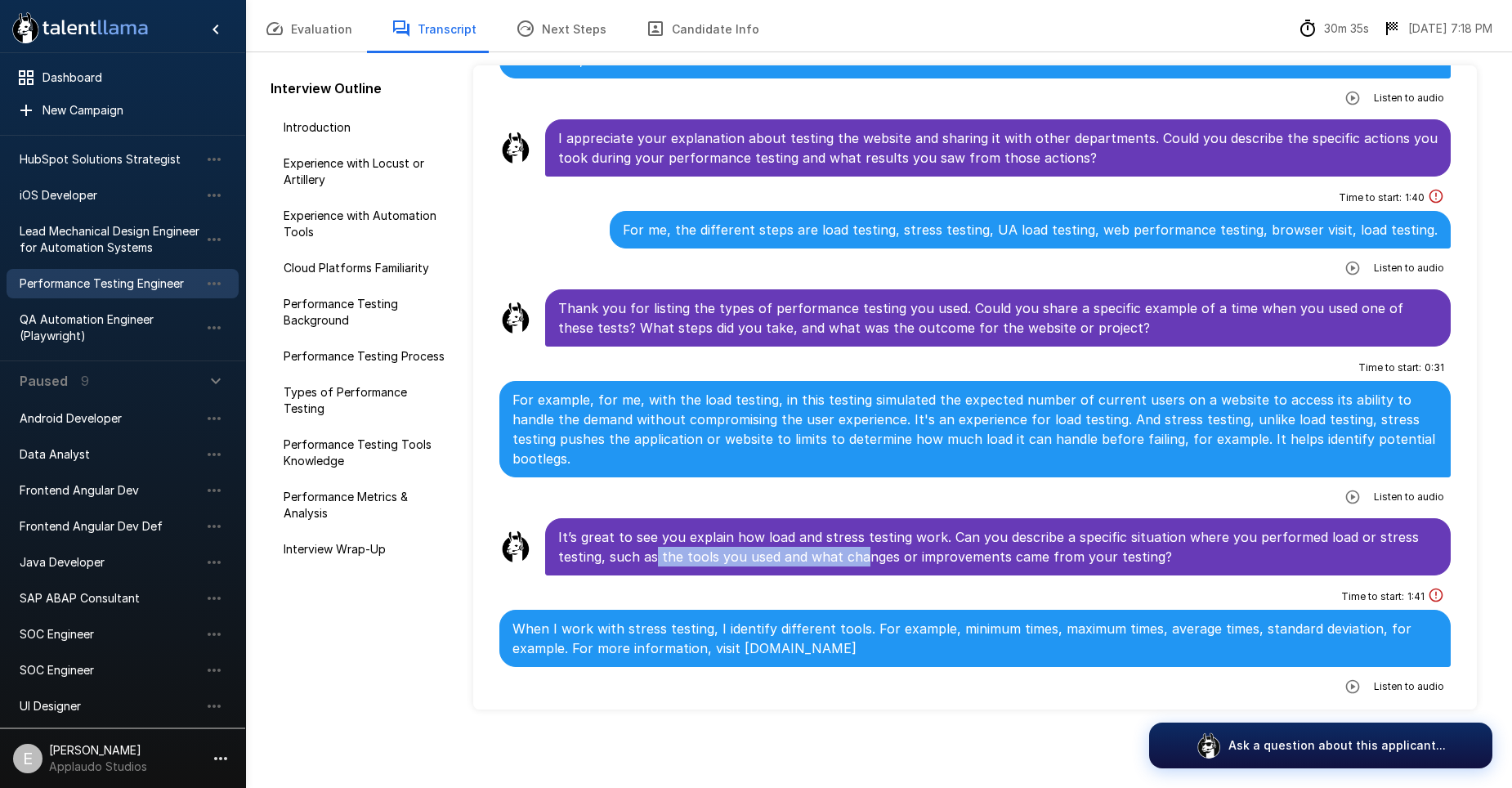 drag, startPoint x: 655, startPoint y: 489, endPoint x: 866, endPoint y: 497, distance: 211.1516 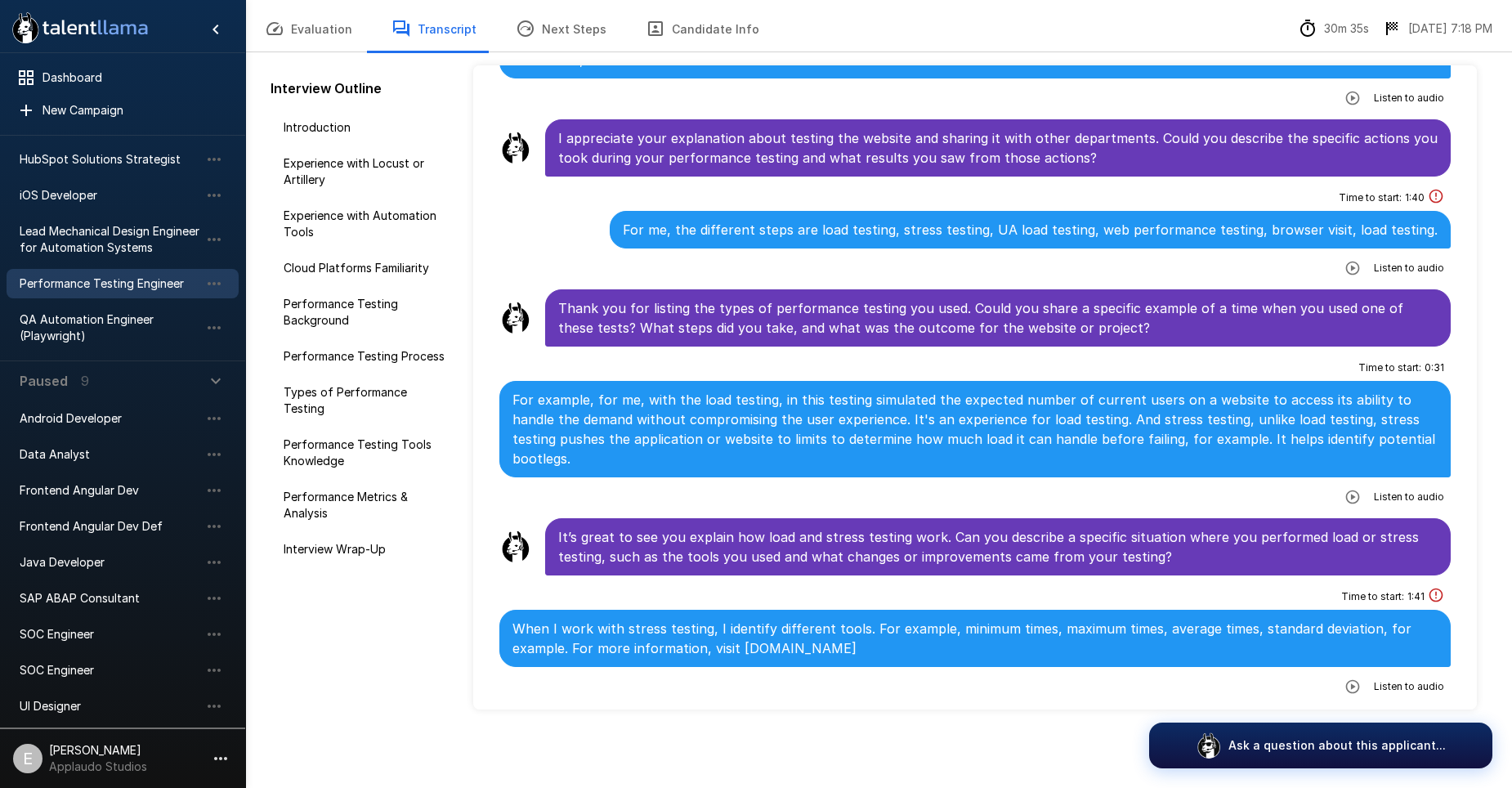 click on "It’s great to see you explain how load and stress testing work. Can you describe a specific situation where you performed load or stress testing, such as the tools you used and what changes or improvements came from your testing?" at bounding box center [998, 547] 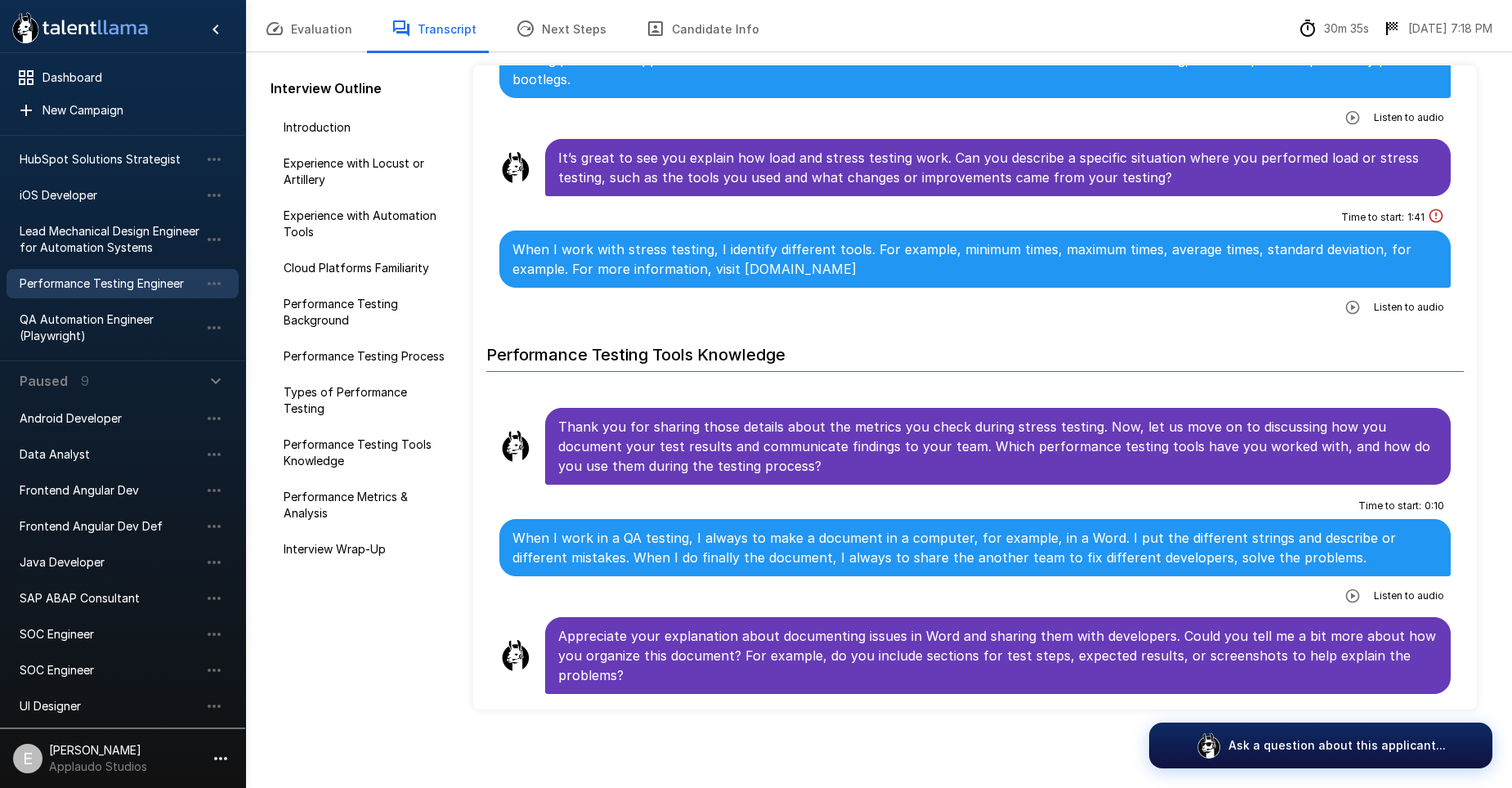 scroll, scrollTop: 3065, scrollLeft: 0, axis: vertical 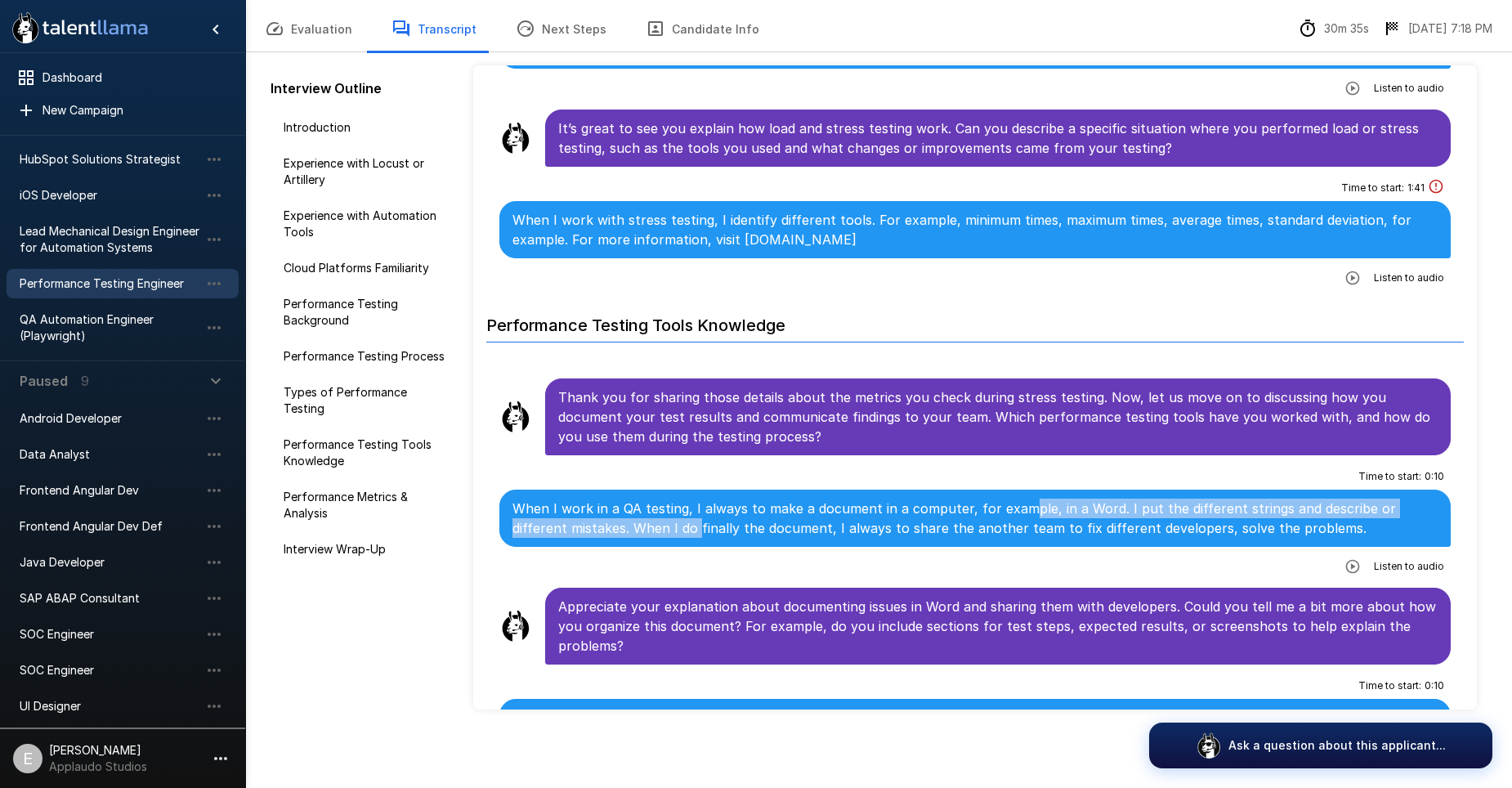 drag, startPoint x: 643, startPoint y: 460, endPoint x: 1021, endPoint y: 454, distance: 378.04762 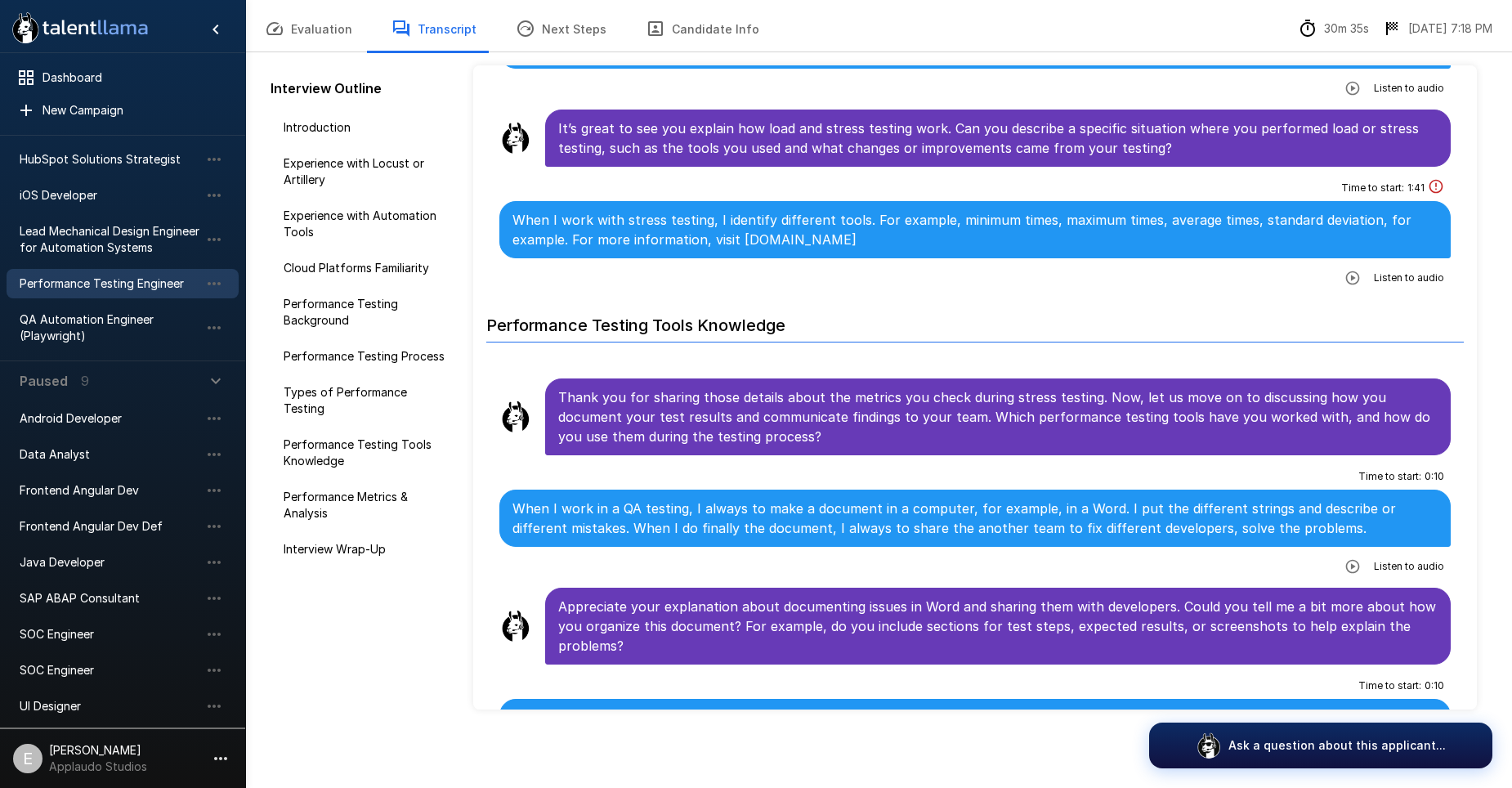 drag, startPoint x: 1021, startPoint y: 454, endPoint x: 1027, endPoint y: 495, distance: 41.4367 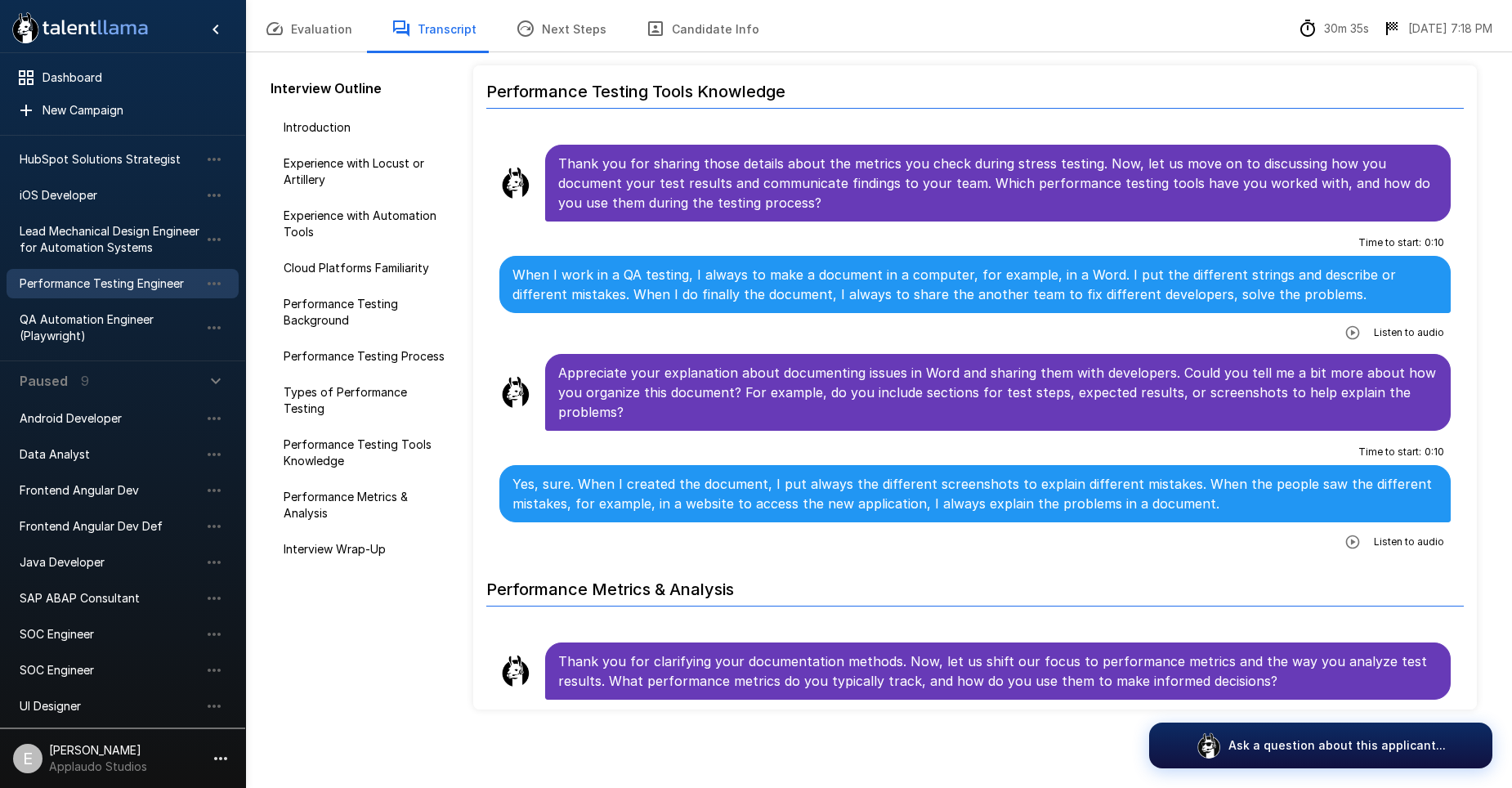 scroll, scrollTop: 3555, scrollLeft: 0, axis: vertical 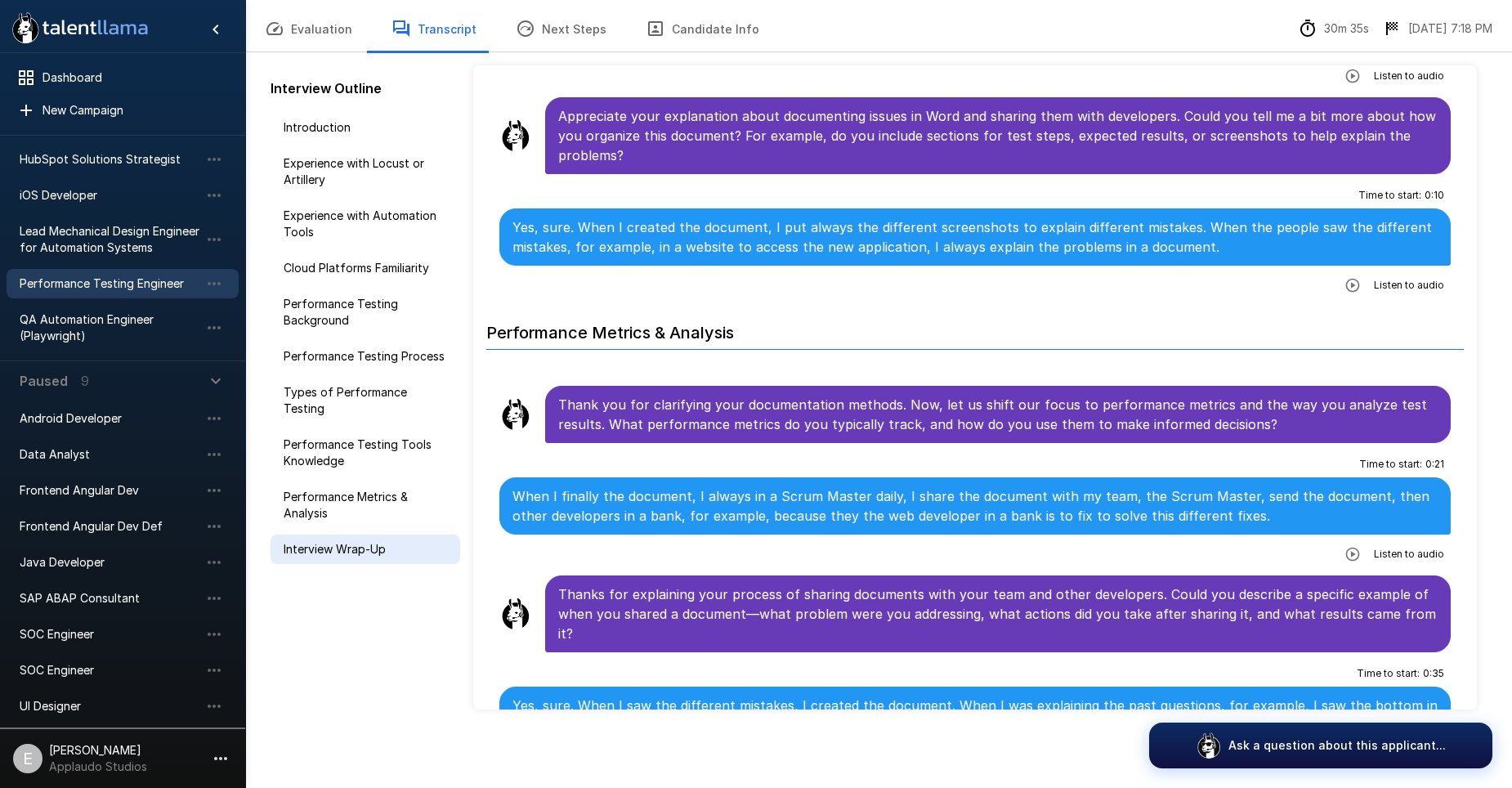 click on "Interview Wrap-Up" at bounding box center [365, 549] 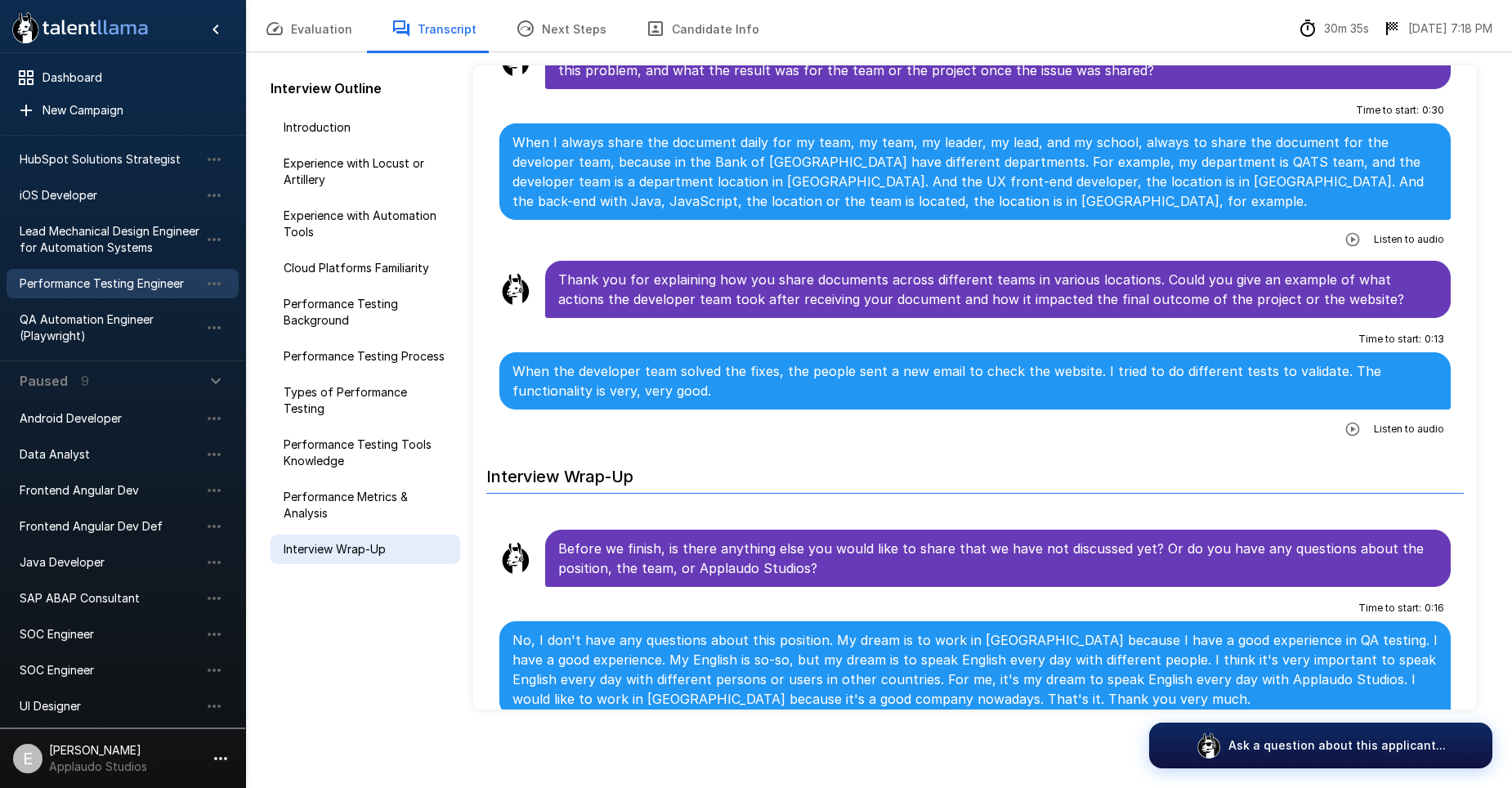 scroll, scrollTop: 4385, scrollLeft: 0, axis: vertical 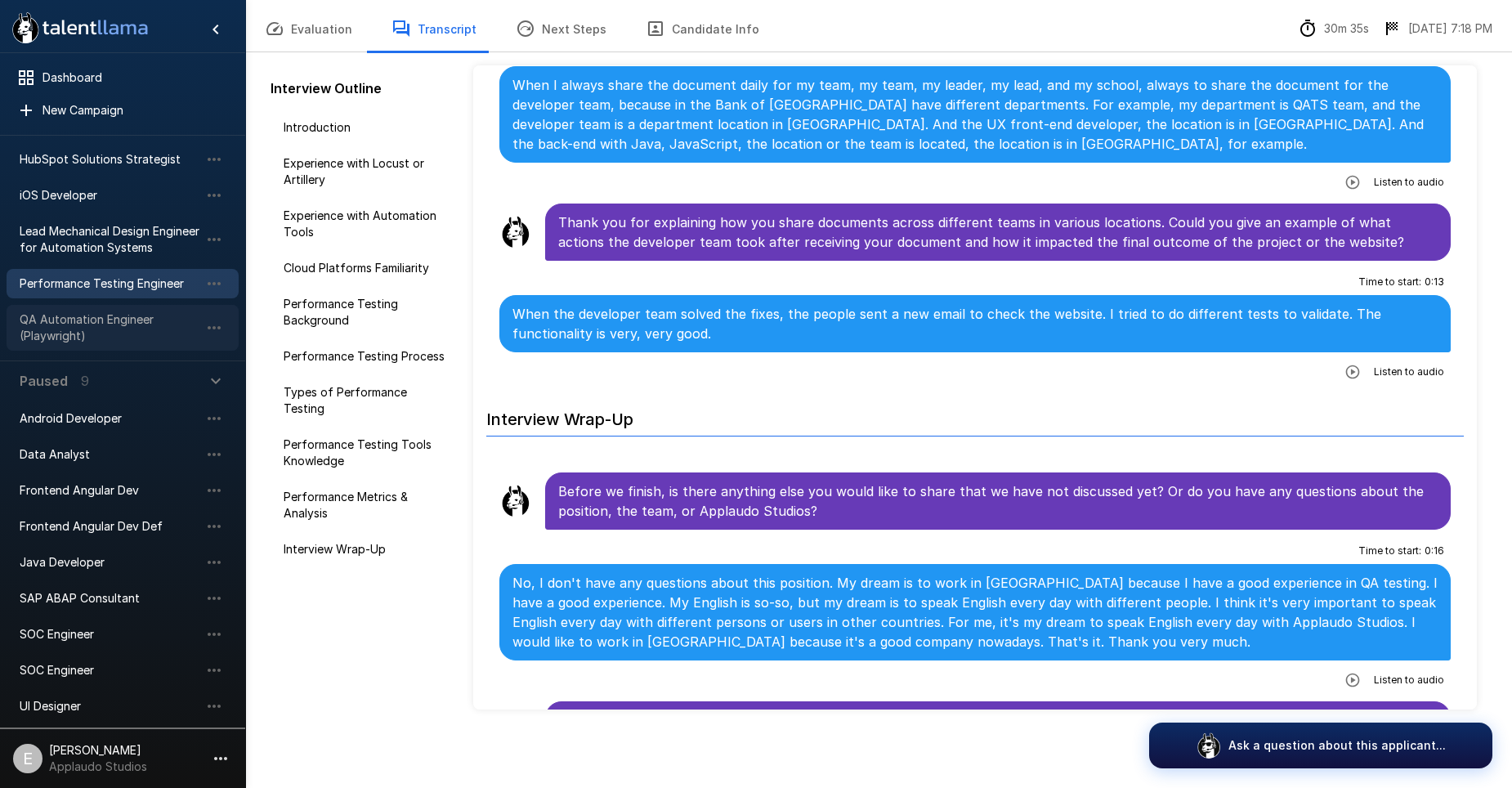 click on "QA Automation Engineer (Playwright)" at bounding box center [110, 328] 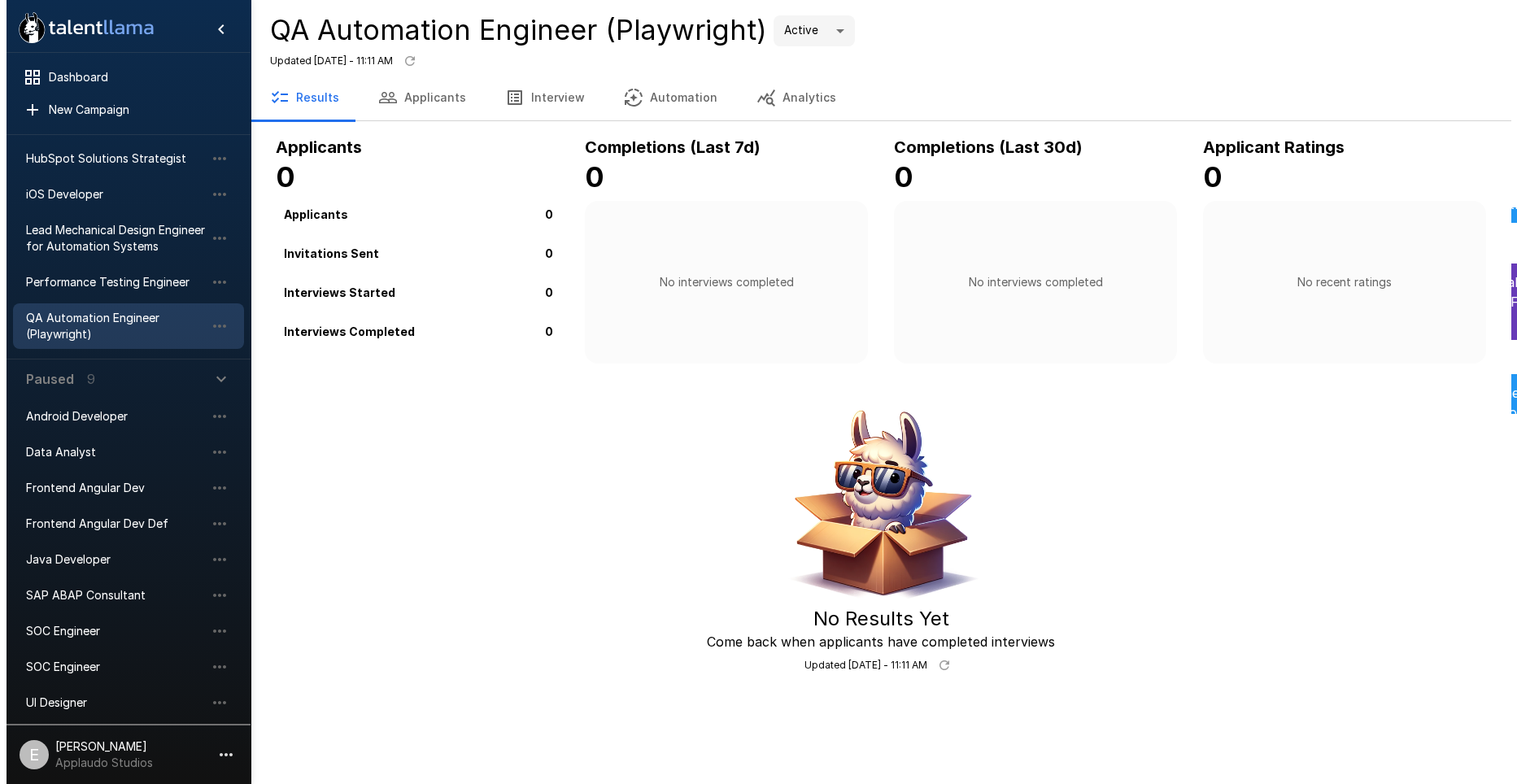 scroll, scrollTop: 0, scrollLeft: 0, axis: both 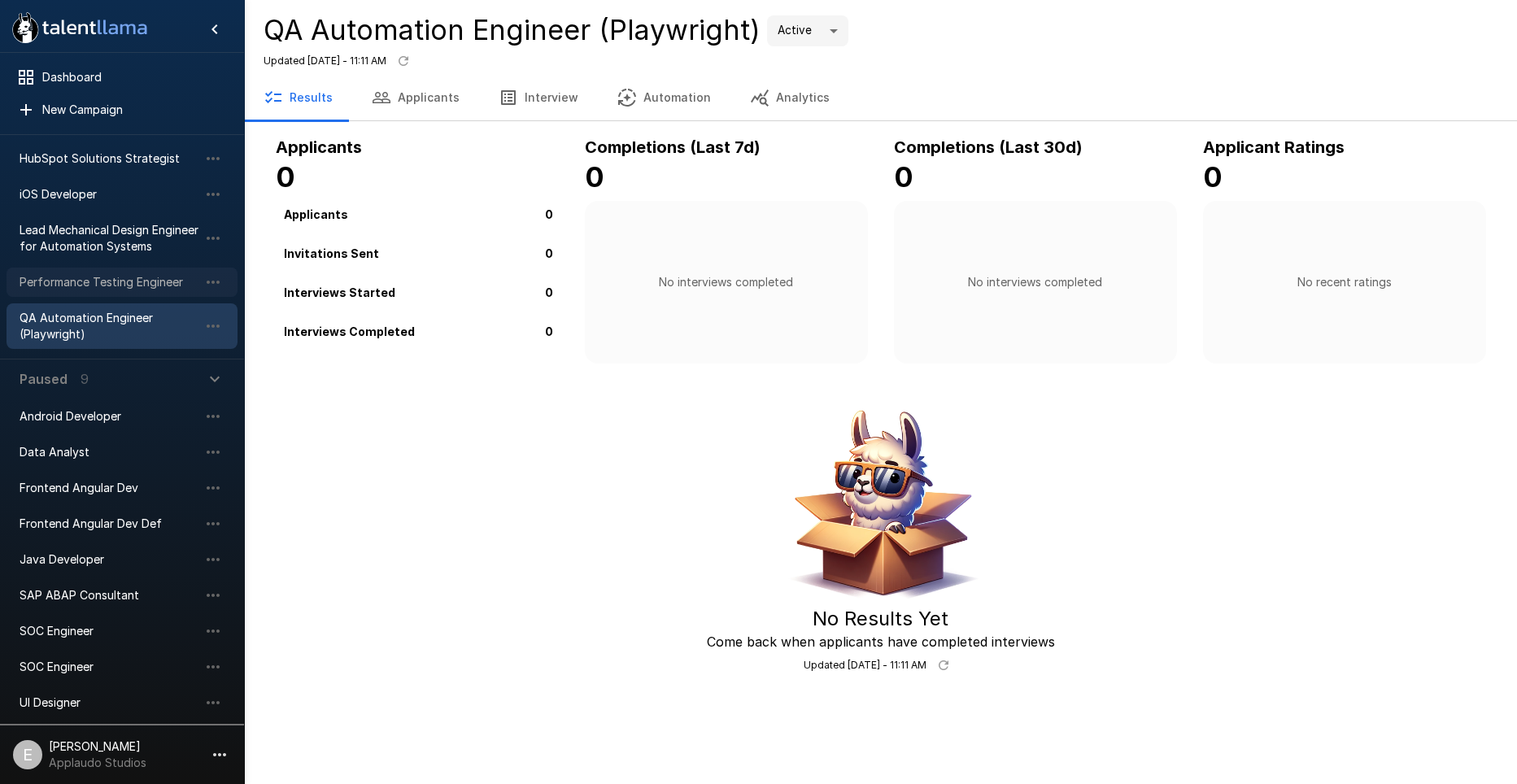 click on "Performance Testing Engineer" at bounding box center [109, 282] 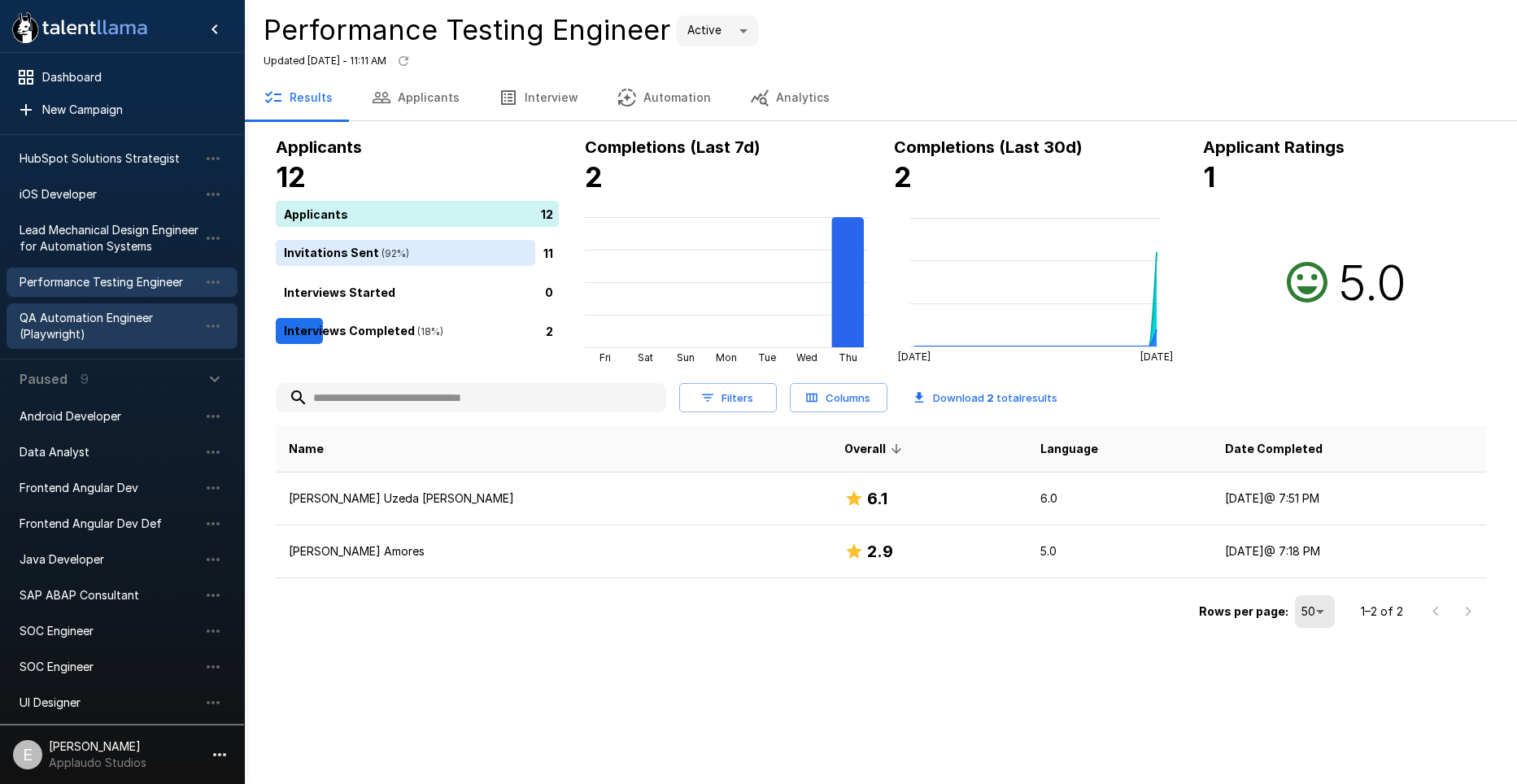 click on "QA Automation Engineer (Playwright)" at bounding box center (109, 326) 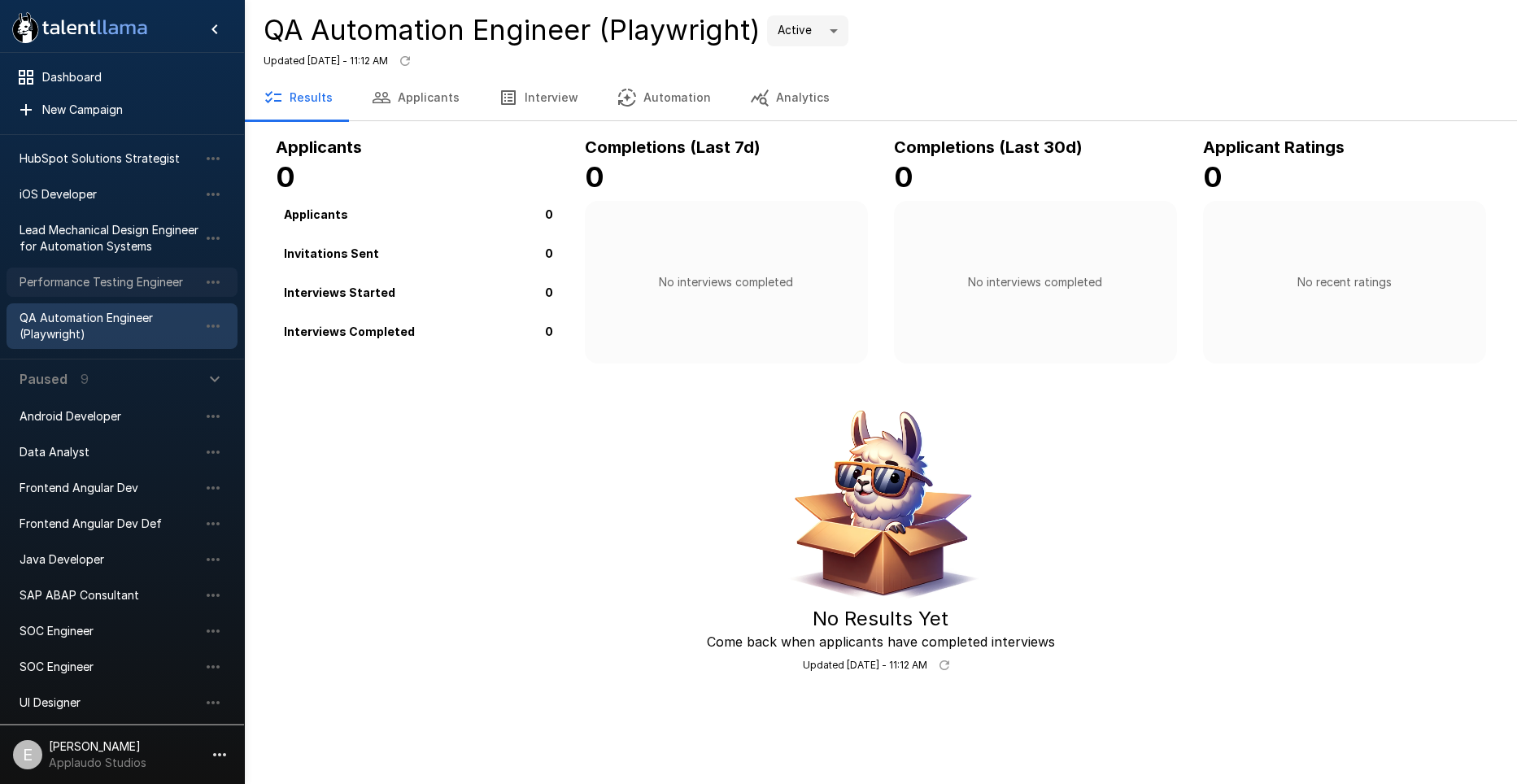 click on "Performance Testing Engineer" at bounding box center (109, 282) 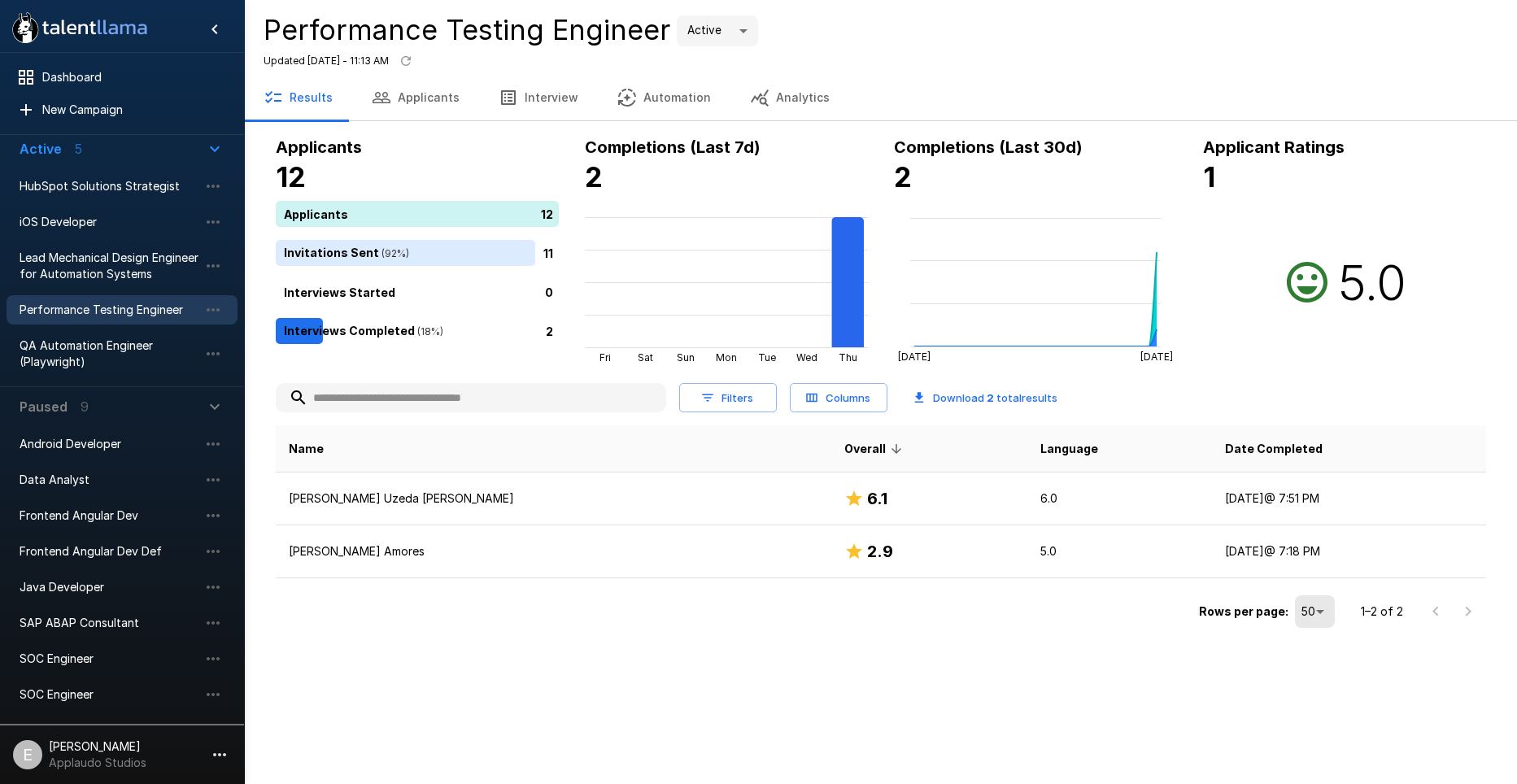 scroll, scrollTop: 0, scrollLeft: 0, axis: both 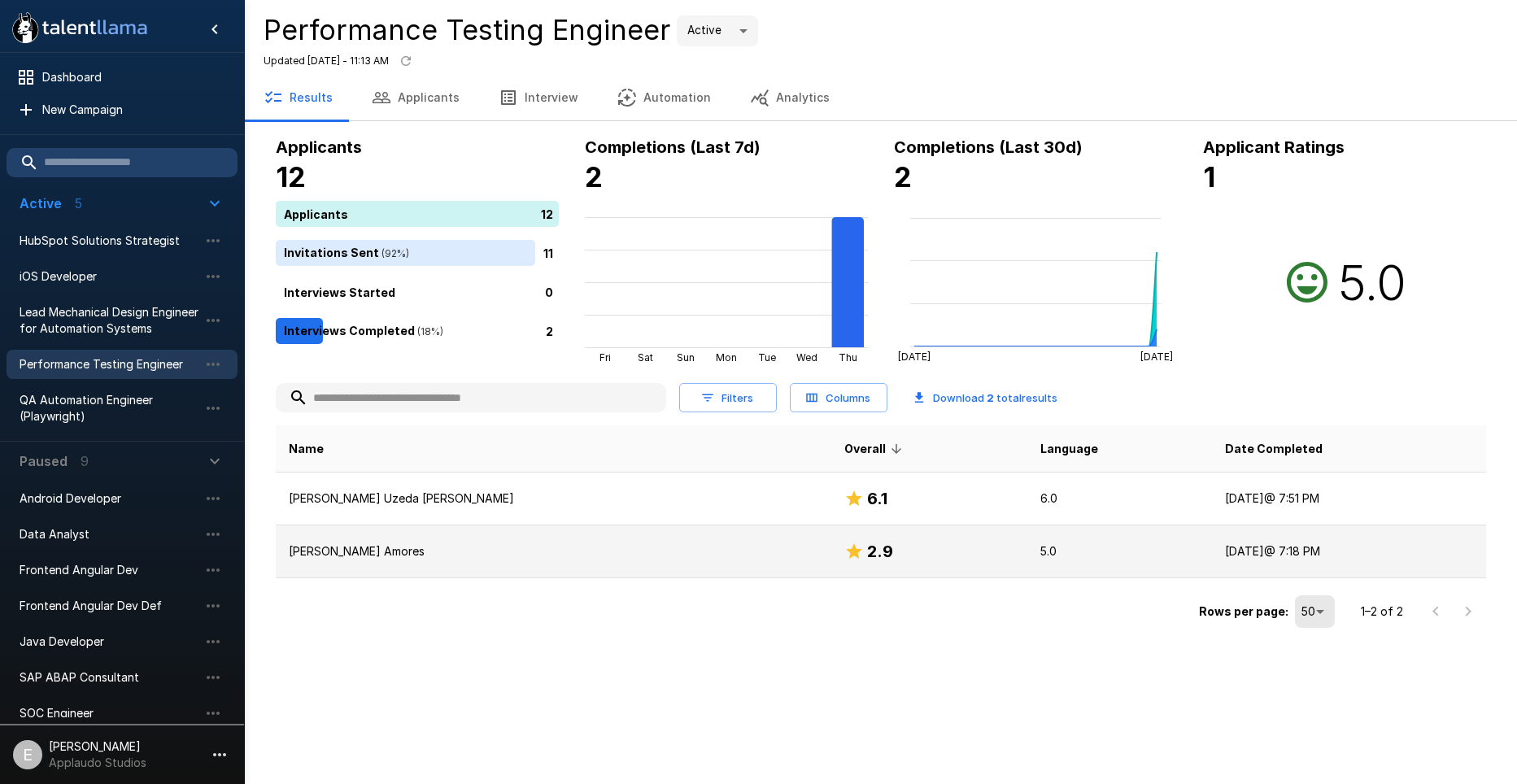 click on "[PERSON_NAME] Amores" at bounding box center [553, 551] 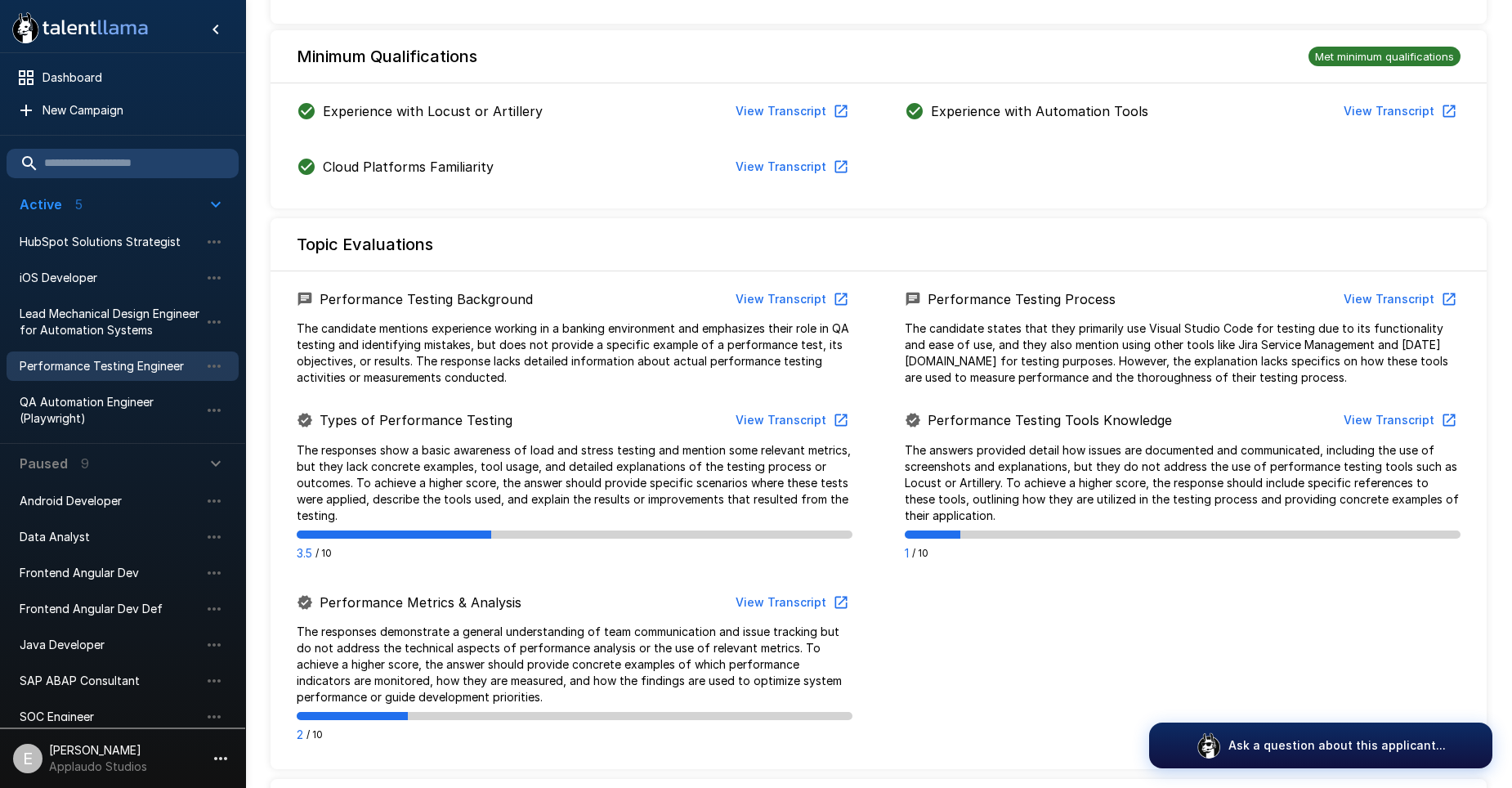 scroll, scrollTop: 344, scrollLeft: 0, axis: vertical 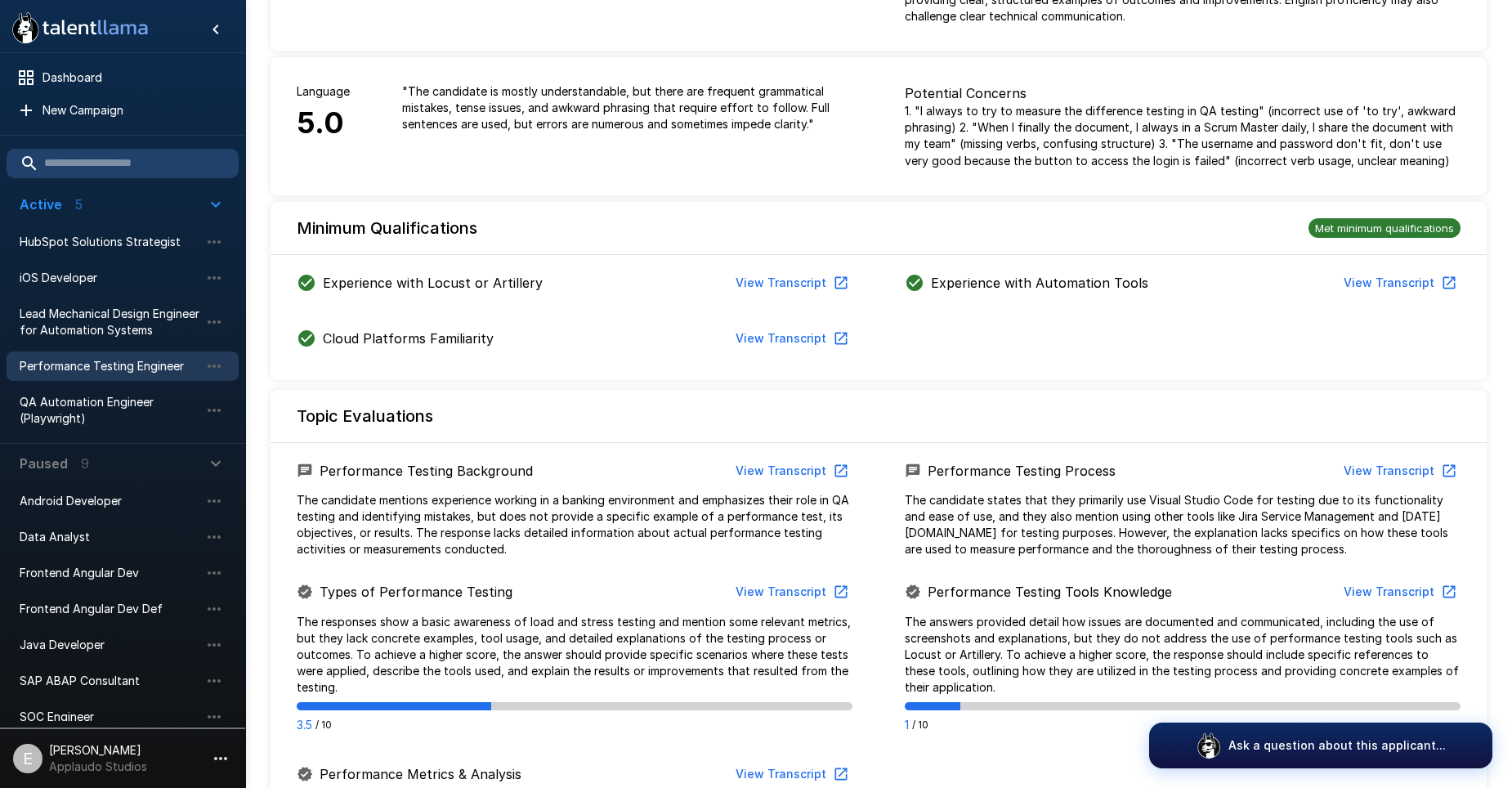 click on "The responses show a basic awareness of load and stress testing and mention some relevant metrics, but they lack concrete examples, tool usage, and detailed explanations of the testing process or outcomes. To achieve a higher score, the answer should provide specific scenarios where these tests were applied, describe the tools used, and explain the results or improvements that resulted from the testing." at bounding box center (575, 655) 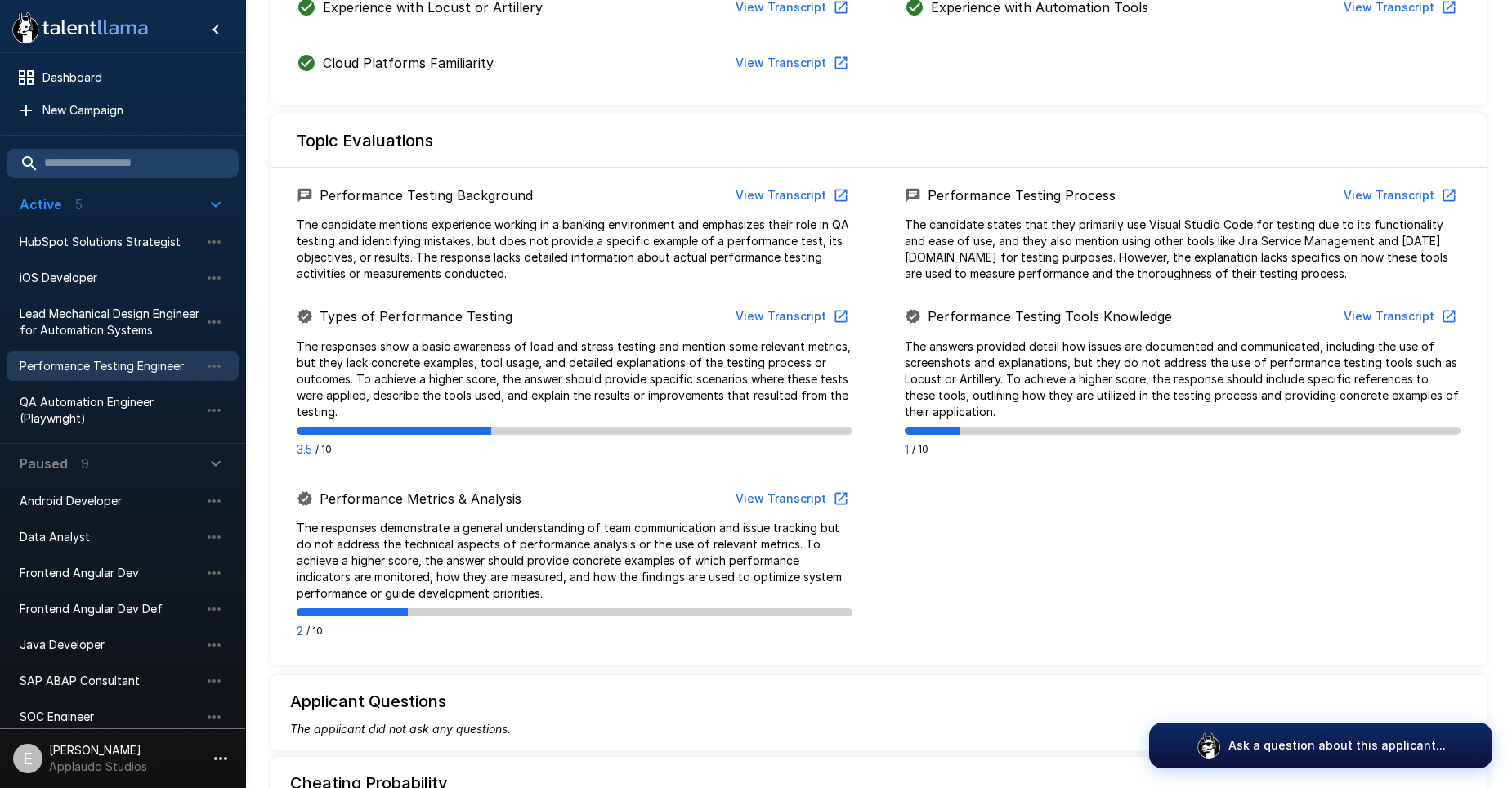 scroll, scrollTop: 835, scrollLeft: 0, axis: vertical 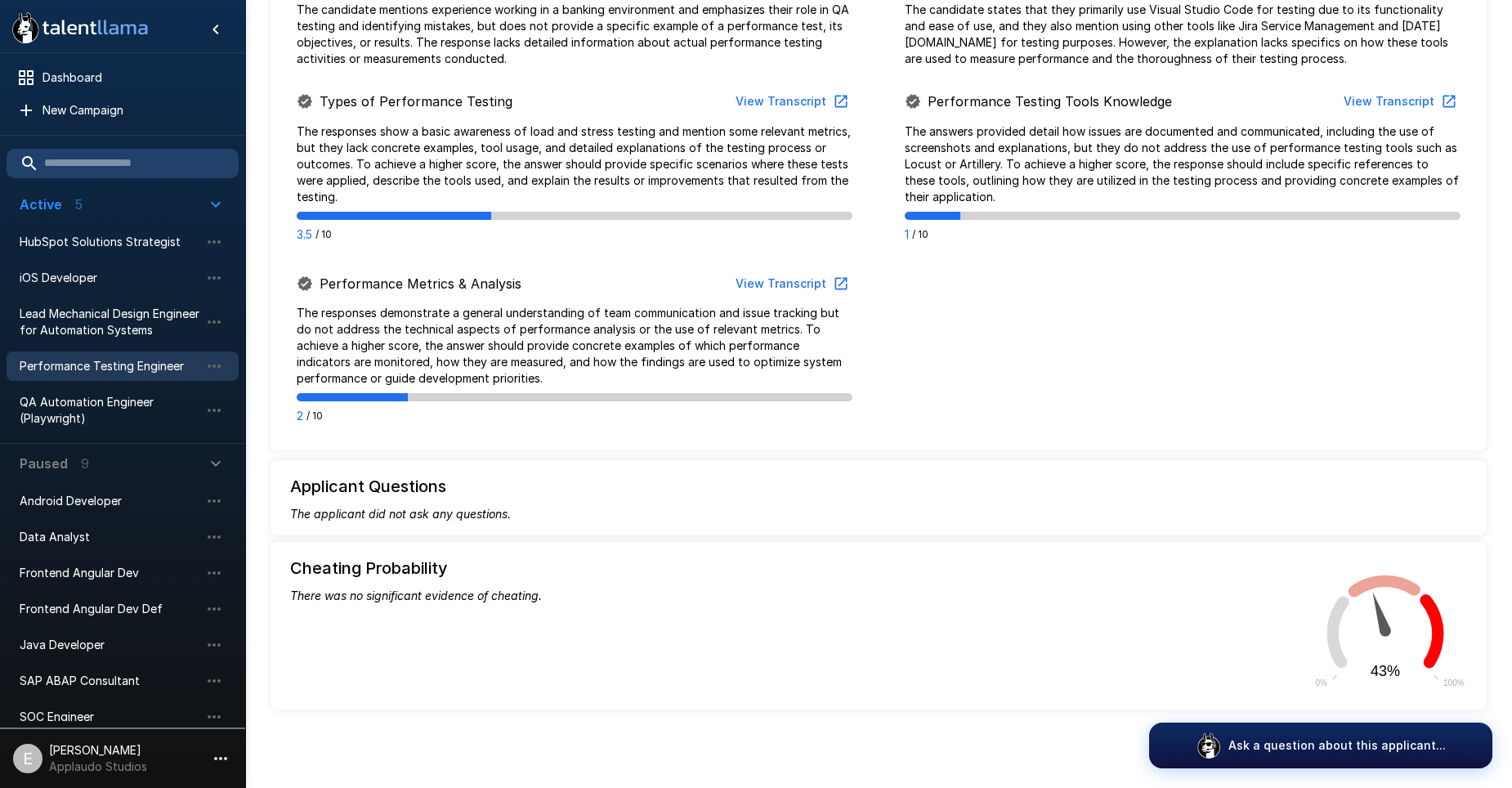 drag, startPoint x: 1380, startPoint y: 609, endPoint x: 1363, endPoint y: 620, distance: 20.248457 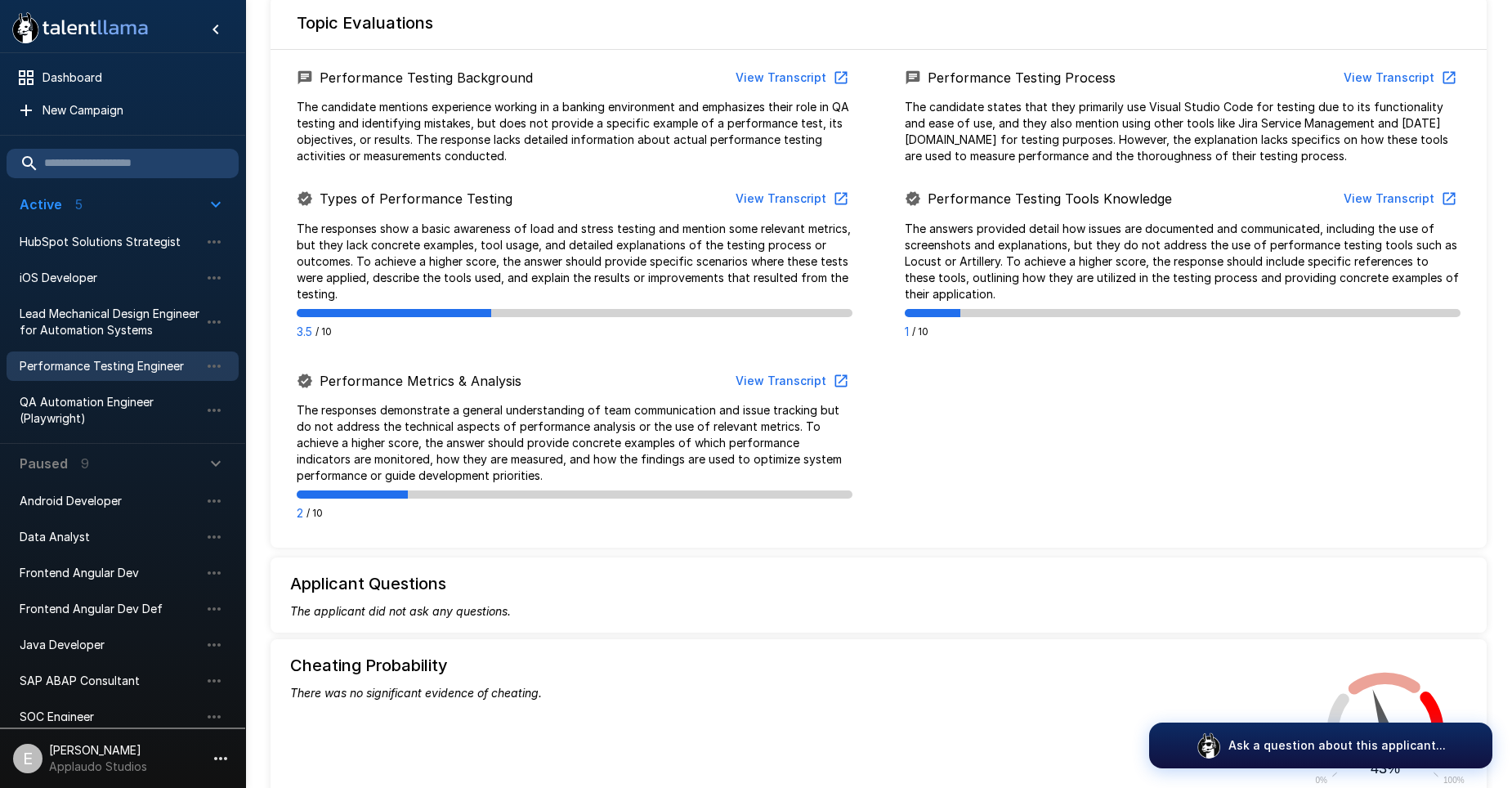 scroll, scrollTop: 589, scrollLeft: 0, axis: vertical 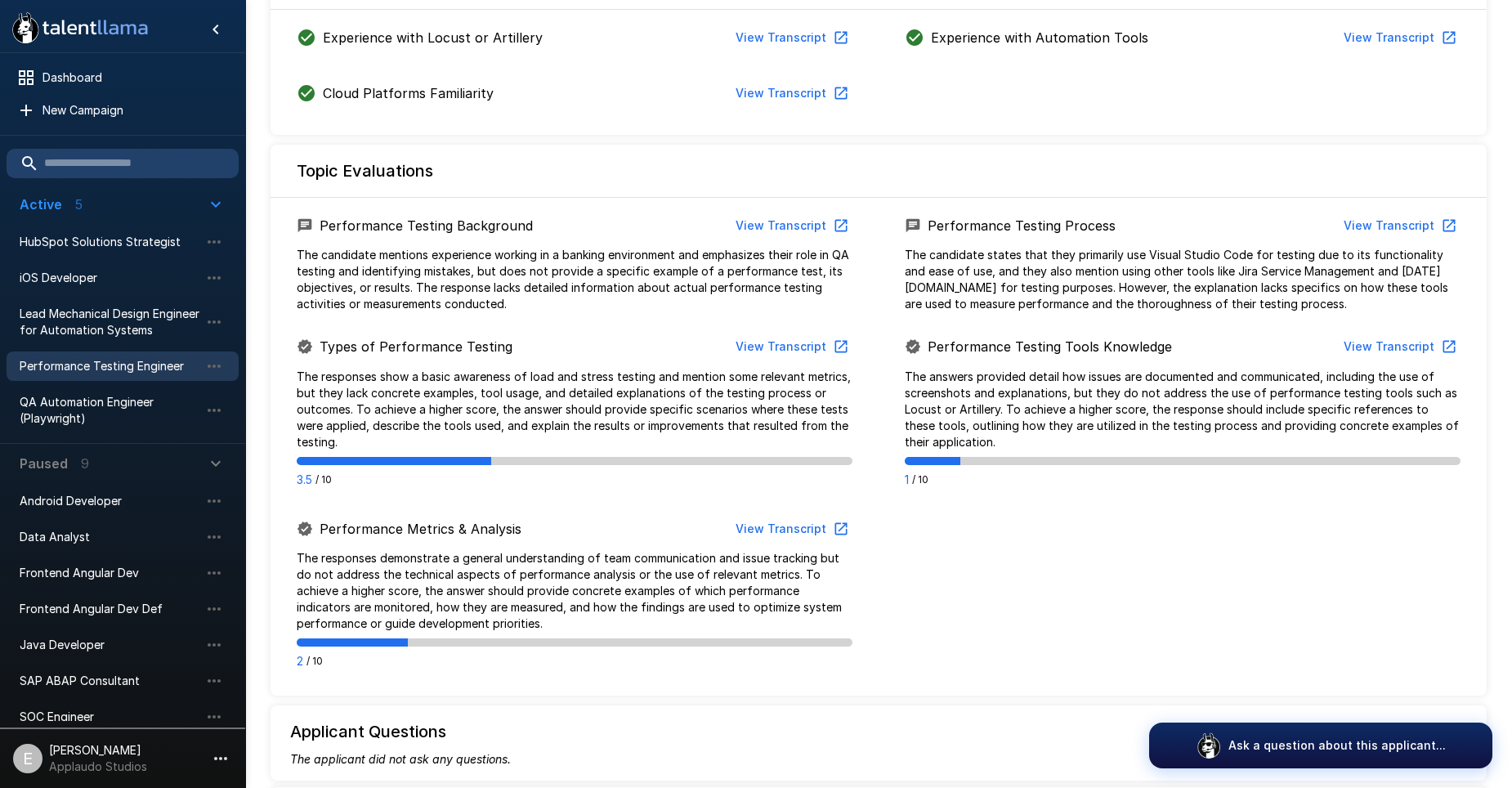 click on "View Transcript" at bounding box center (1398, 347) 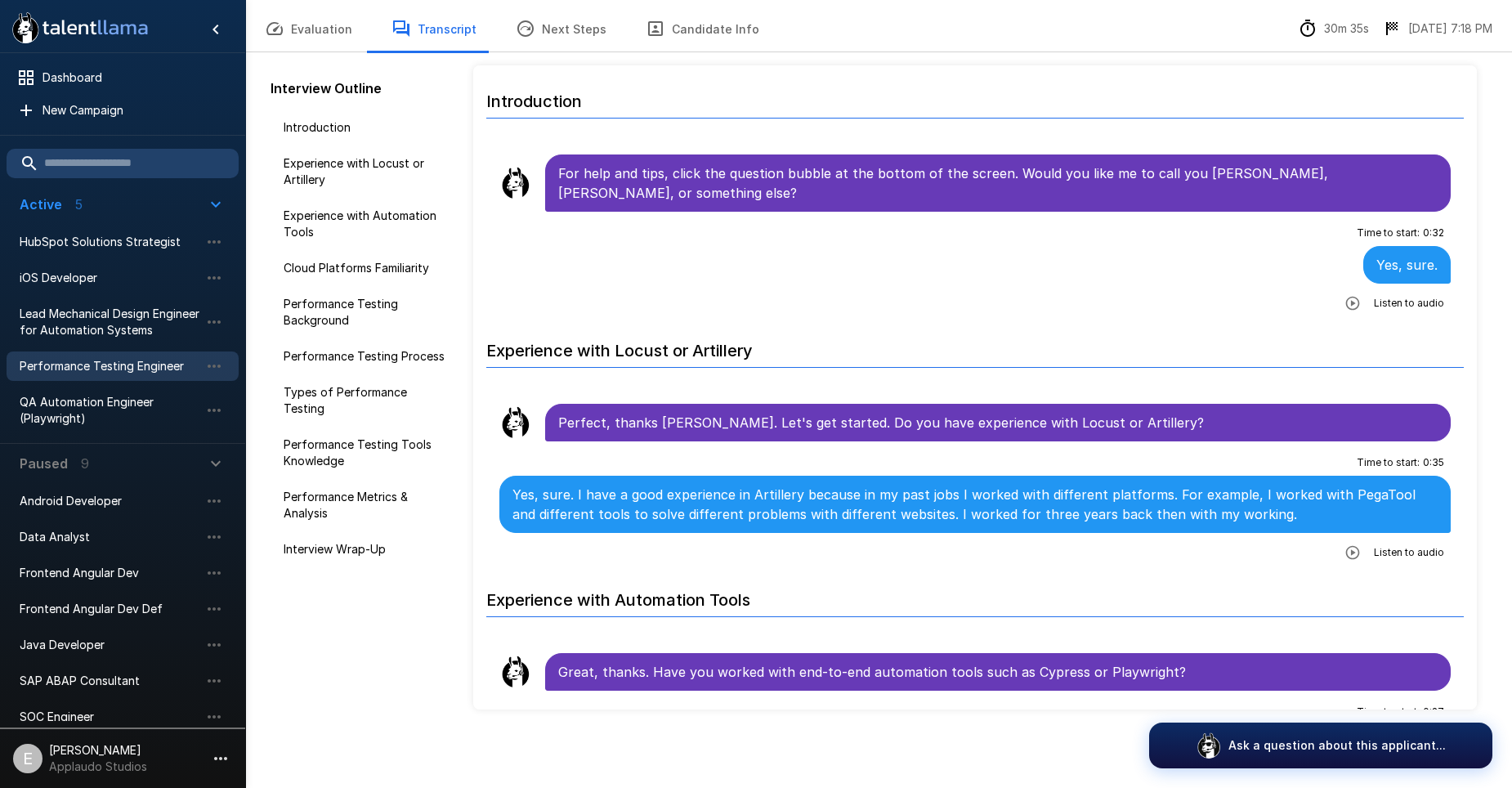 scroll, scrollTop: 61, scrollLeft: 0, axis: vertical 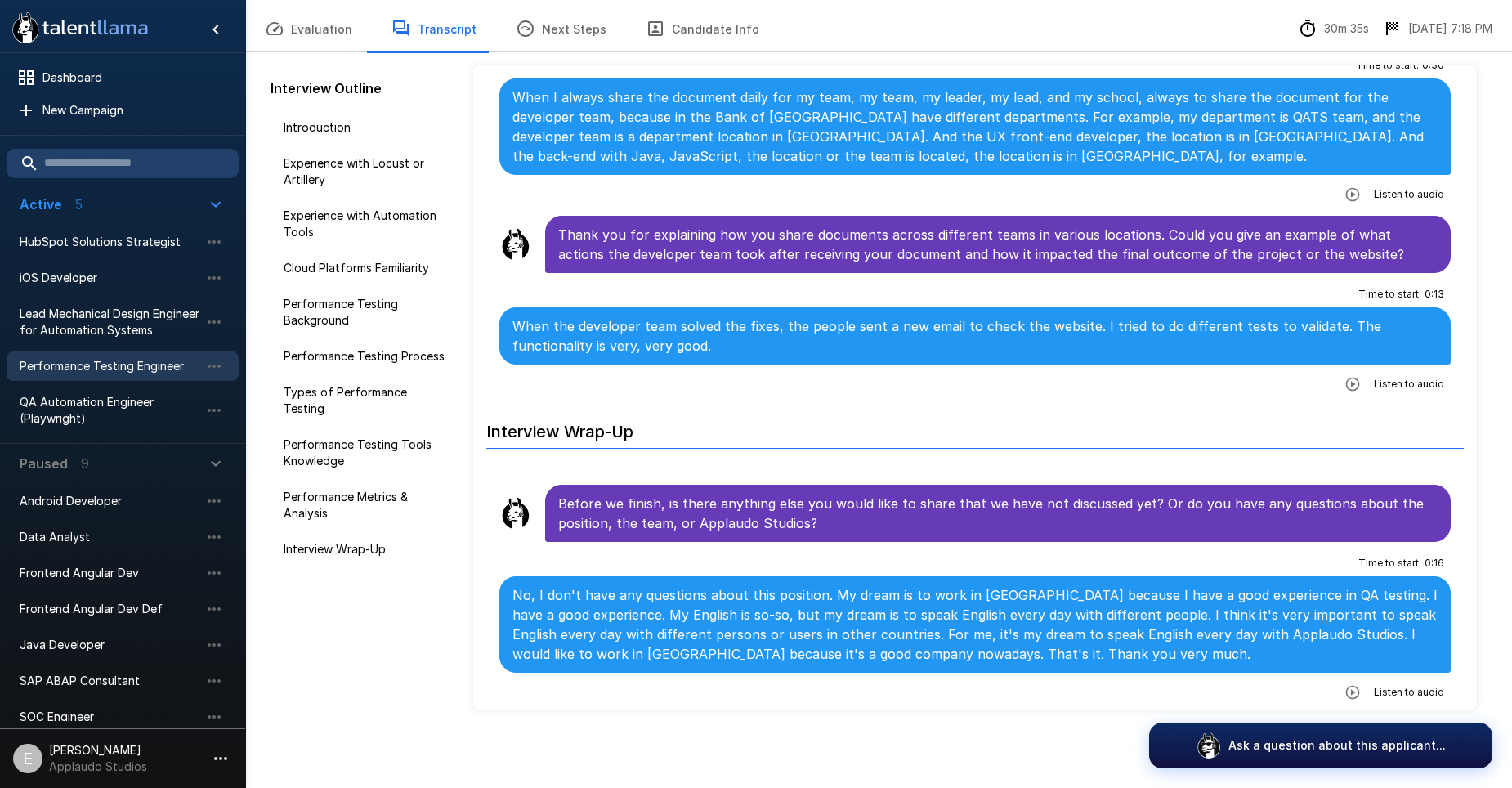 click on "Performance Testing Engineer" at bounding box center [110, 366] 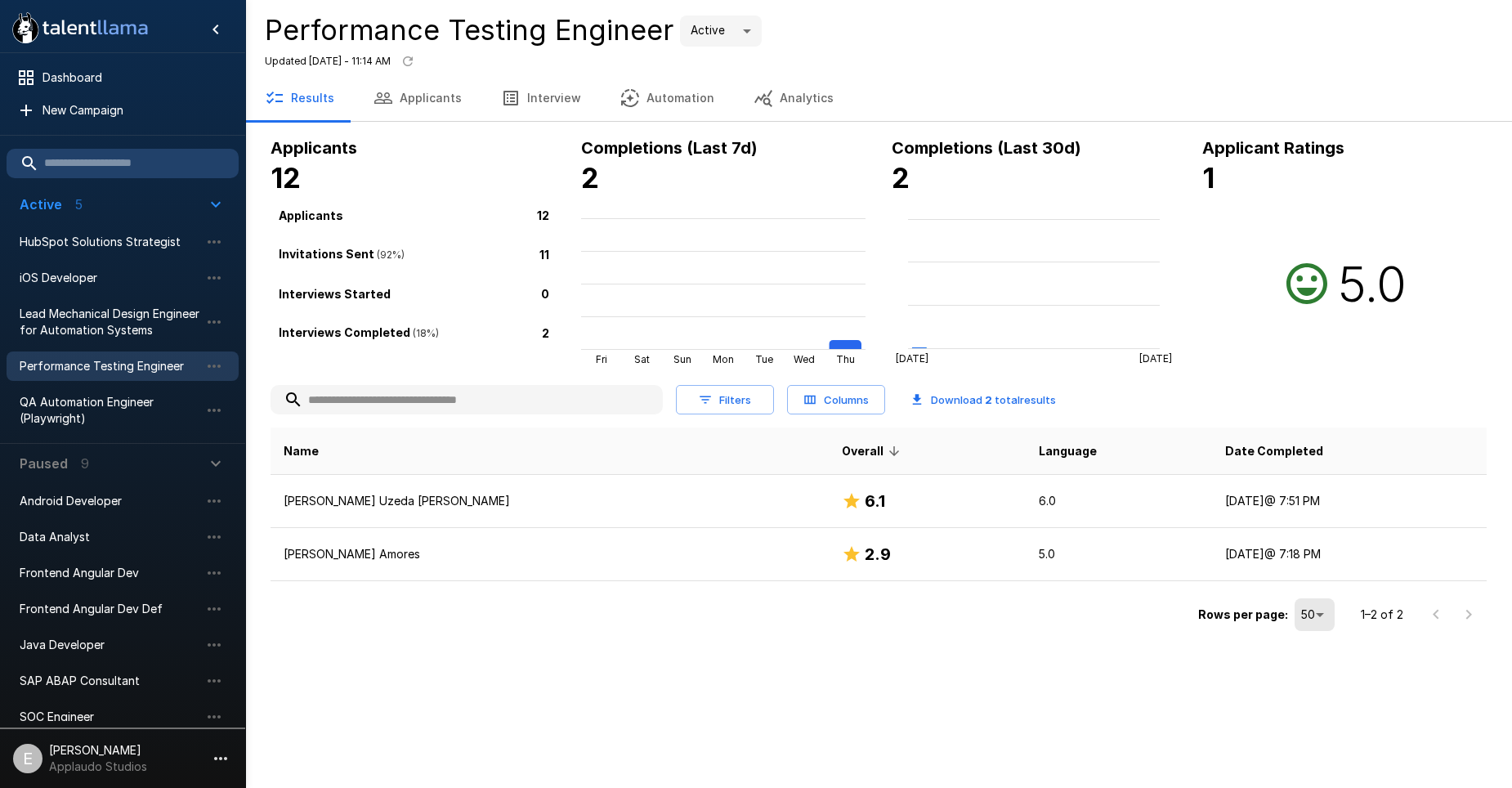 scroll, scrollTop: 0, scrollLeft: 0, axis: both 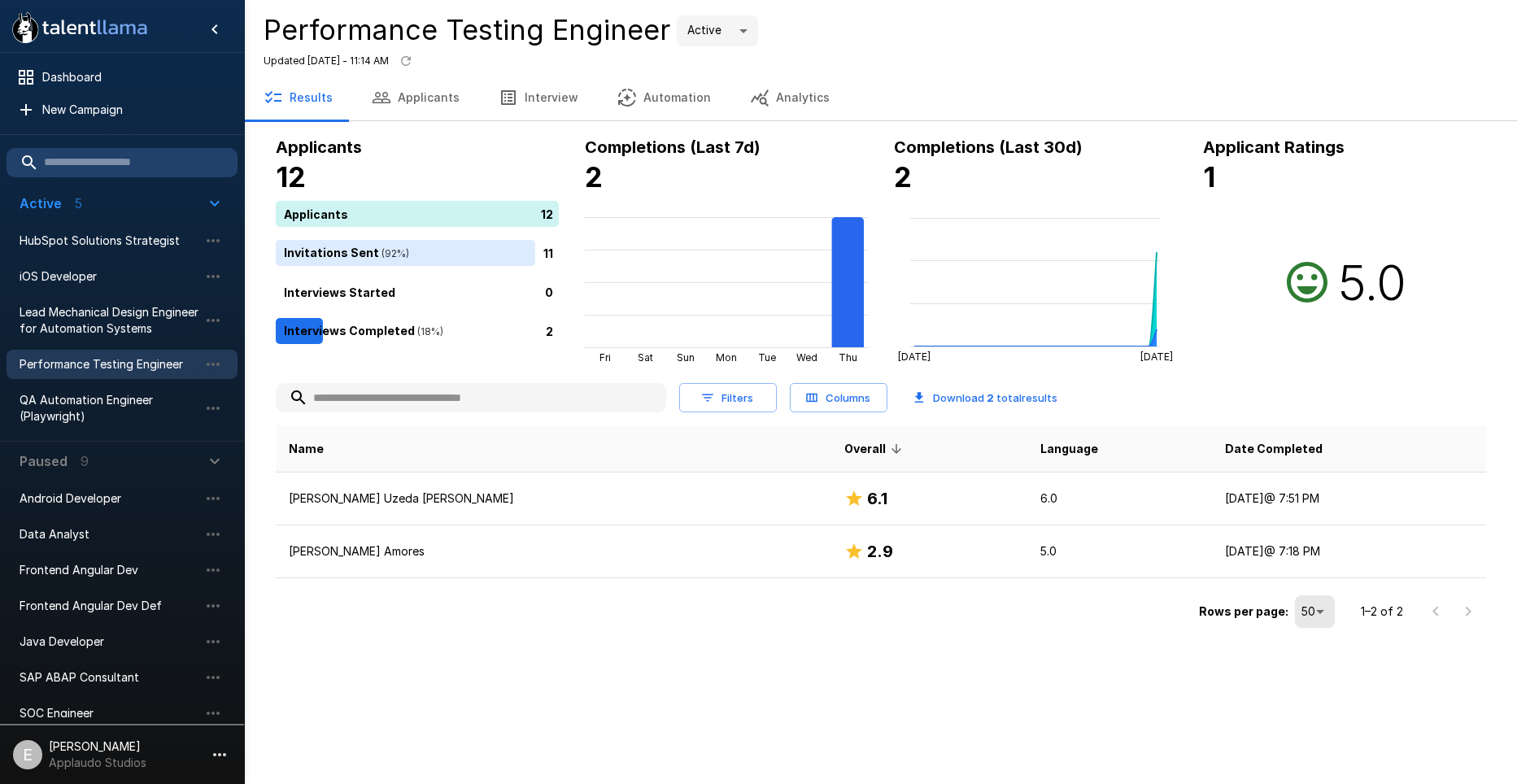 click on "11" at bounding box center [421, 253] 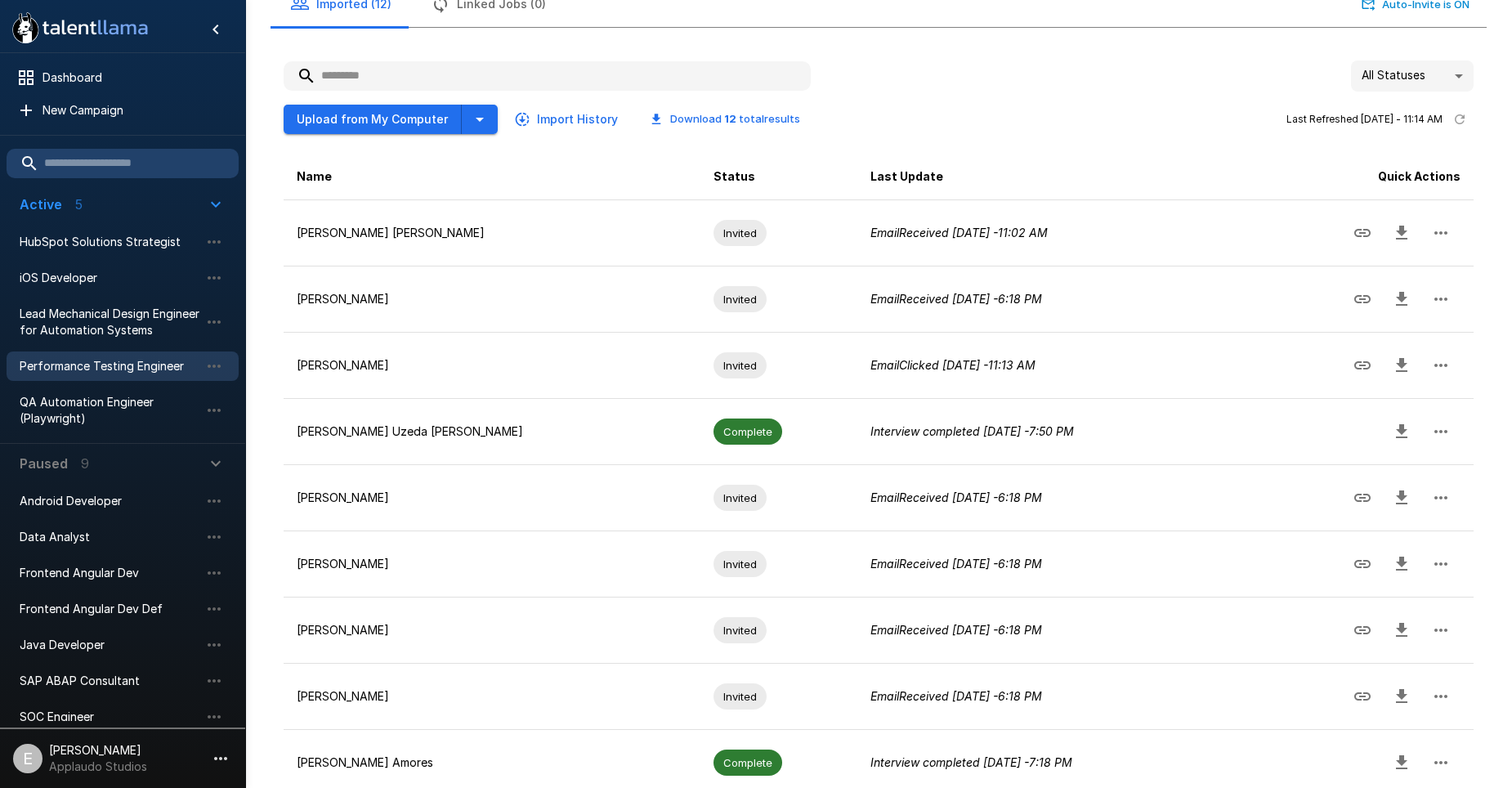 scroll, scrollTop: 309, scrollLeft: 0, axis: vertical 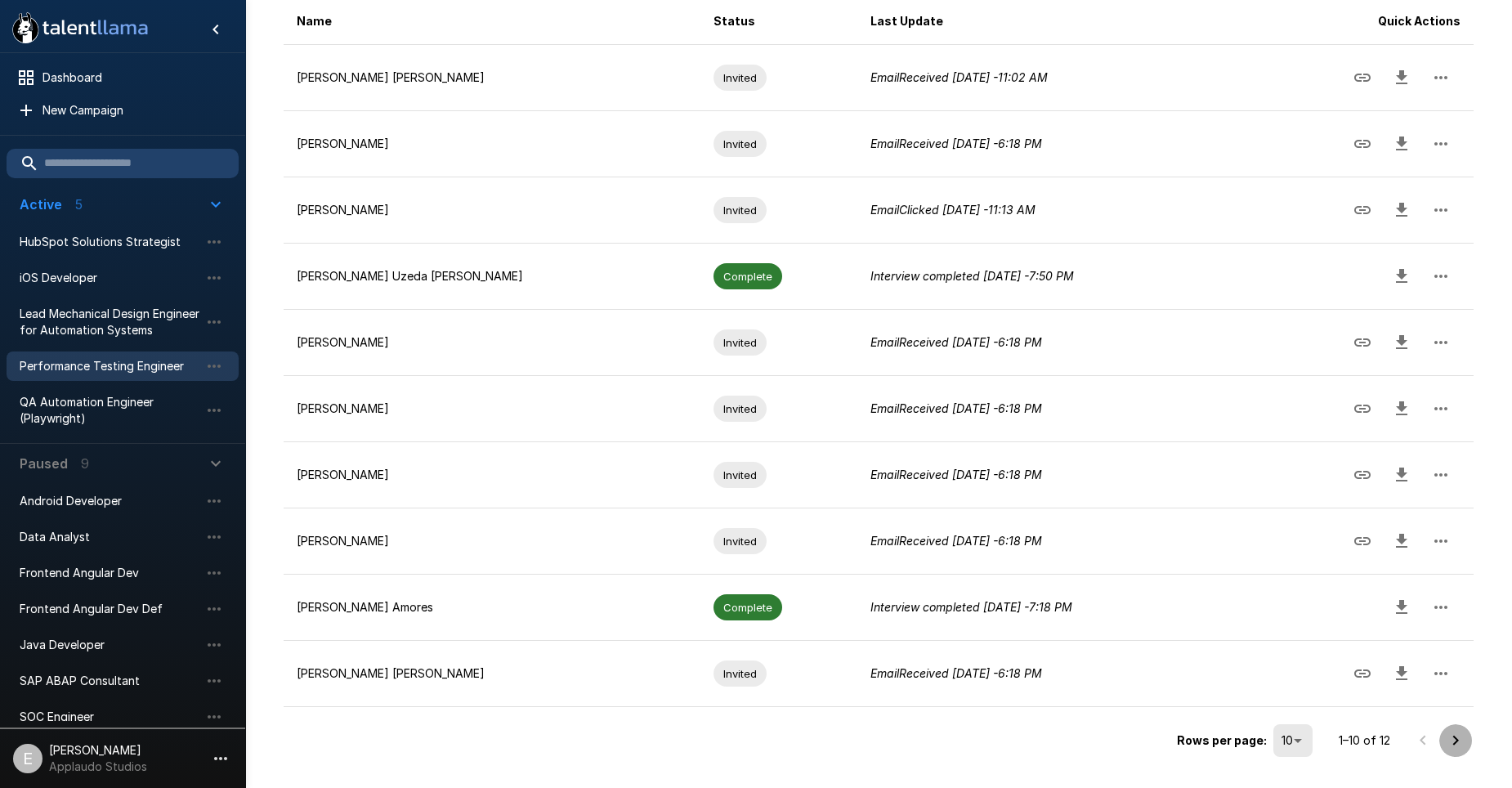 click 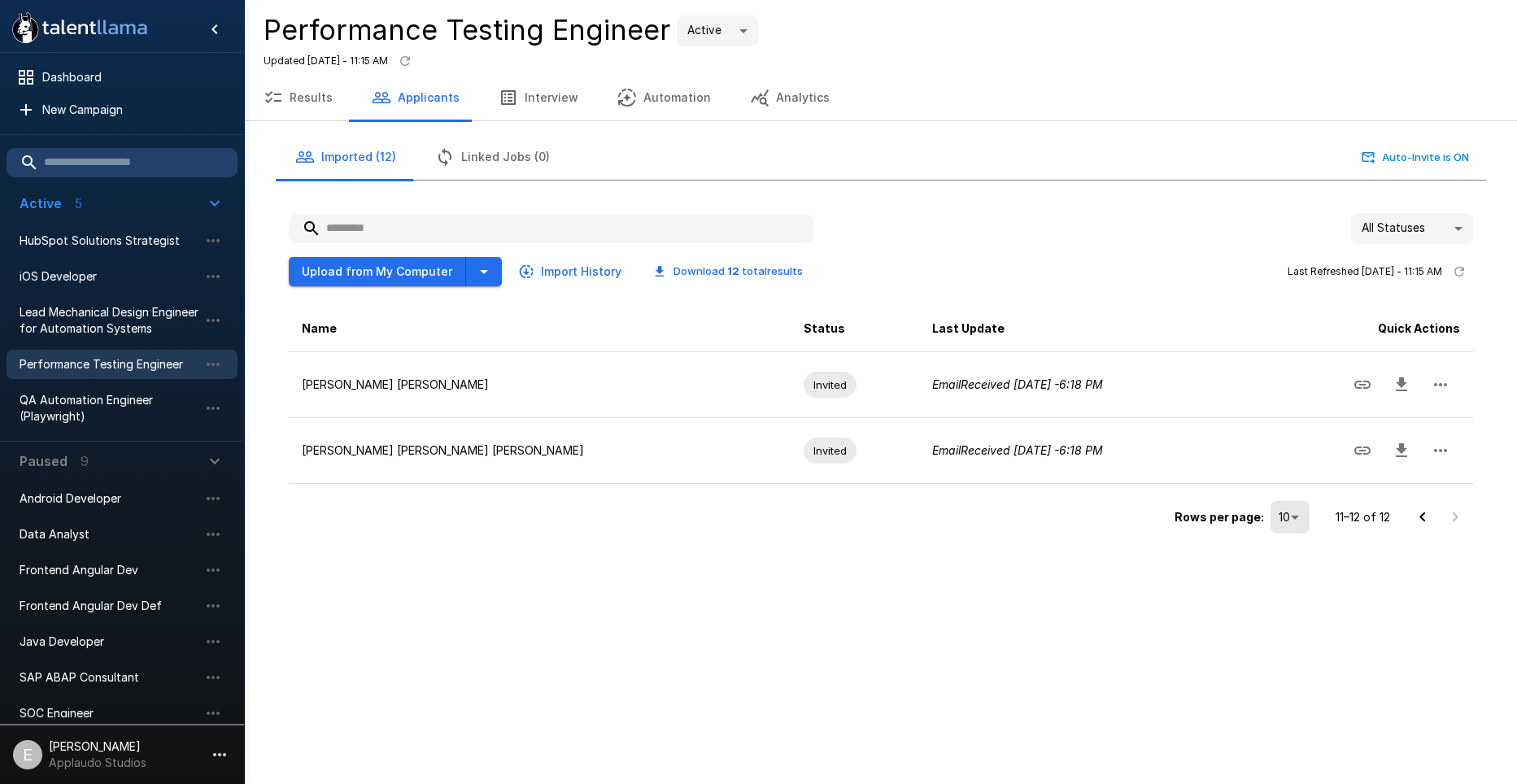 click 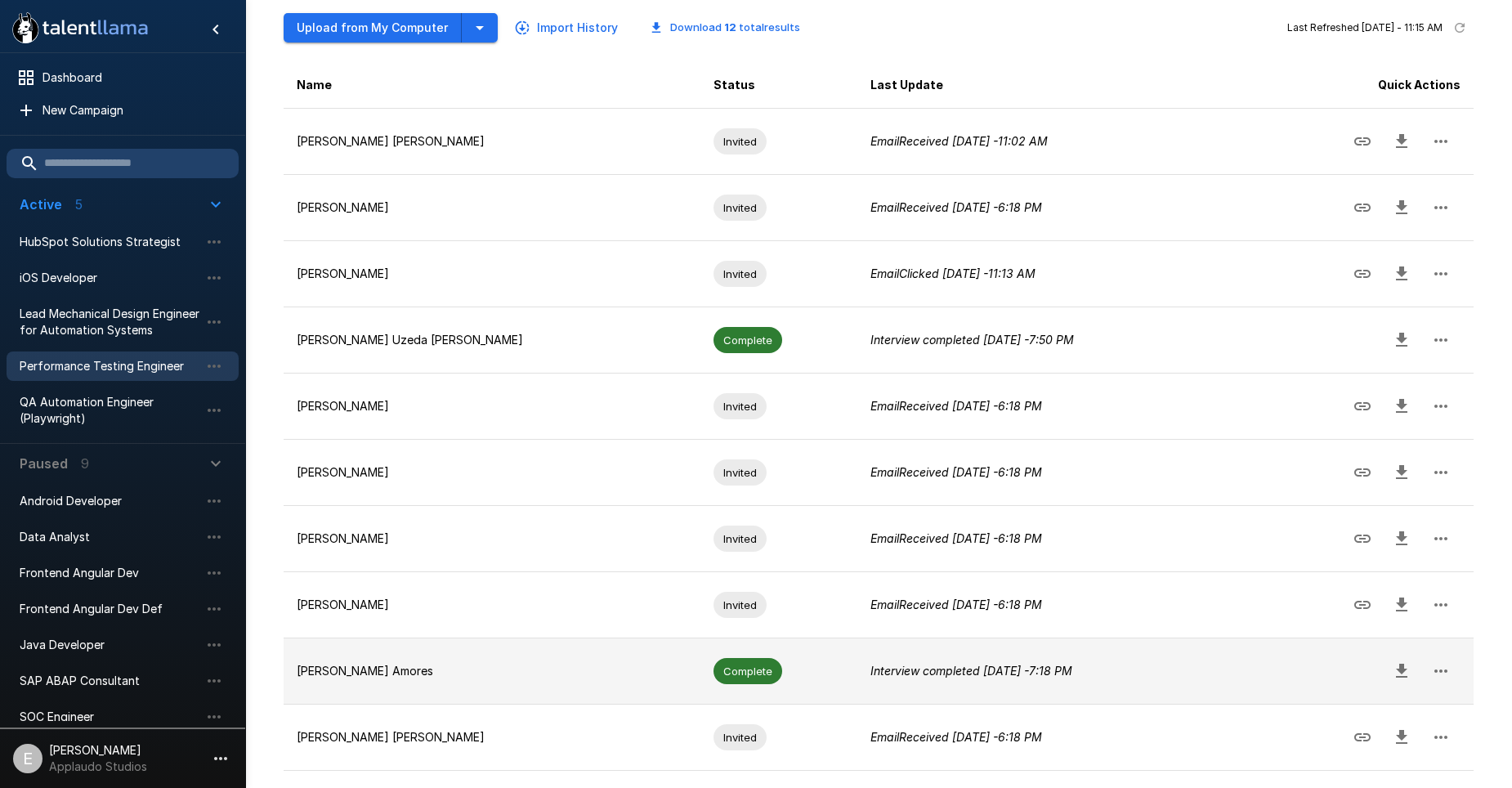 scroll, scrollTop: 309, scrollLeft: 0, axis: vertical 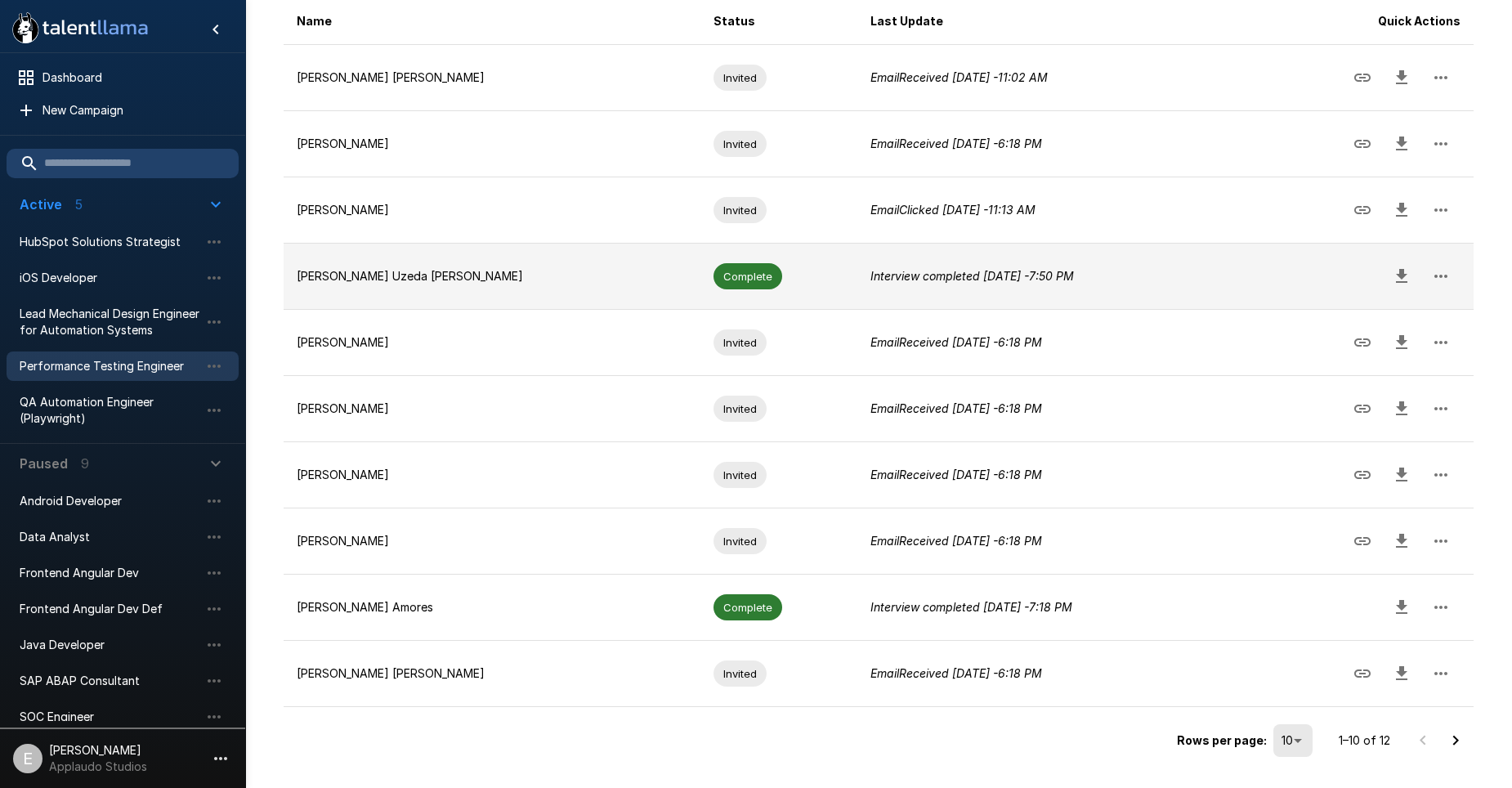 click on "Complete" at bounding box center [778, 276] 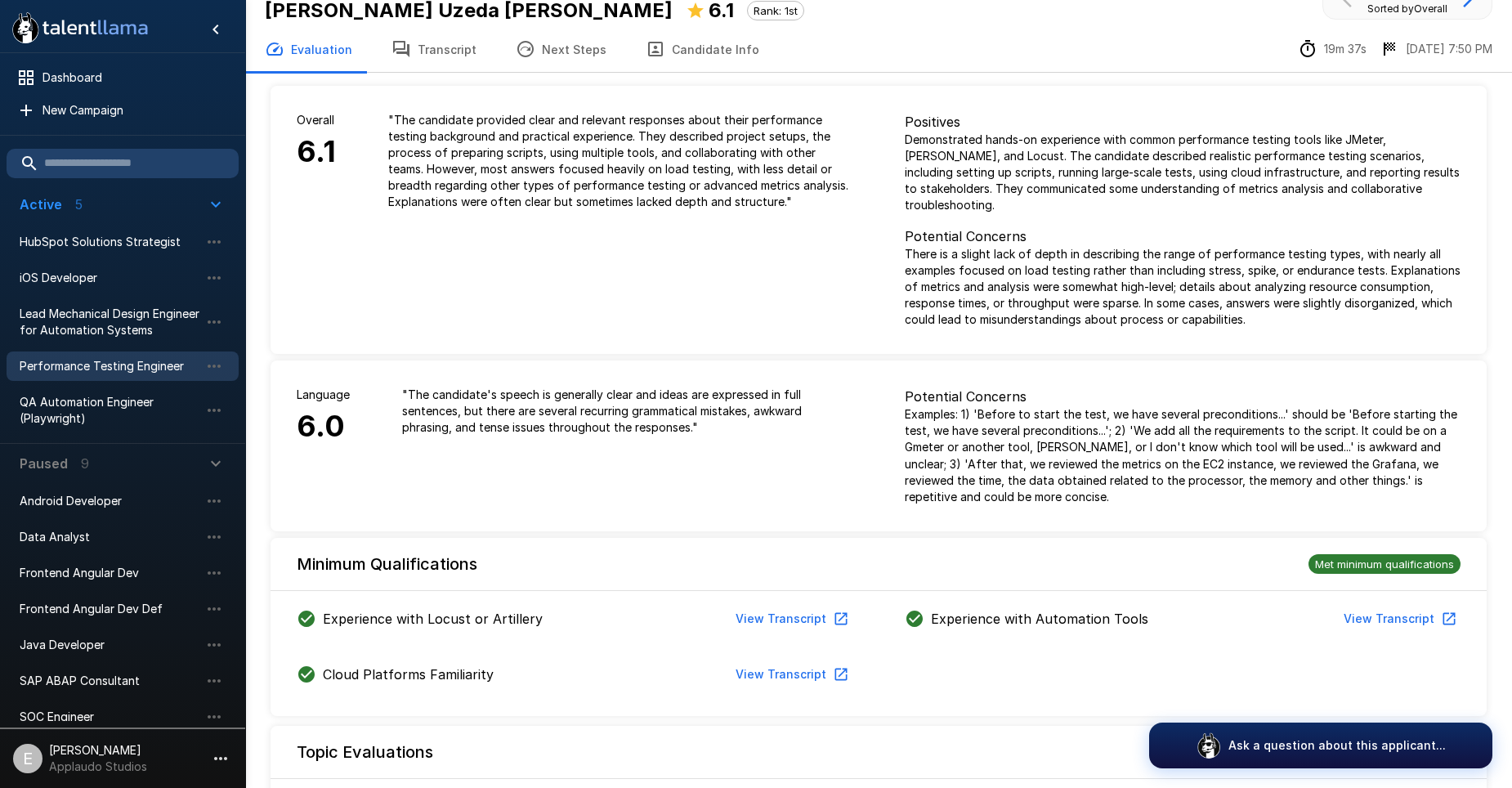 scroll, scrollTop: 0, scrollLeft: 0, axis: both 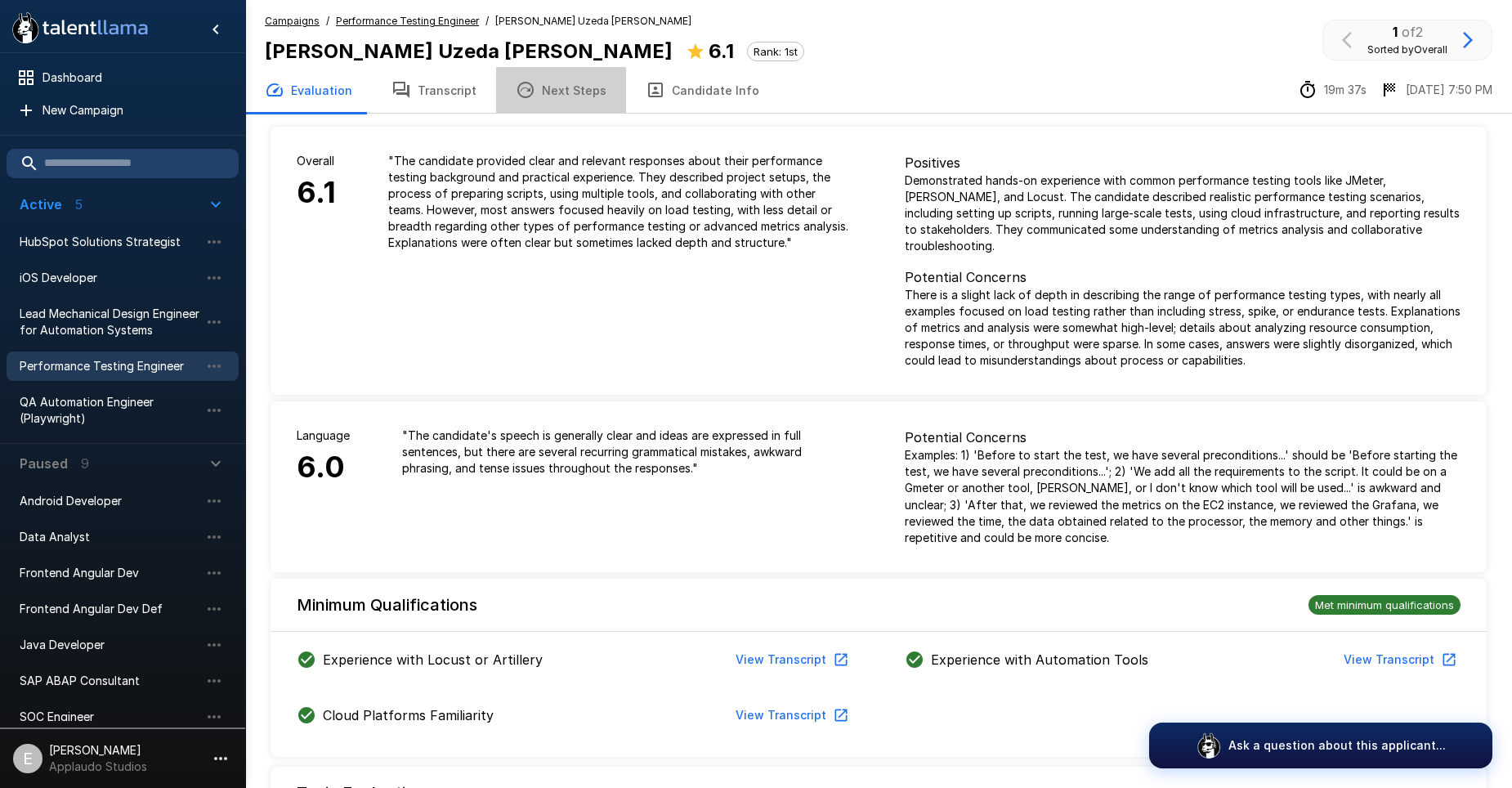 click on "Next Steps" at bounding box center [561, 90] 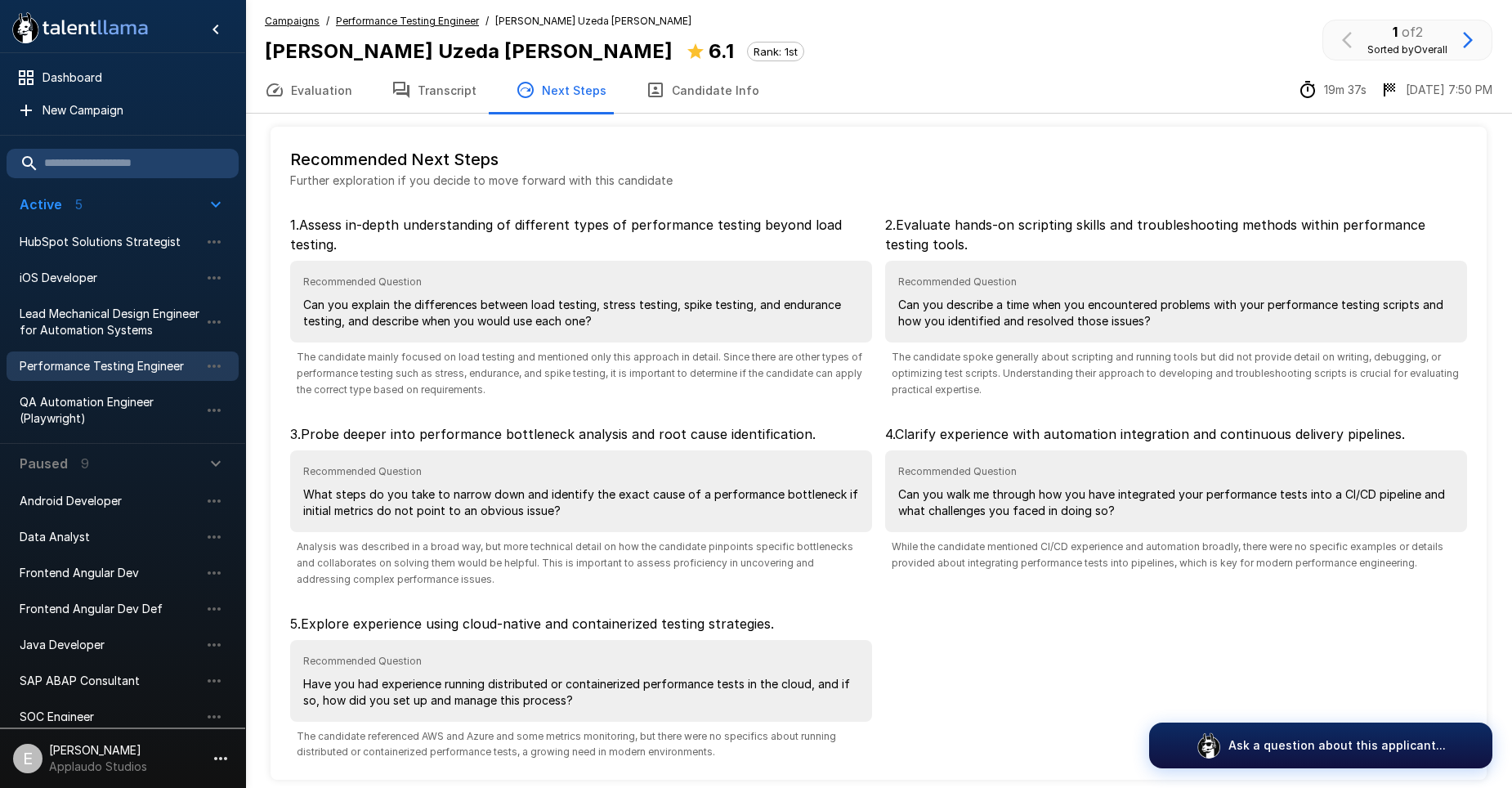 click on "Transcript" at bounding box center [434, 90] 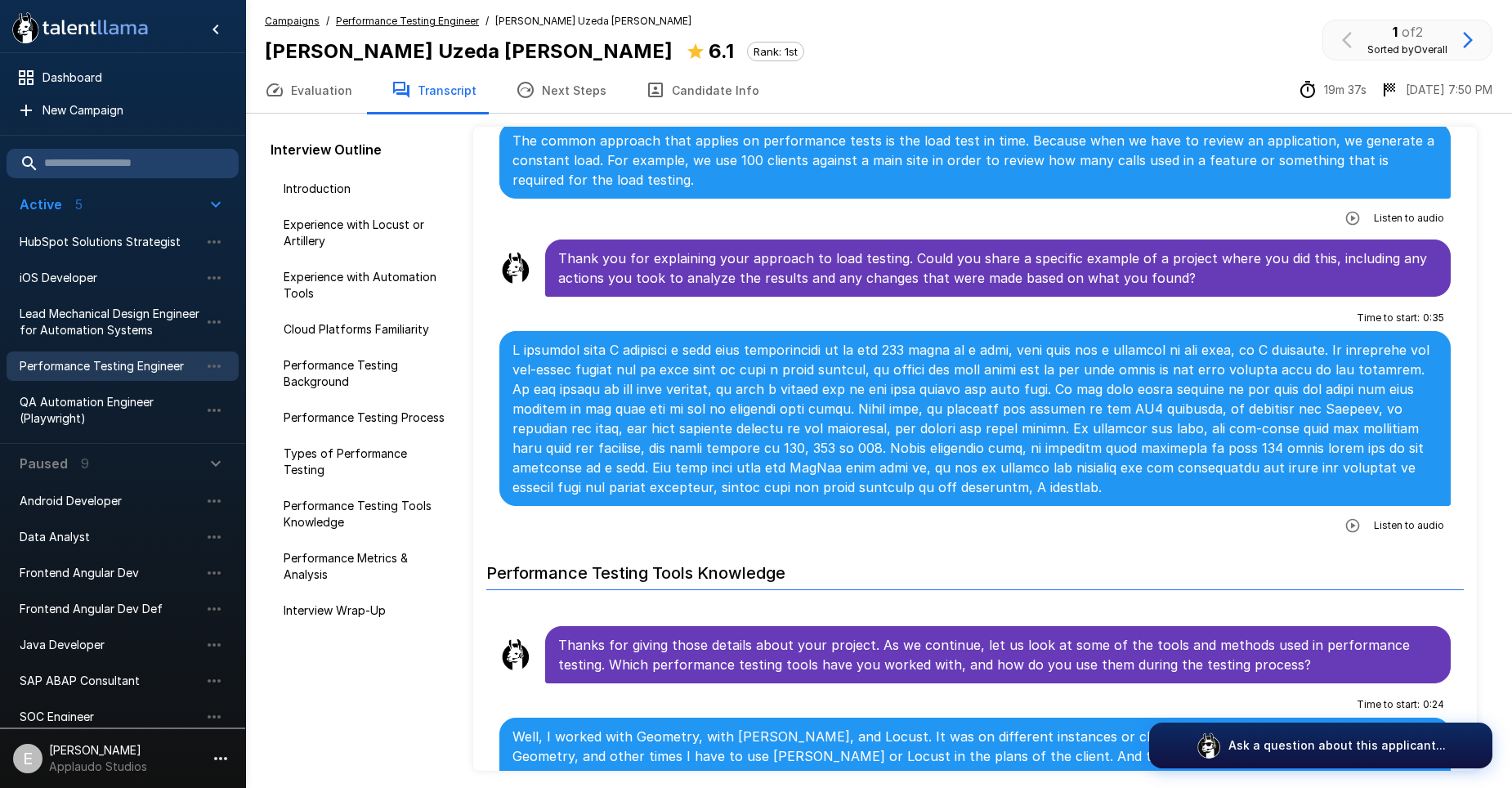 scroll, scrollTop: 1962, scrollLeft: 0, axis: vertical 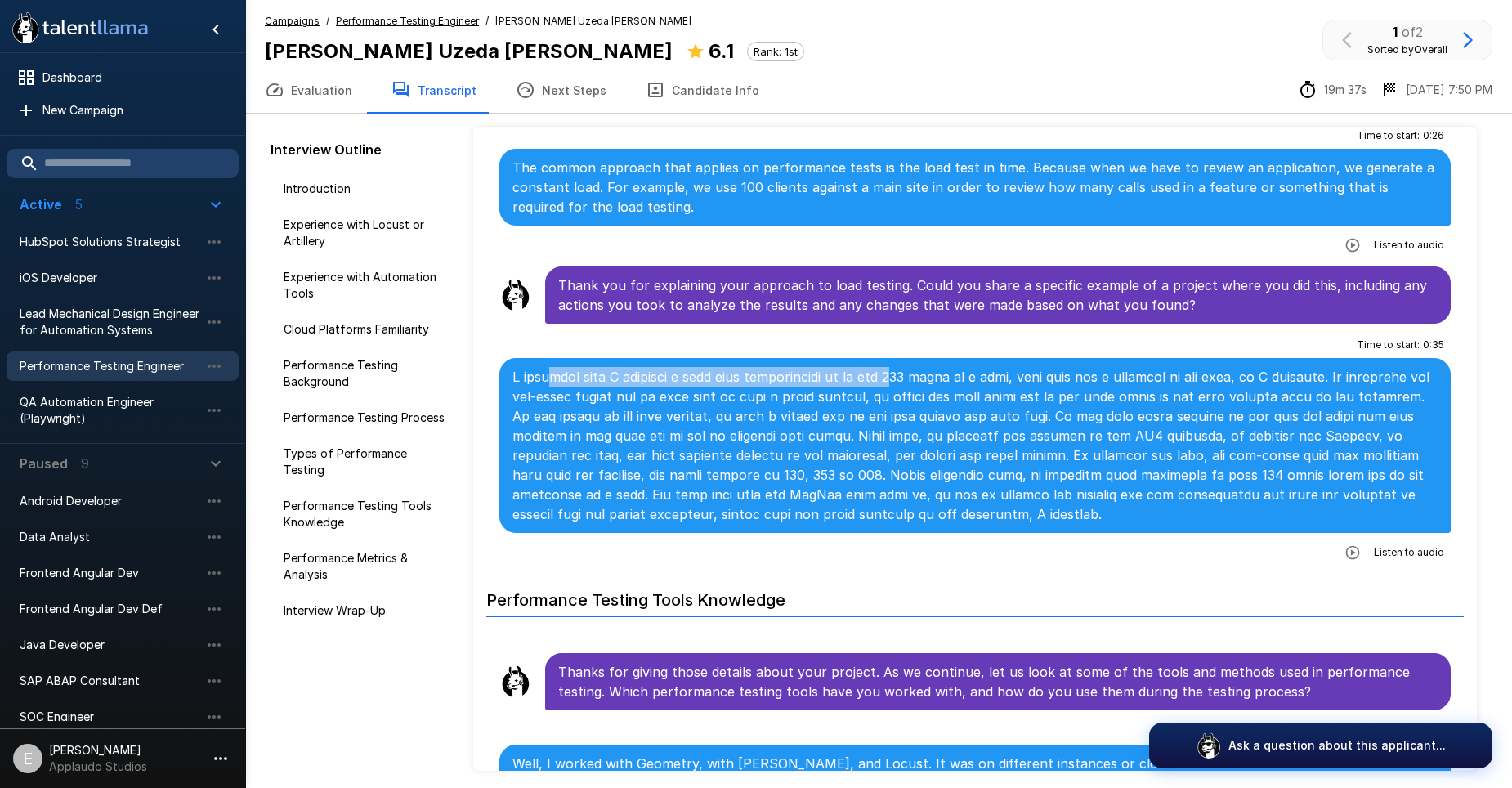 drag, startPoint x: 570, startPoint y: 336, endPoint x: 901, endPoint y: 320, distance: 331.38648 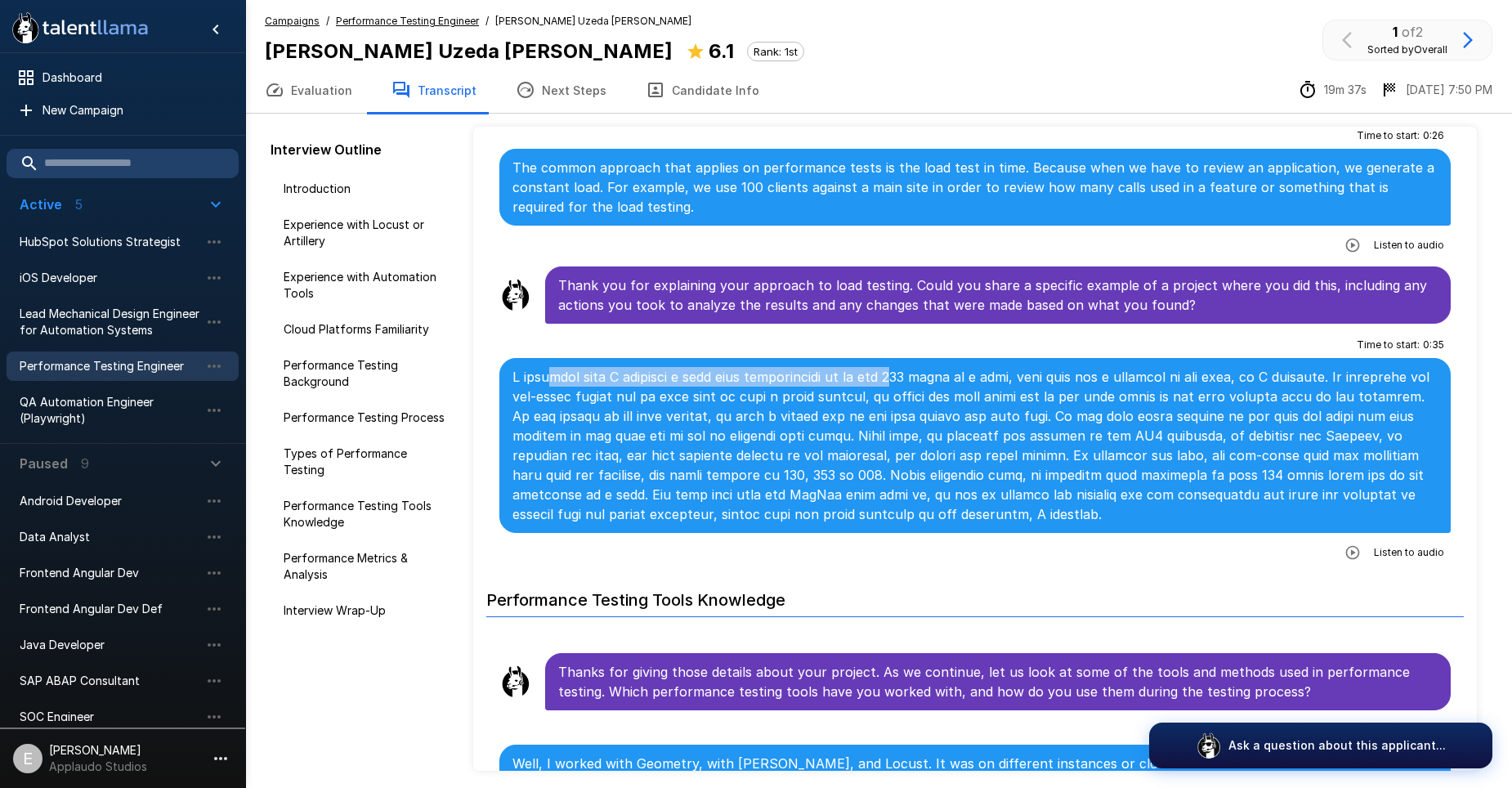 click at bounding box center (975, 445) 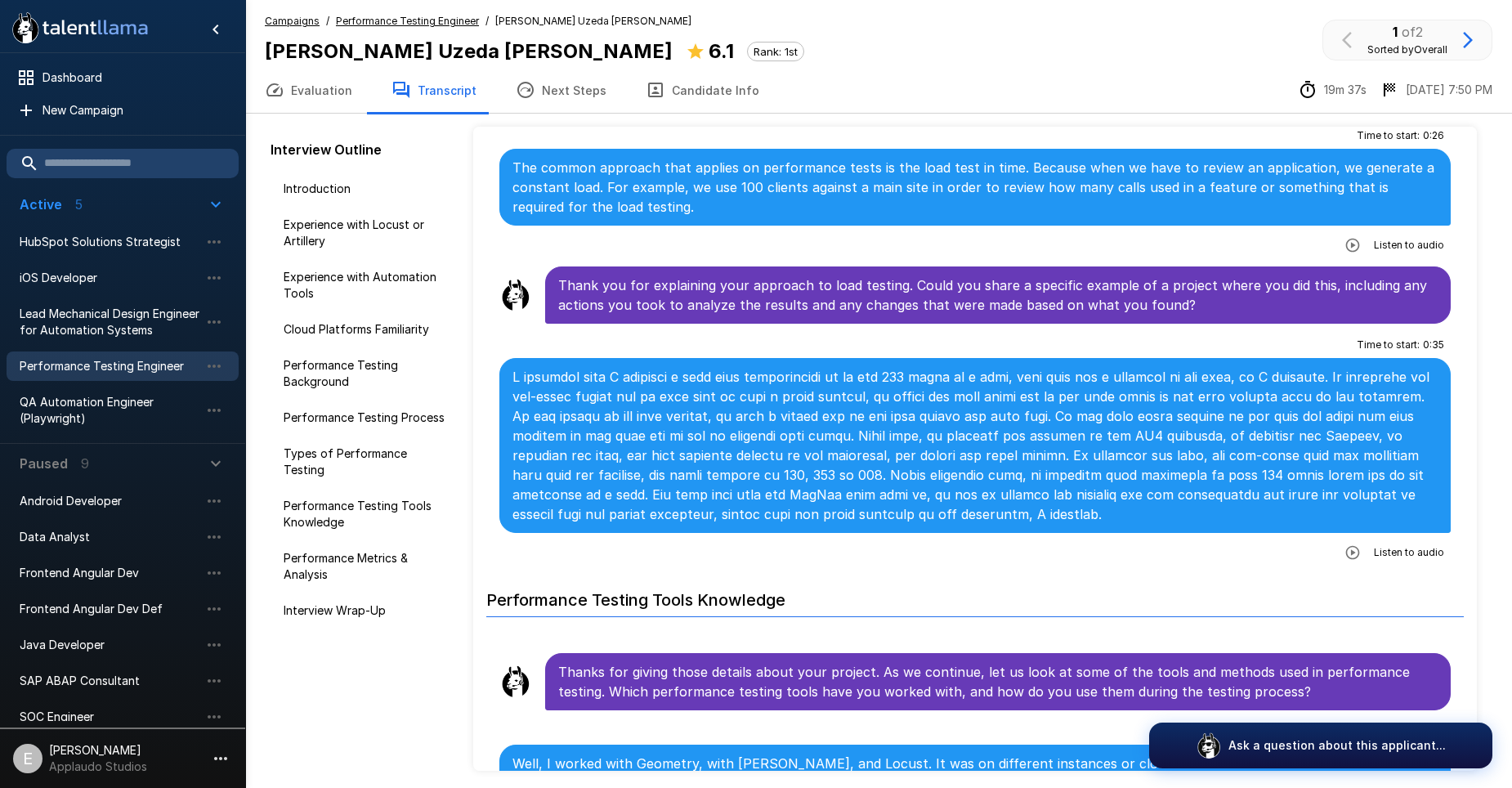 drag, startPoint x: 901, startPoint y: 320, endPoint x: 954, endPoint y: 406, distance: 101.0198 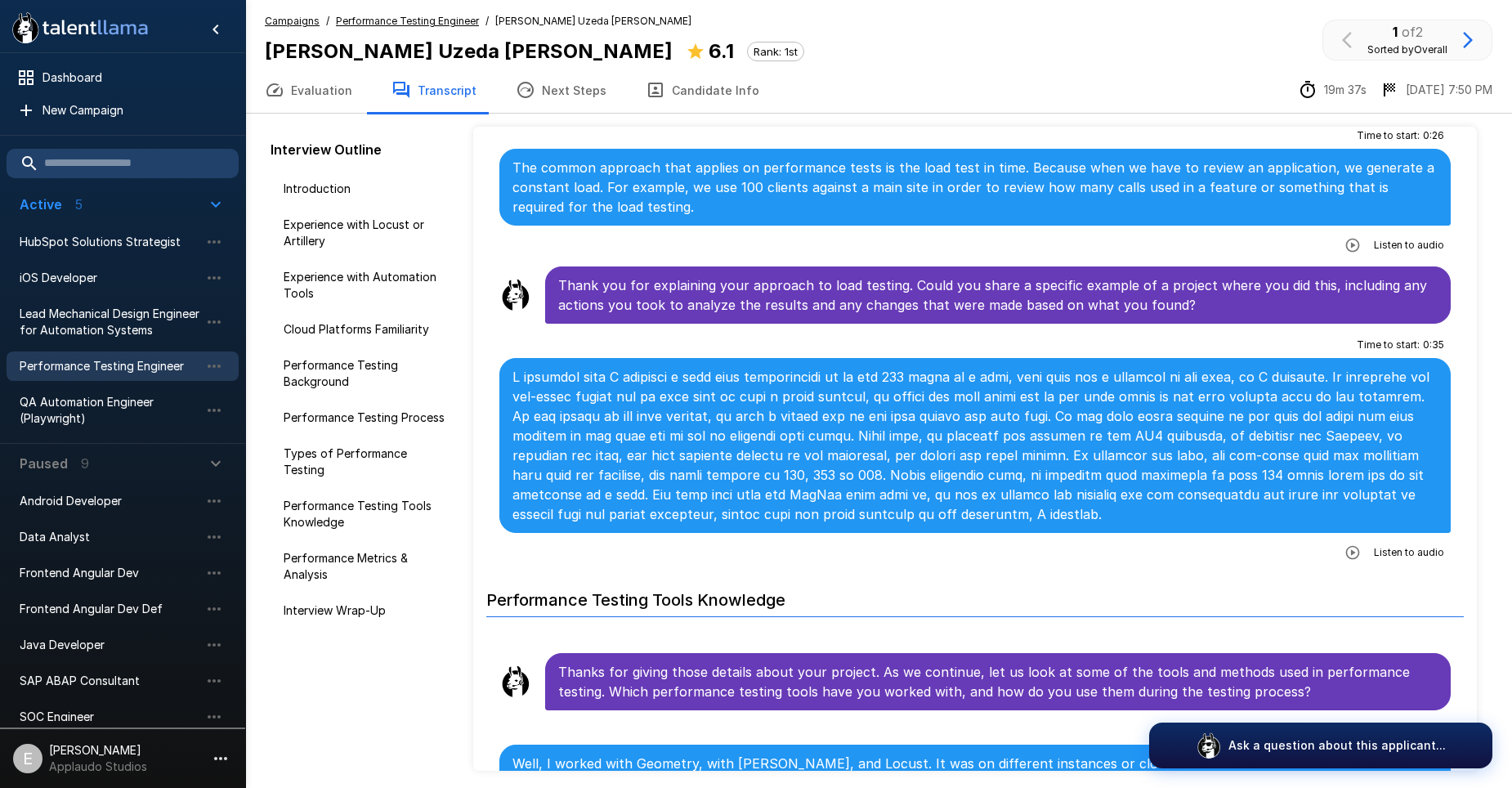 click at bounding box center [975, 445] 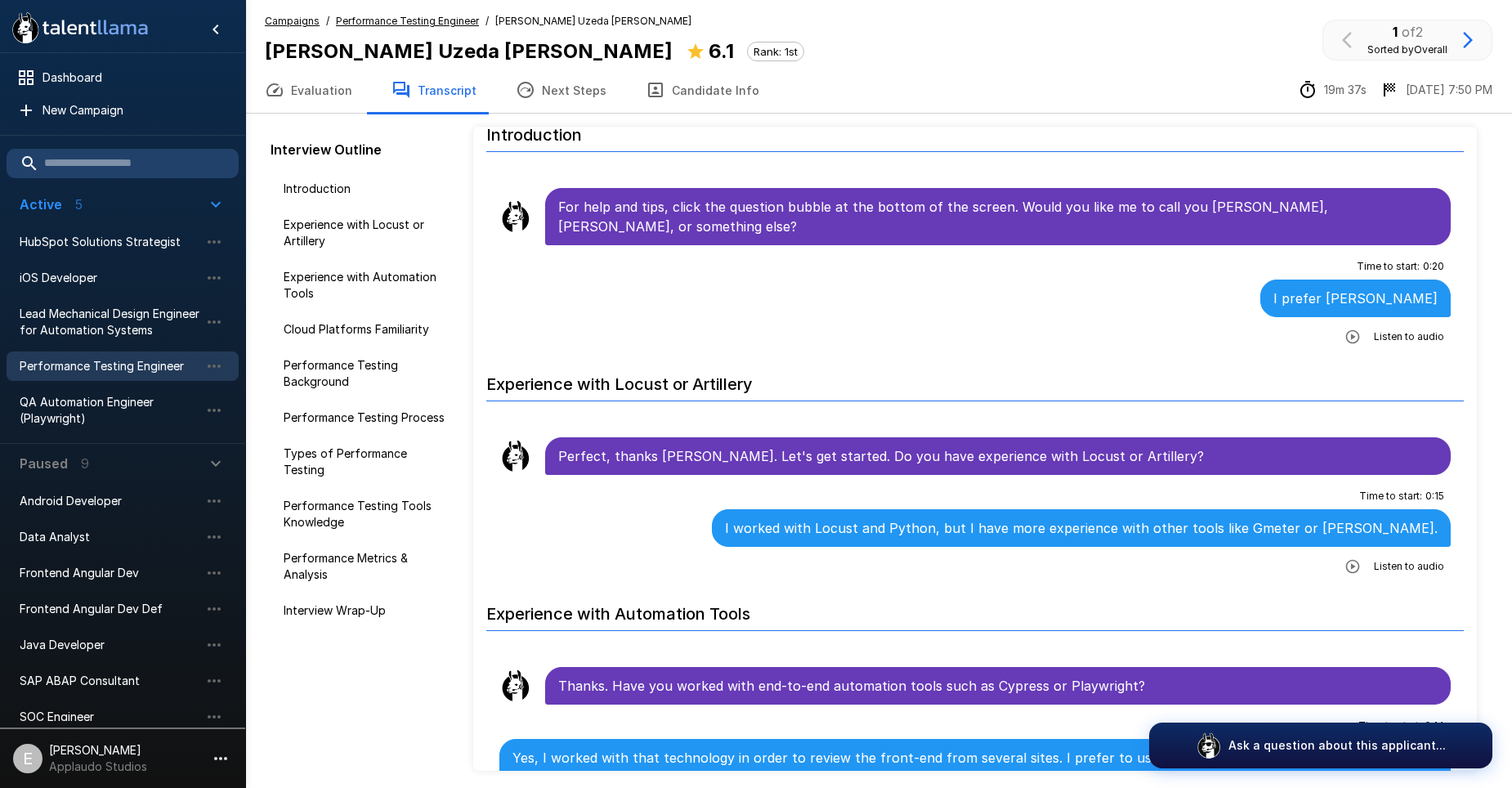 scroll, scrollTop: 0, scrollLeft: 0, axis: both 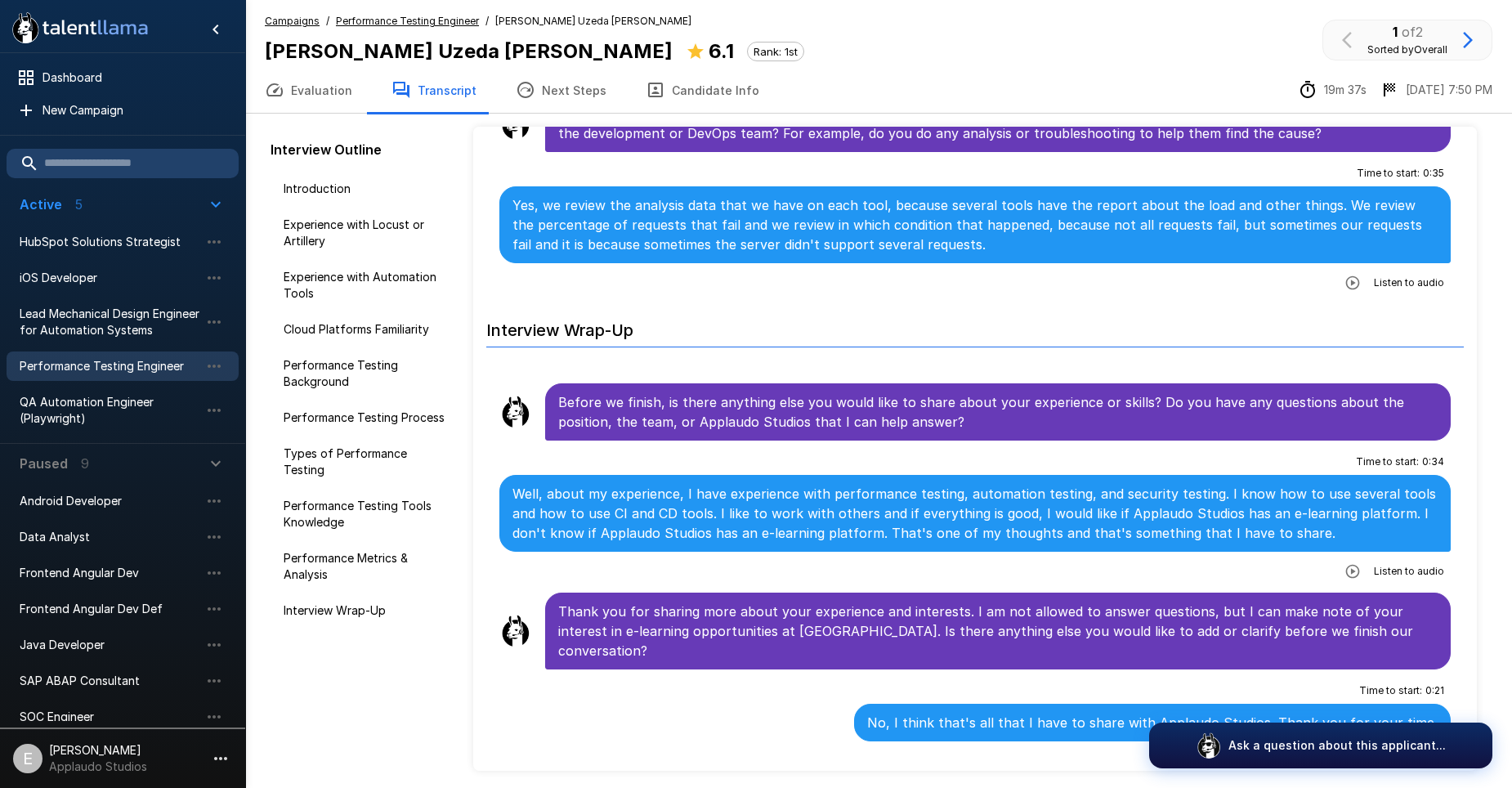 drag, startPoint x: 919, startPoint y: 330, endPoint x: 876, endPoint y: 594, distance: 267.47897 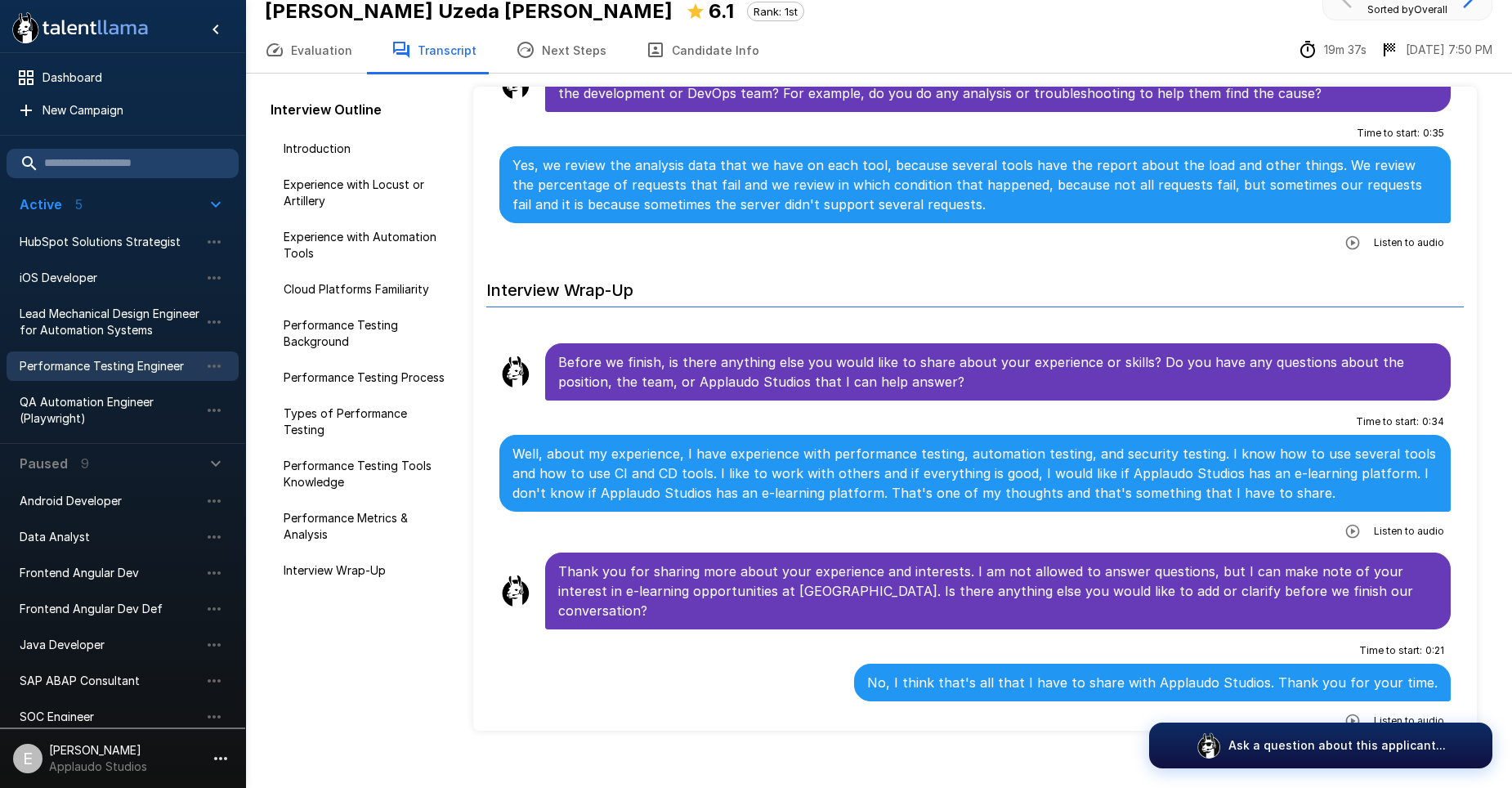 scroll, scrollTop: 61, scrollLeft: 0, axis: vertical 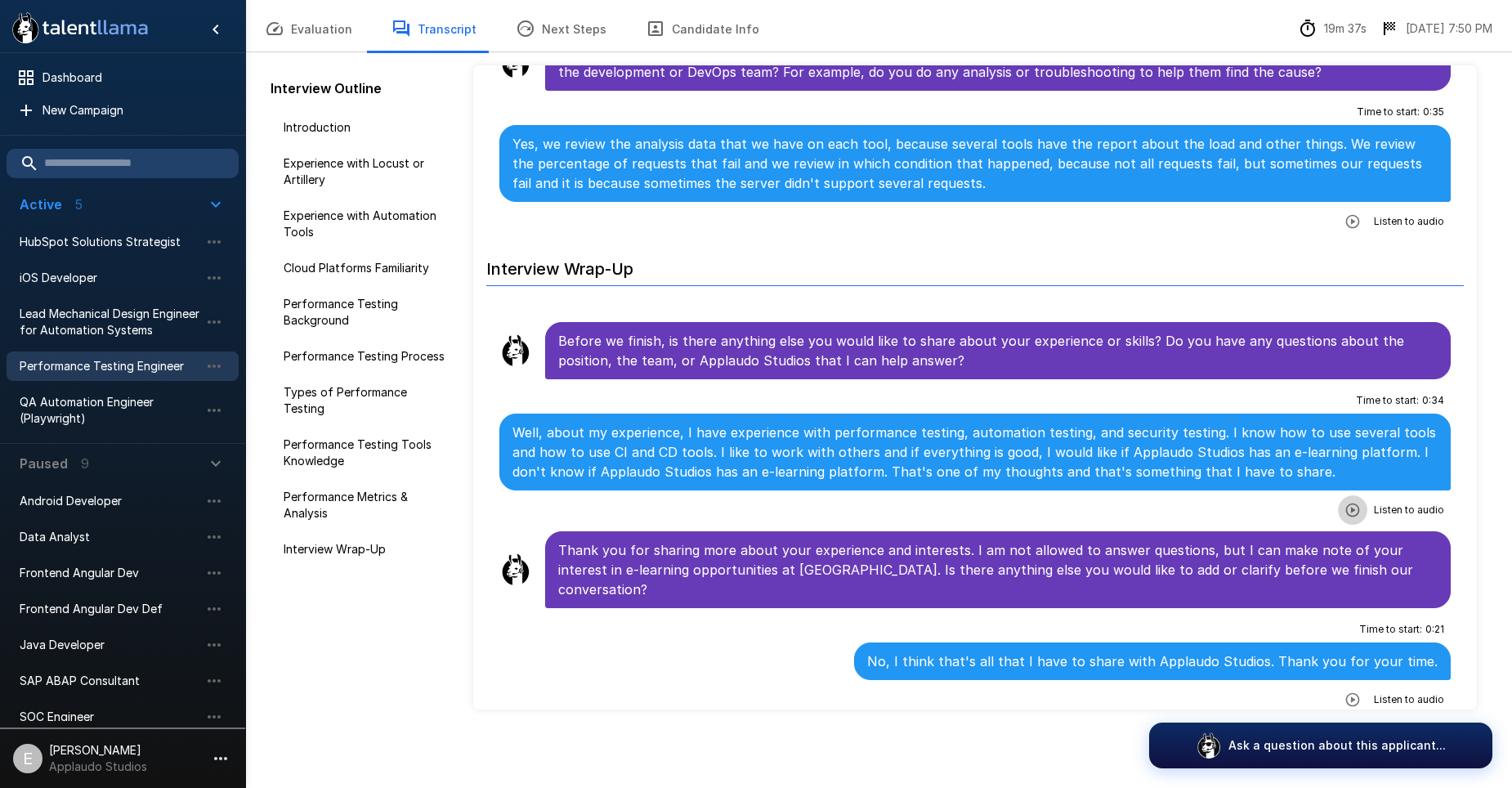 click 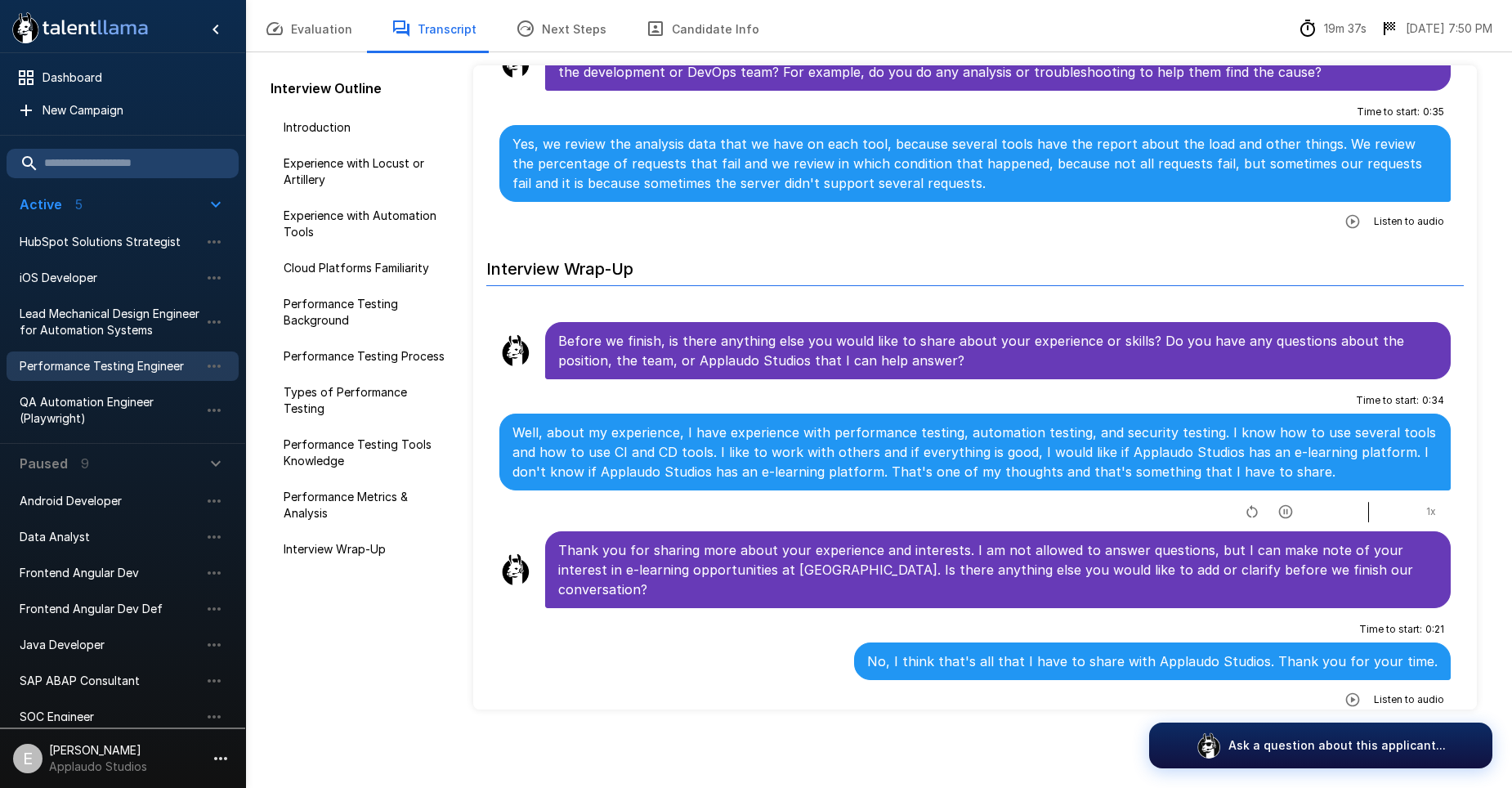 click 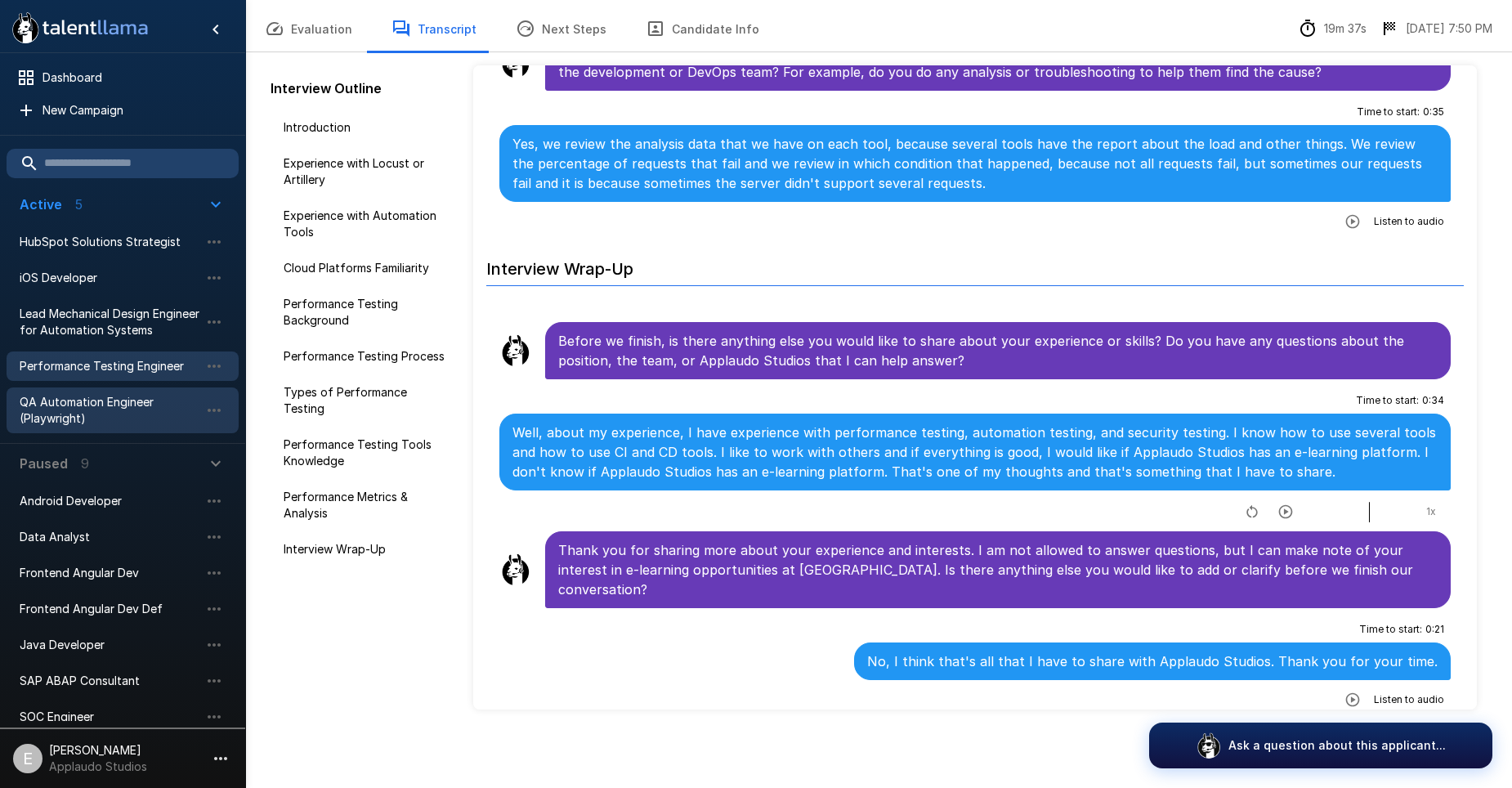 click on "QA Automation Engineer (Playwright)" at bounding box center [110, 410] 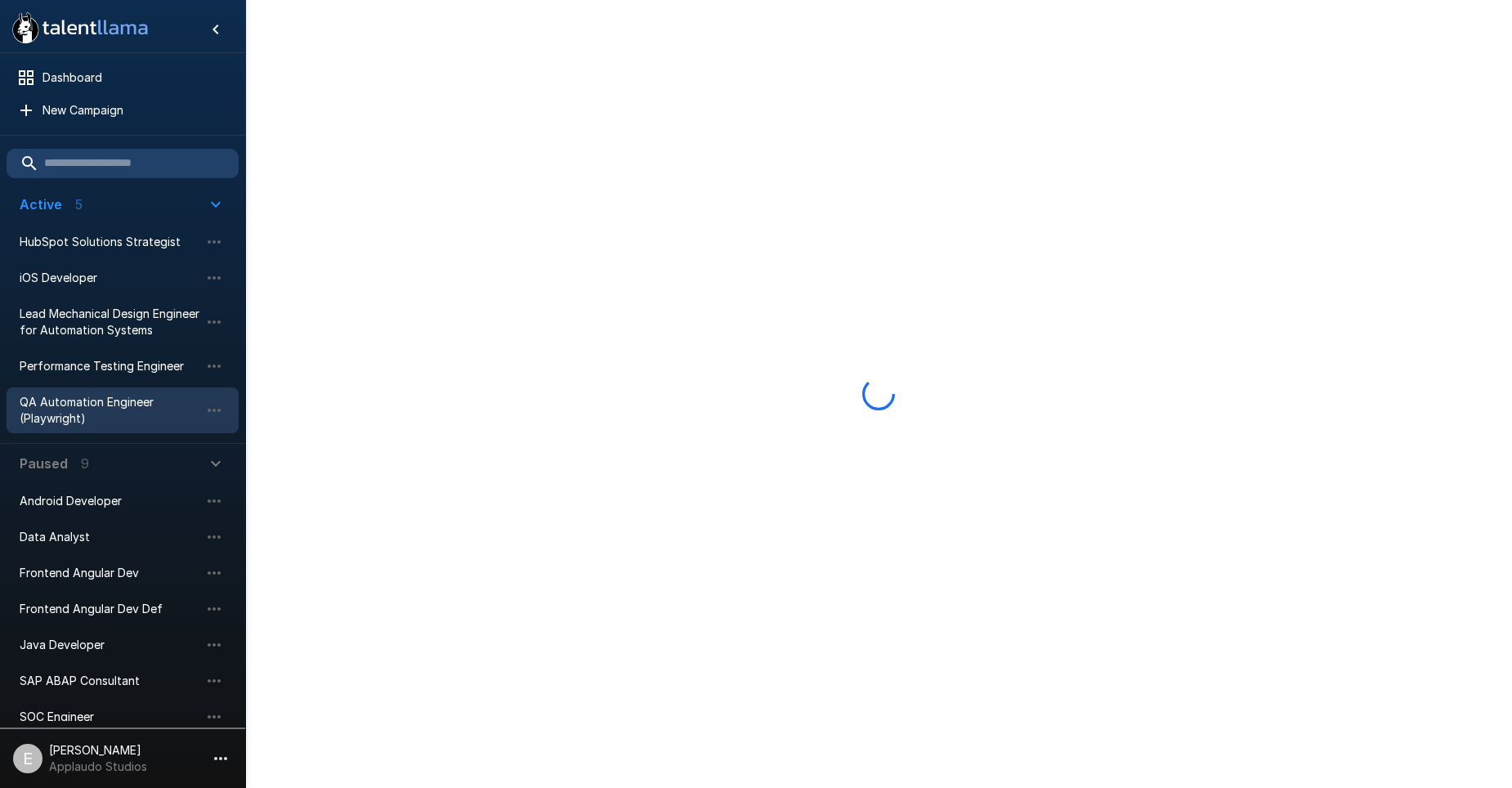 scroll, scrollTop: 0, scrollLeft: 0, axis: both 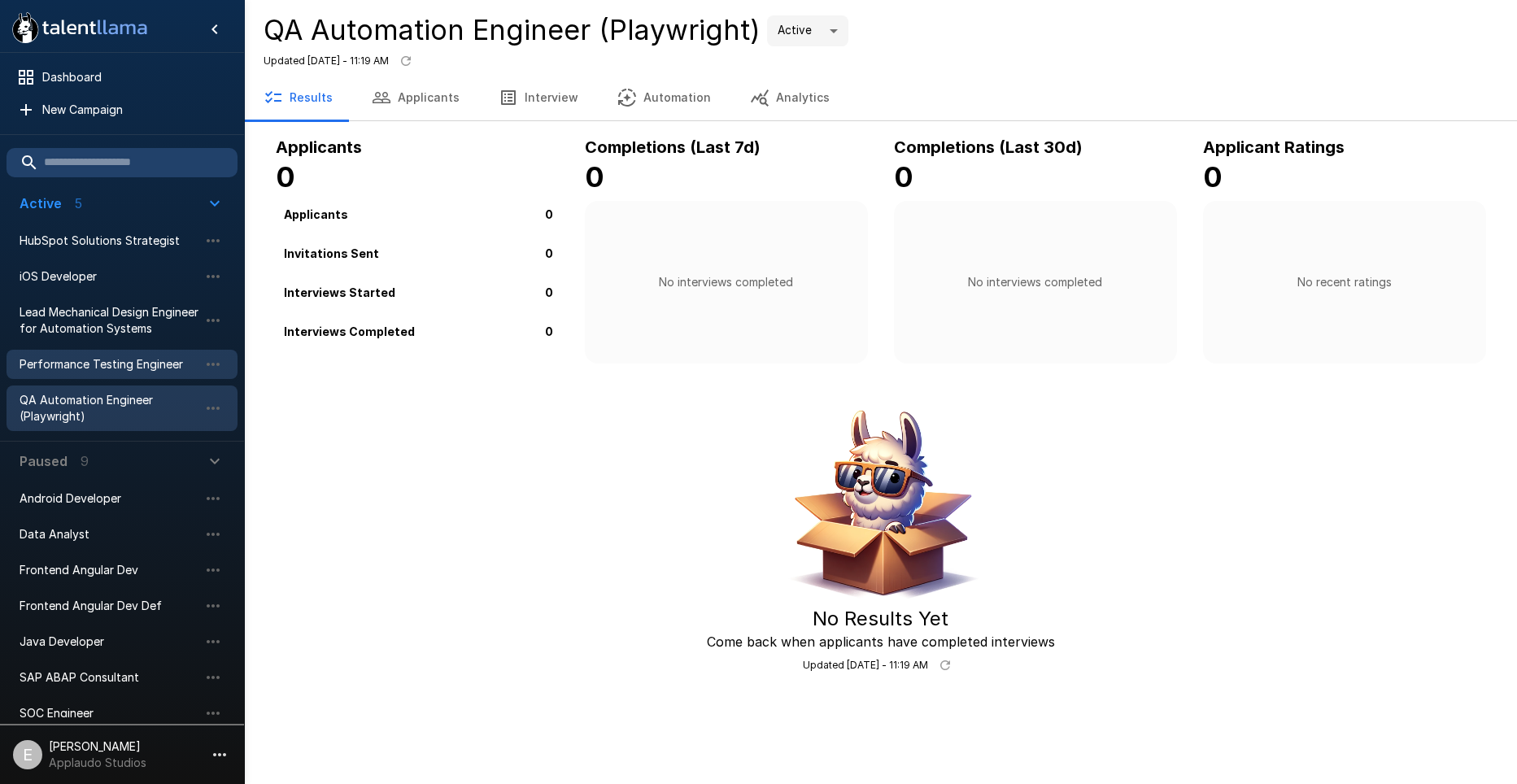 click on "Performance Testing Engineer" at bounding box center (109, 364) 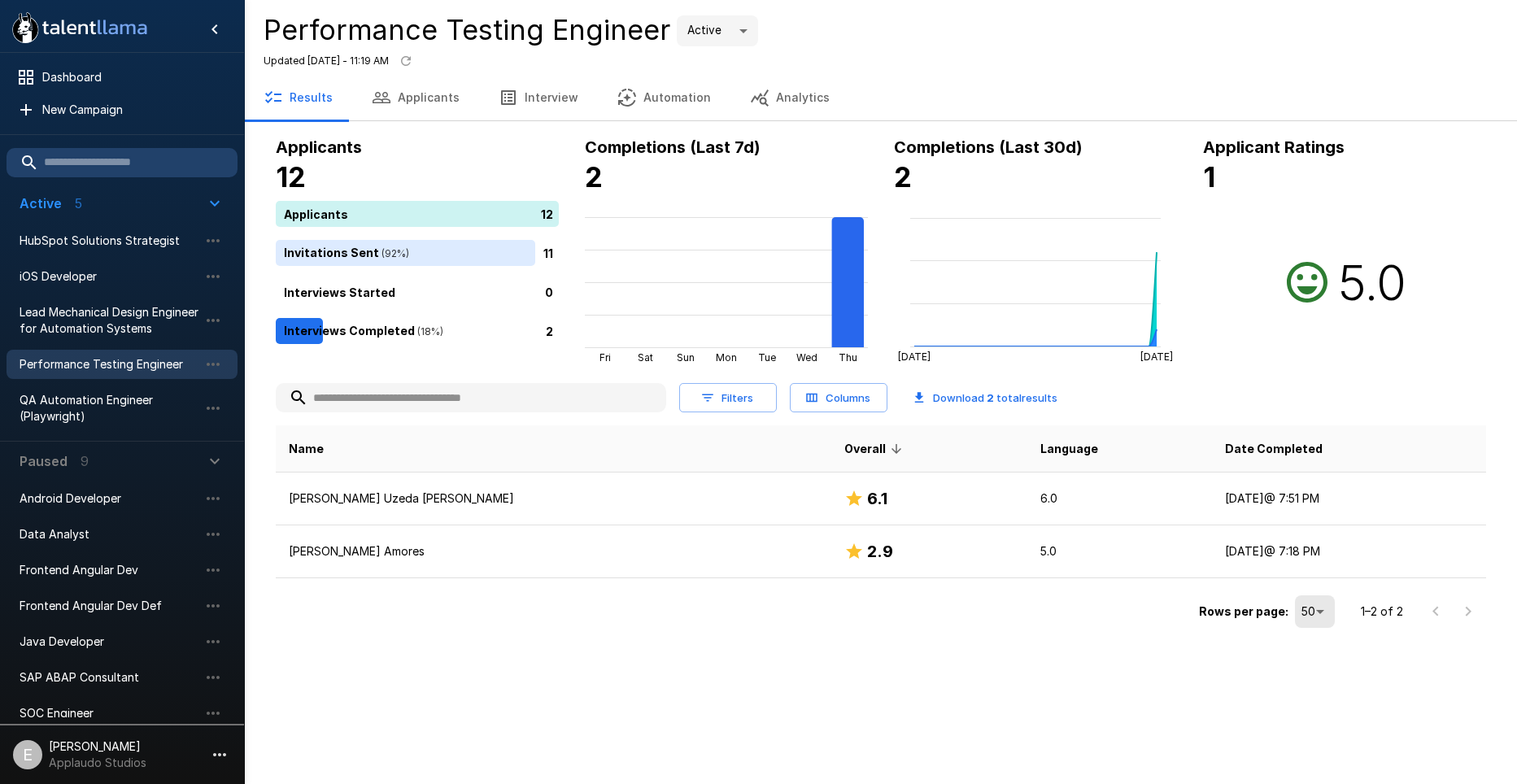 click on "Applicants" at bounding box center (416, 98) 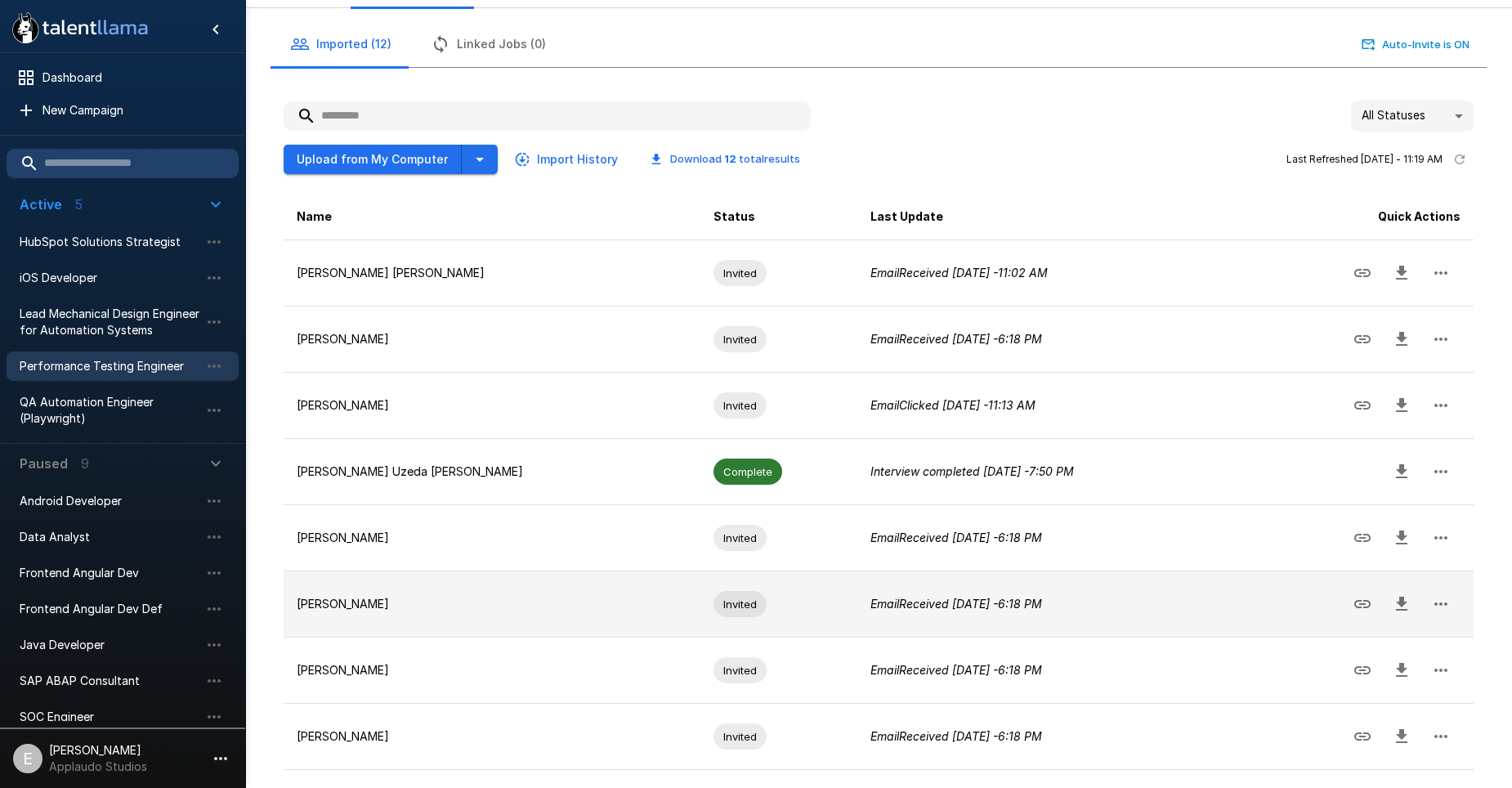 scroll, scrollTop: 309, scrollLeft: 0, axis: vertical 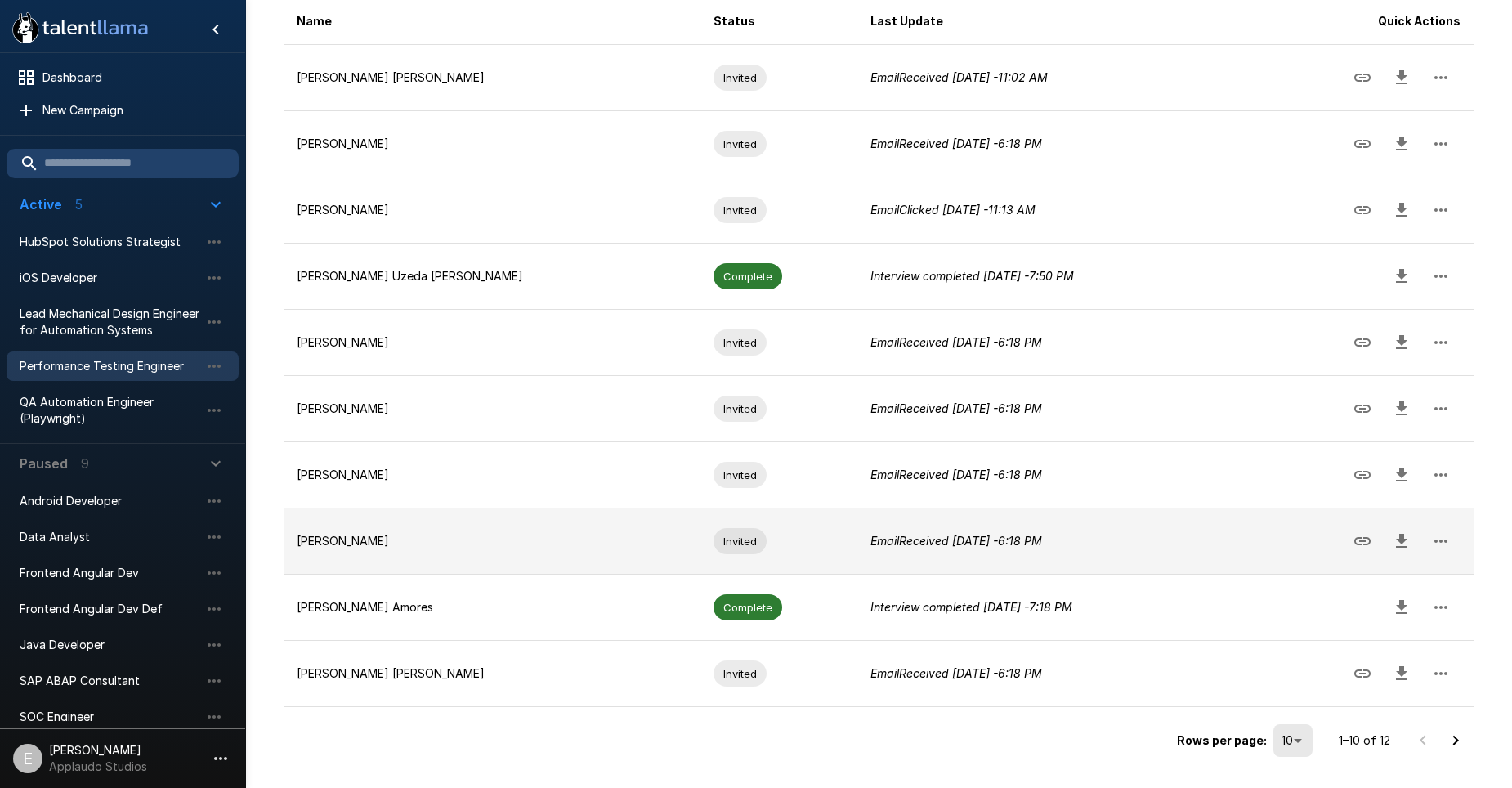 click on "Invited" at bounding box center (778, 541) 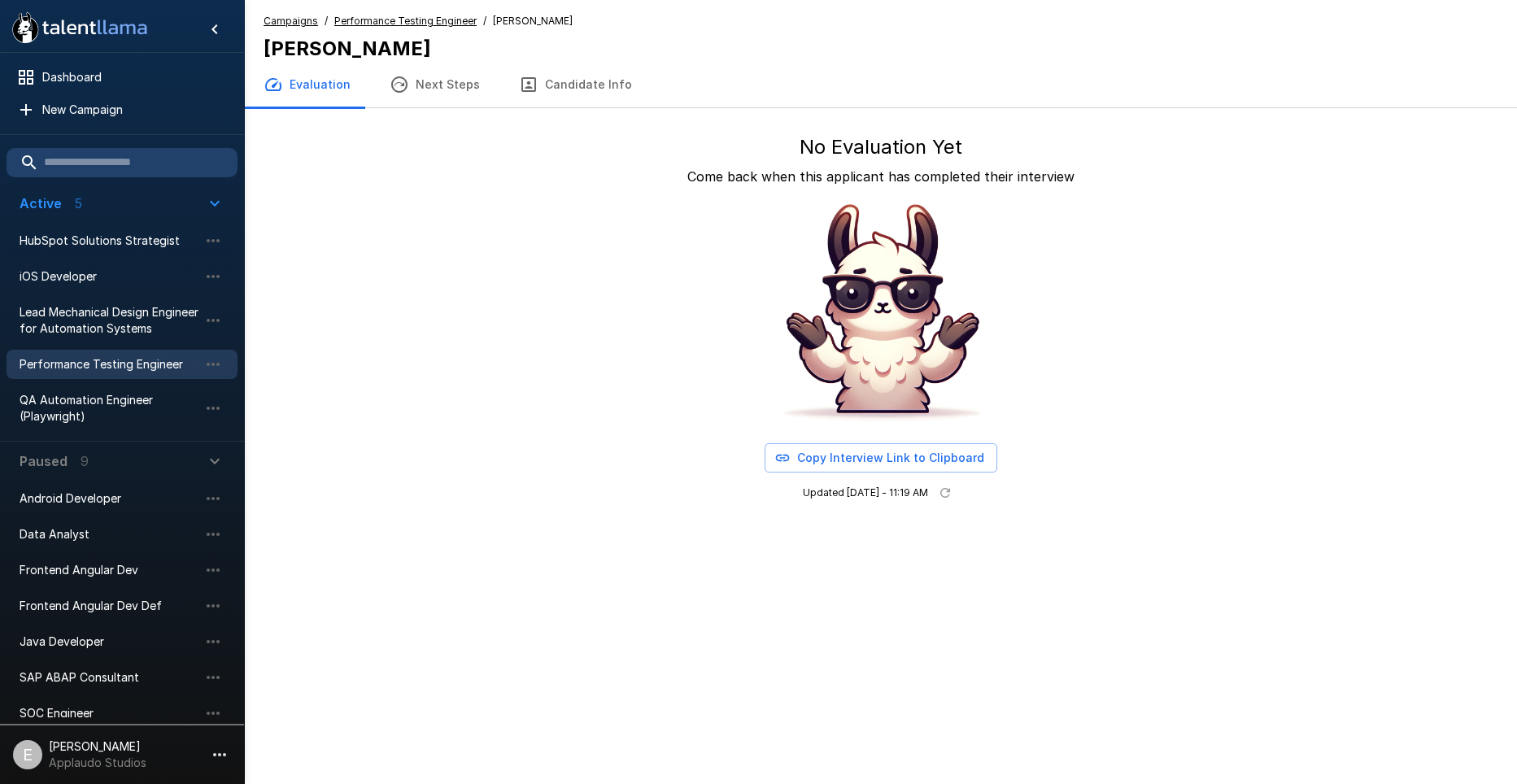 click on "Performance Testing Engineer" at bounding box center [109, 364] 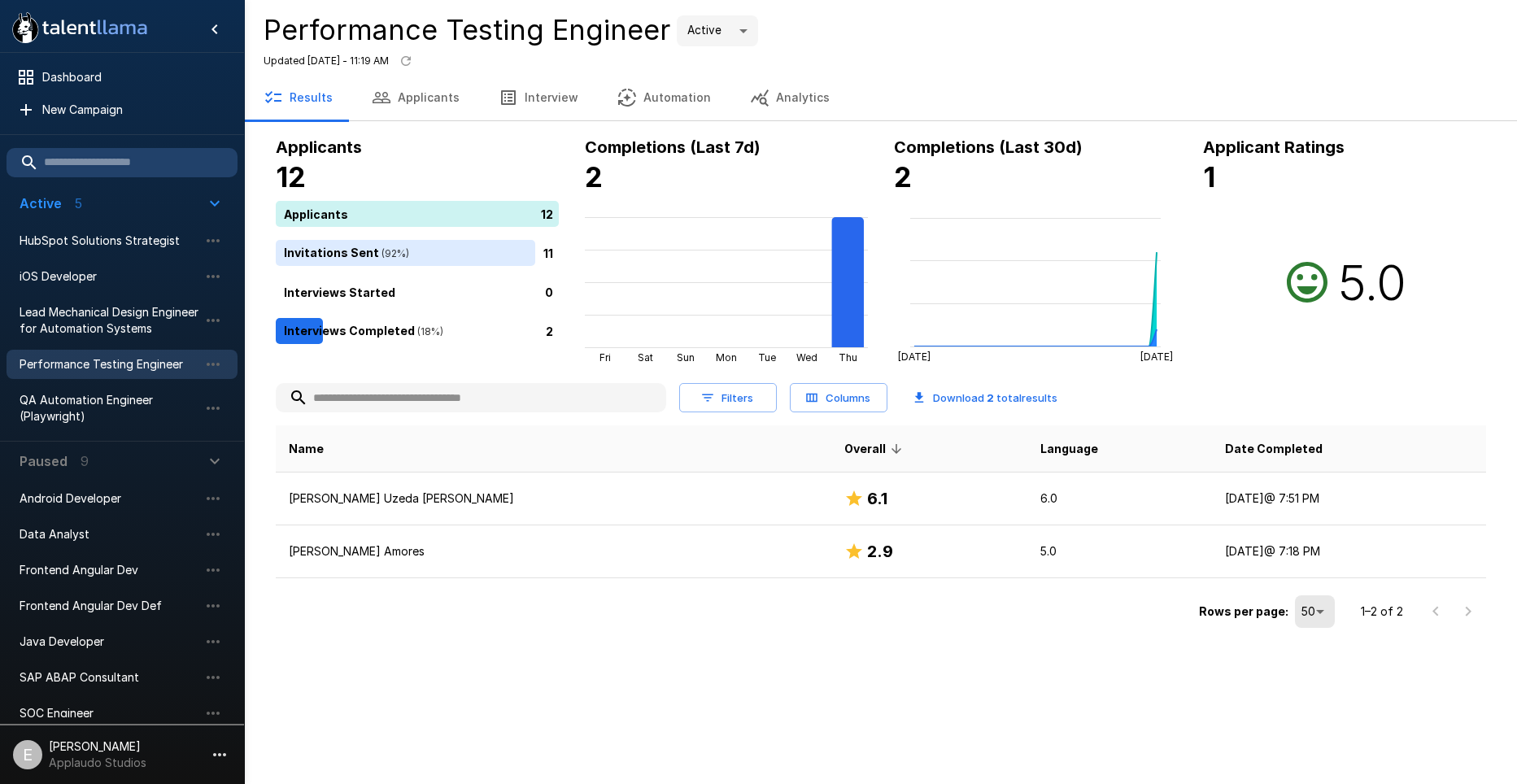 drag, startPoint x: 1311, startPoint y: 276, endPoint x: 1396, endPoint y: 265, distance: 85.70881 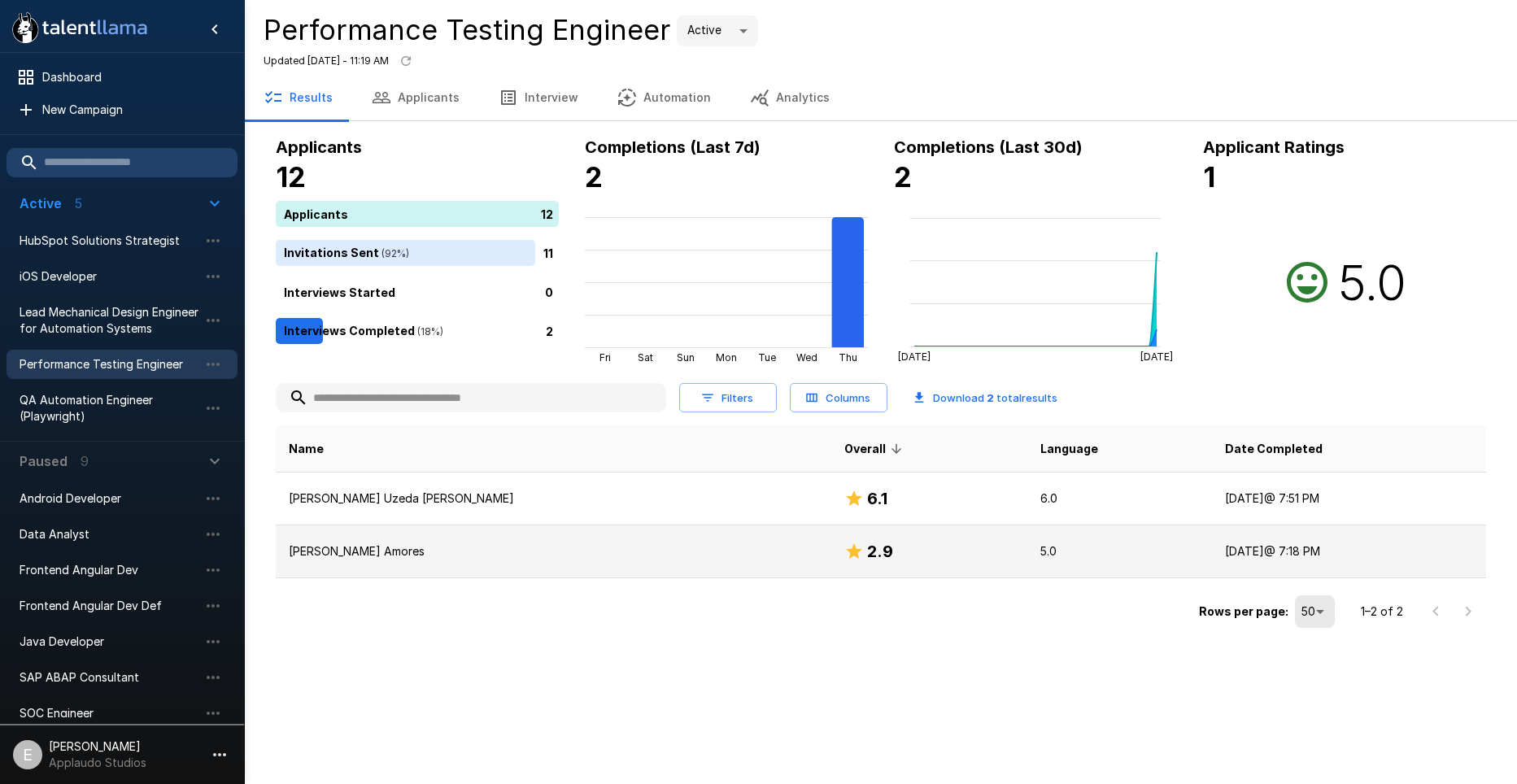 click on "2.9" at bounding box center (880, 551) 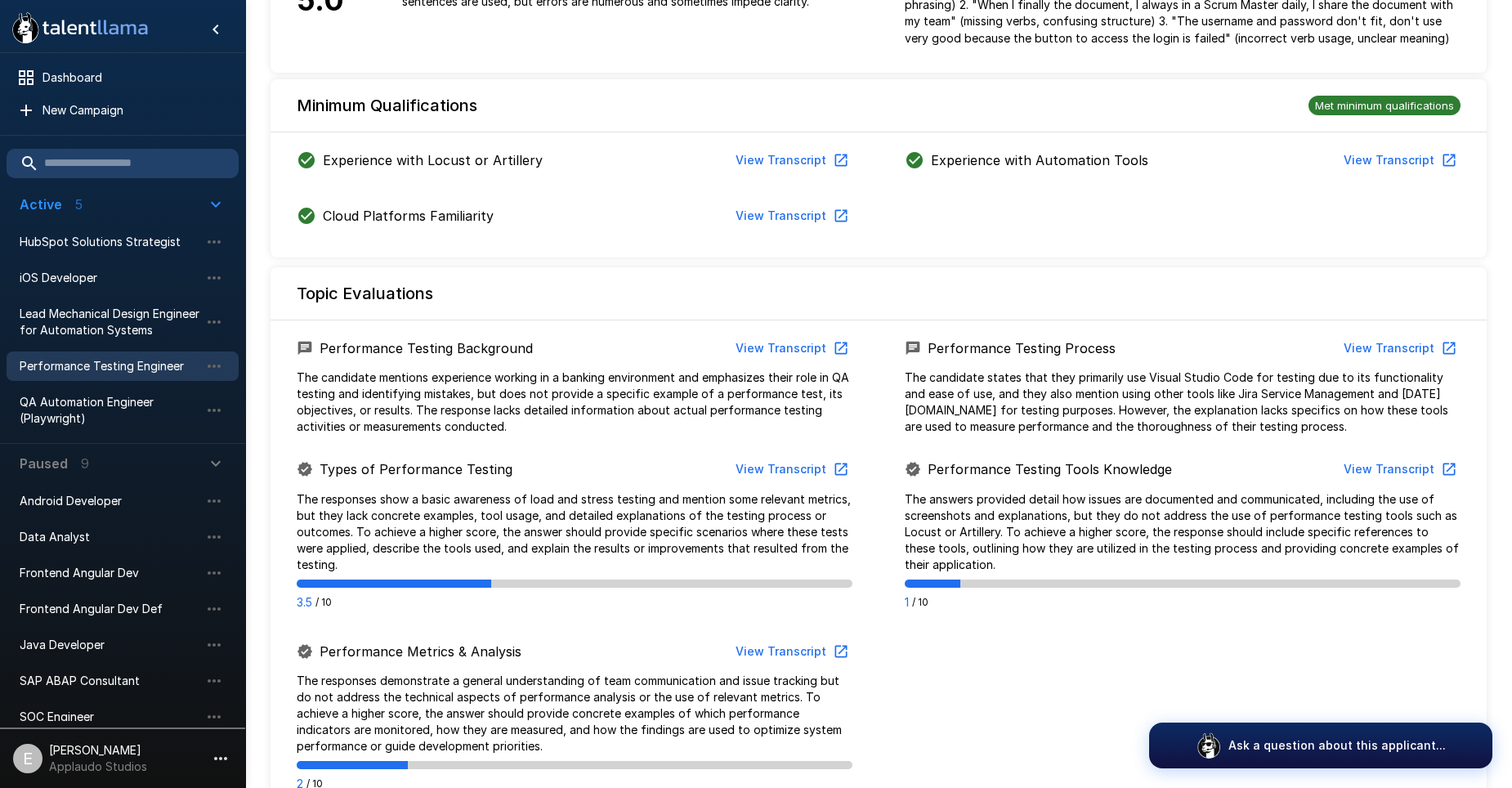 scroll, scrollTop: 490, scrollLeft: 0, axis: vertical 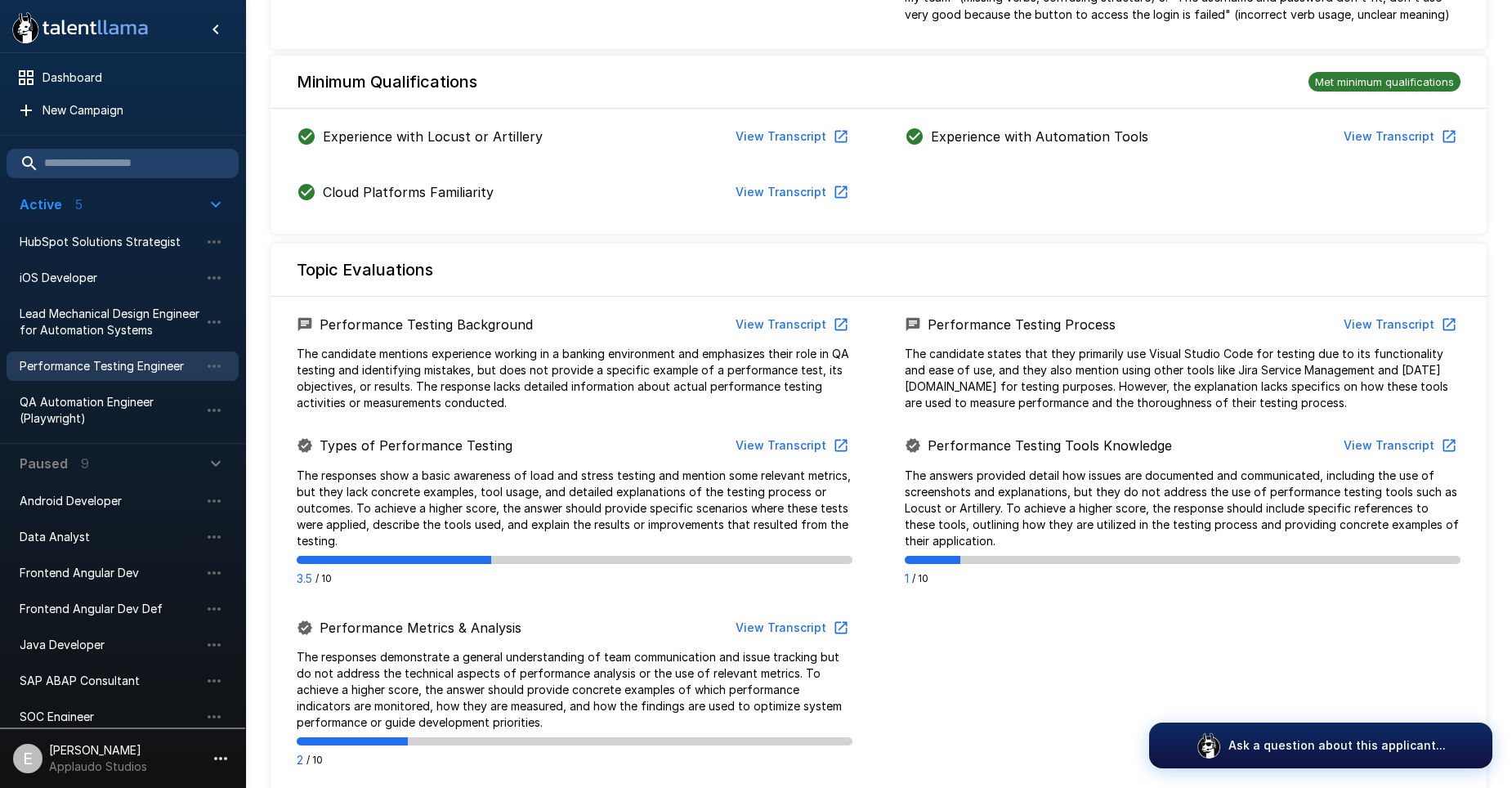 click on "The answers provided detail how issues are documented and communicated, including the use of screenshots and explanations, but they do not address the use of performance testing tools such as Locust or Artillery. To achieve a higher score, the response should include specific references to these tools, outlining how they are utilized in the testing process and providing concrete examples of their application." at bounding box center (1183, 508) 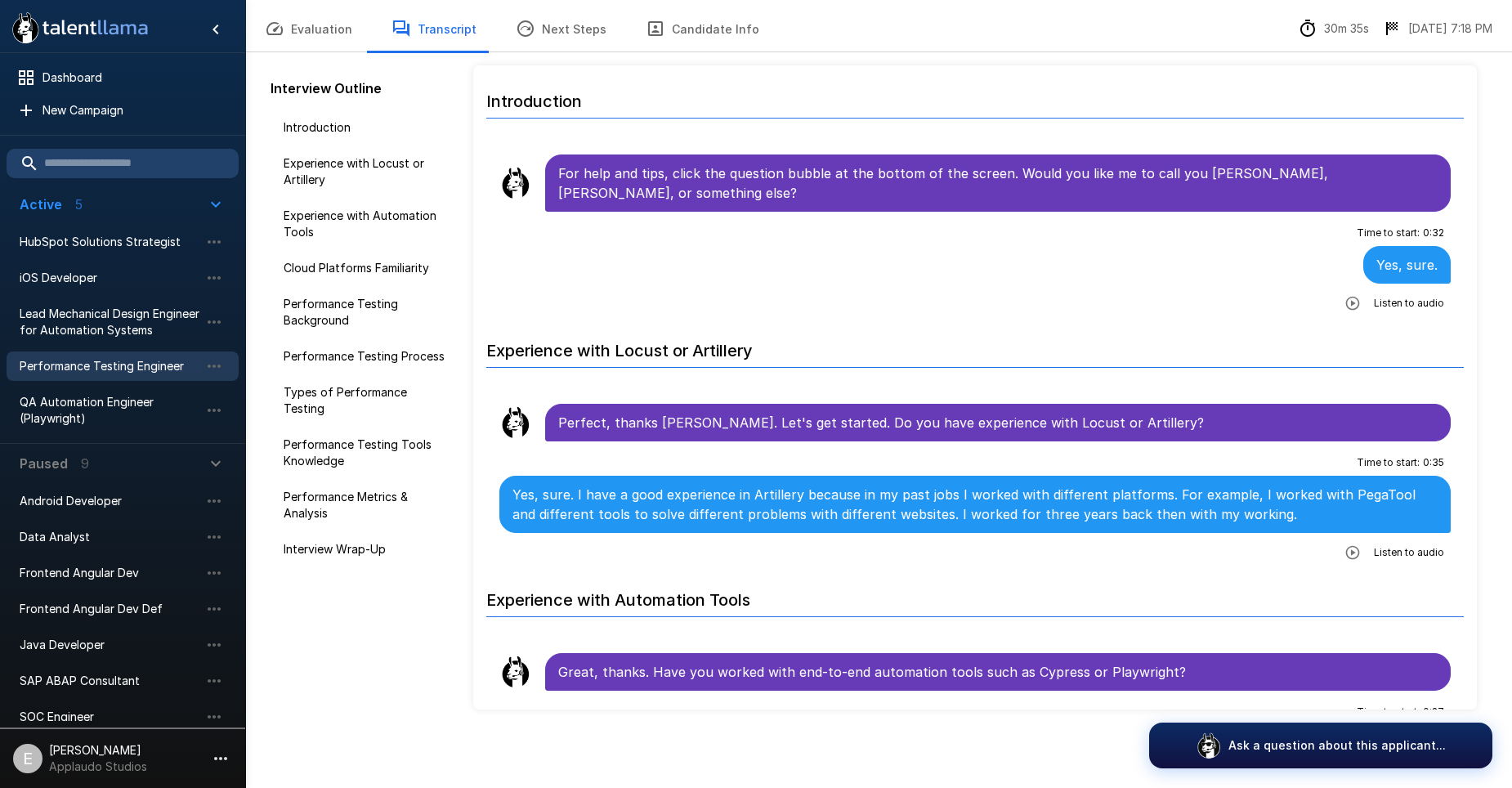 scroll, scrollTop: 61, scrollLeft: 0, axis: vertical 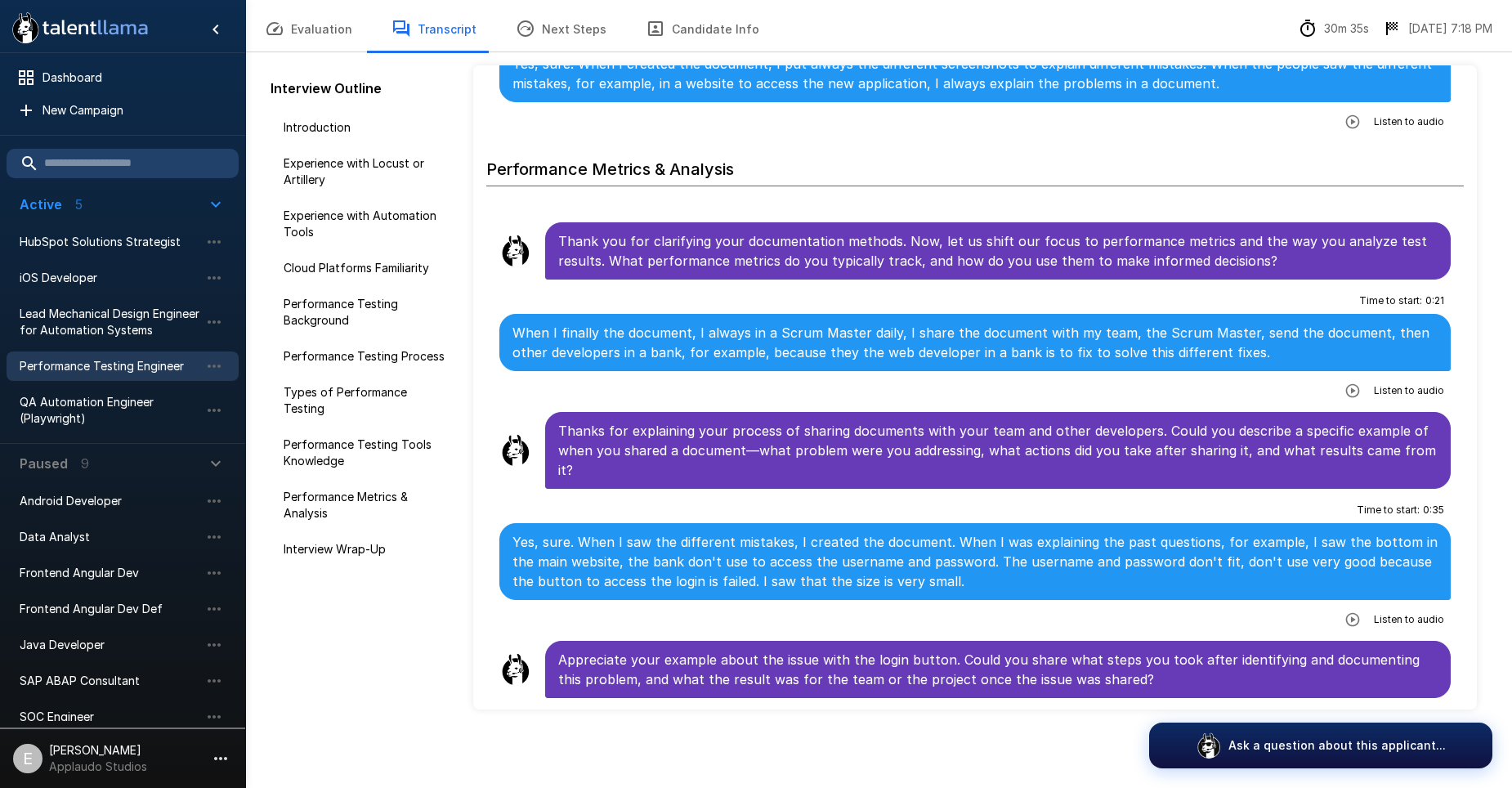 click on "Interview Outline Introduction Experience with Locust or Artillery Experience with Automation Tools Cloud Platforms Familiarity Performance Testing Background Performance Testing Process Types of Performance Testing Performance Testing Tools Knowledge Performance Metrics & Analysis Interview Wrap-Up" at bounding box center (369, 387) 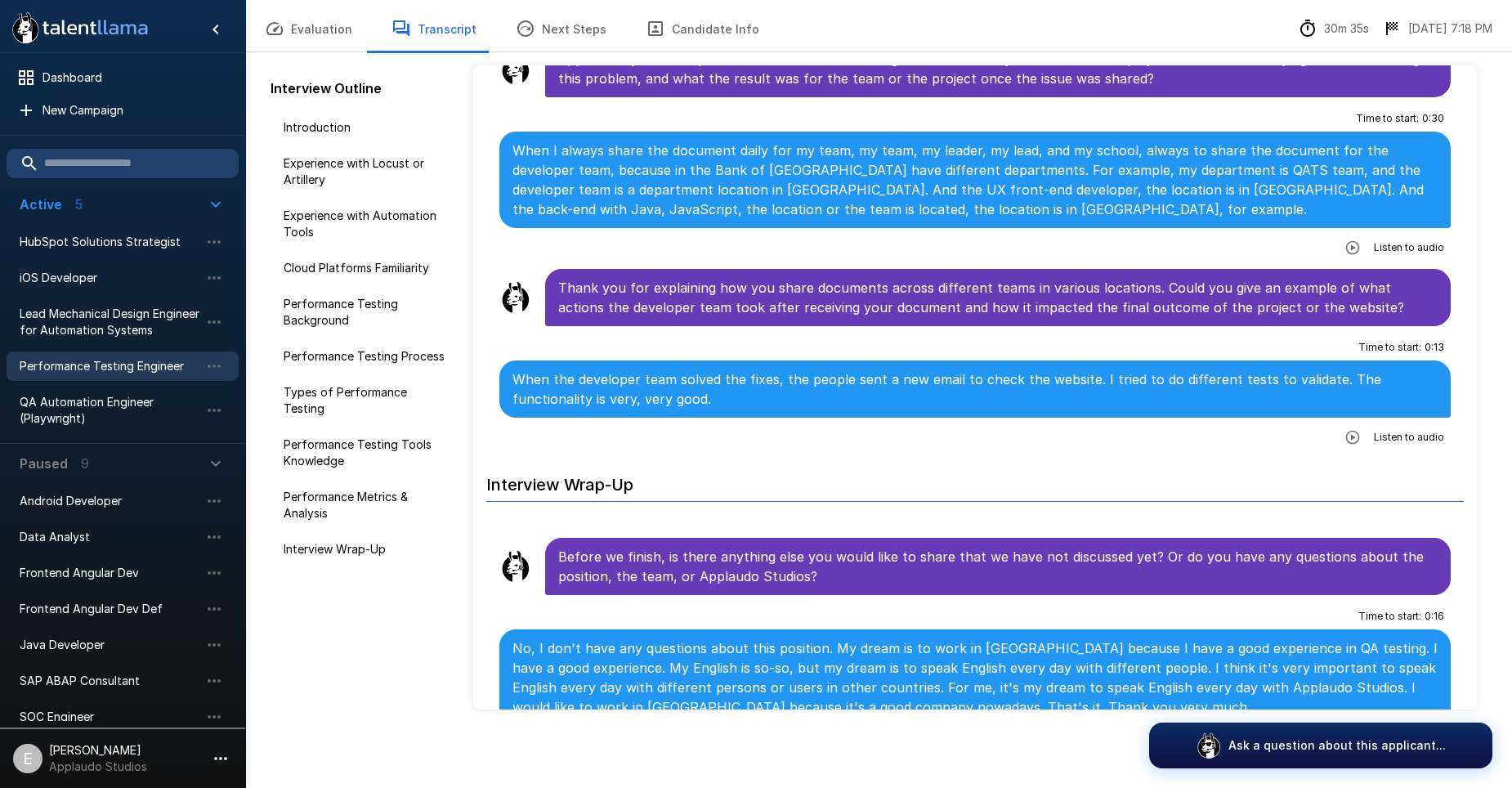 scroll, scrollTop: 4385, scrollLeft: 0, axis: vertical 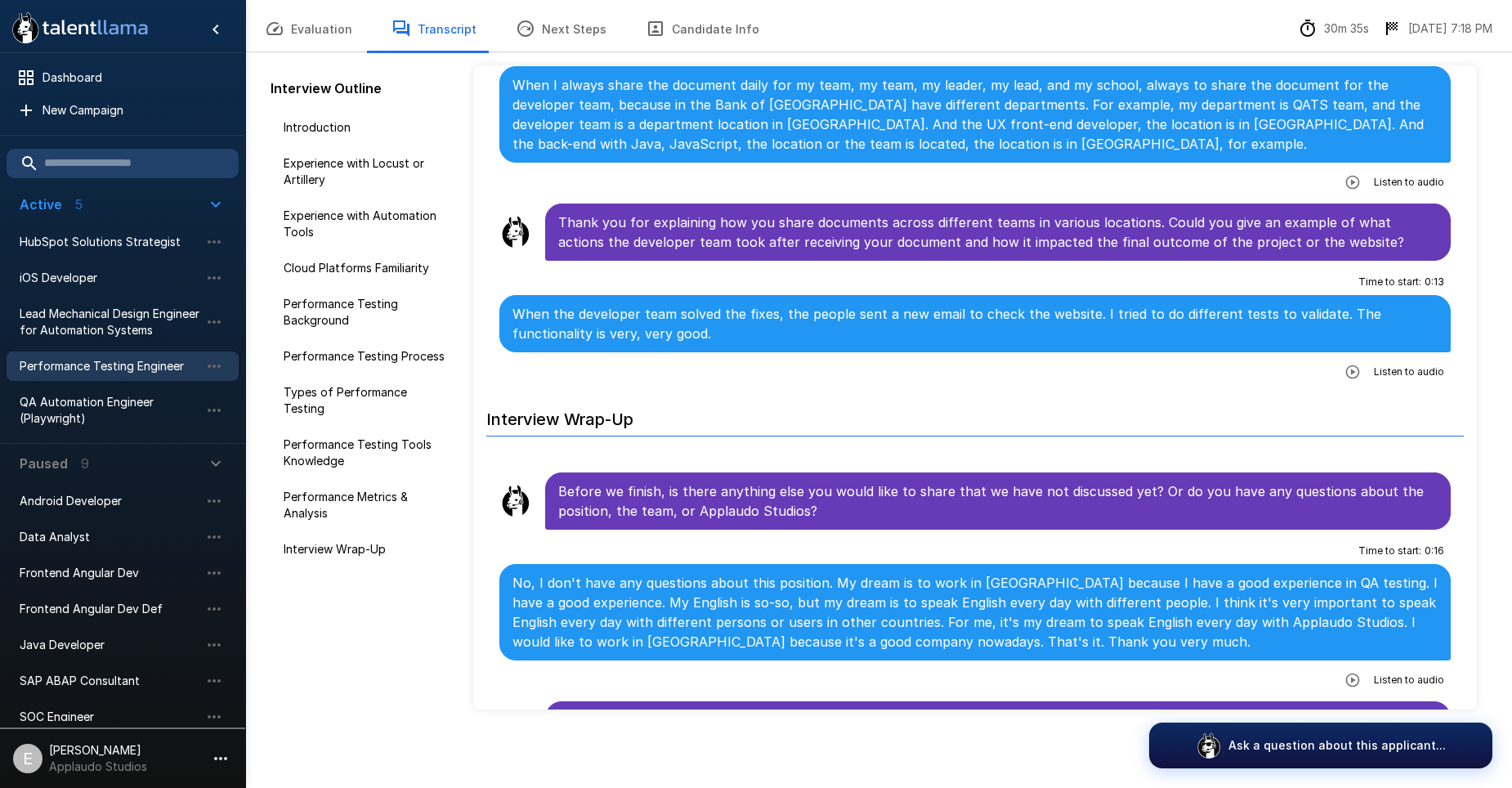 click on "Performance Testing Engineer" at bounding box center [123, 366] 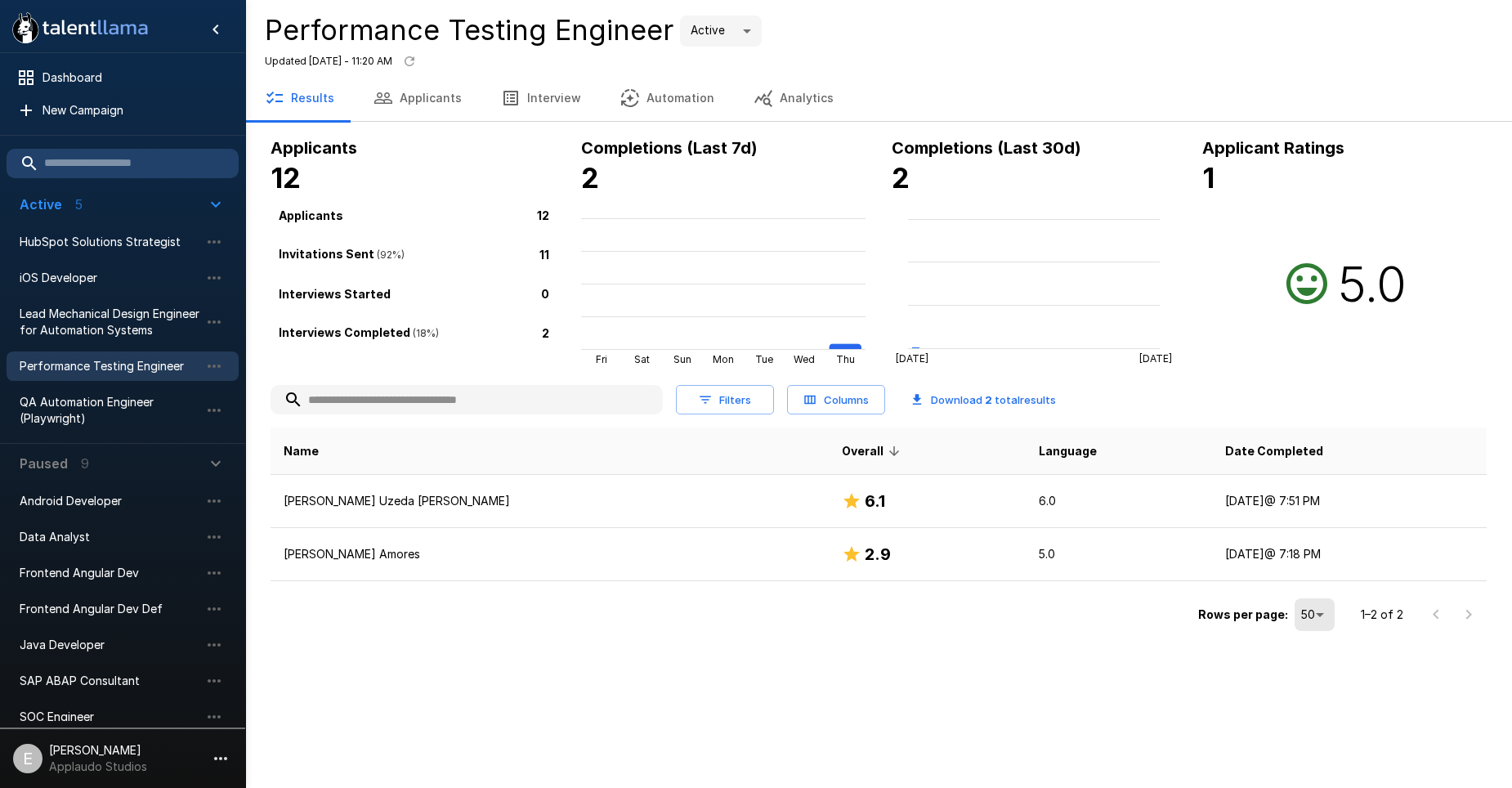 scroll, scrollTop: 0, scrollLeft: 0, axis: both 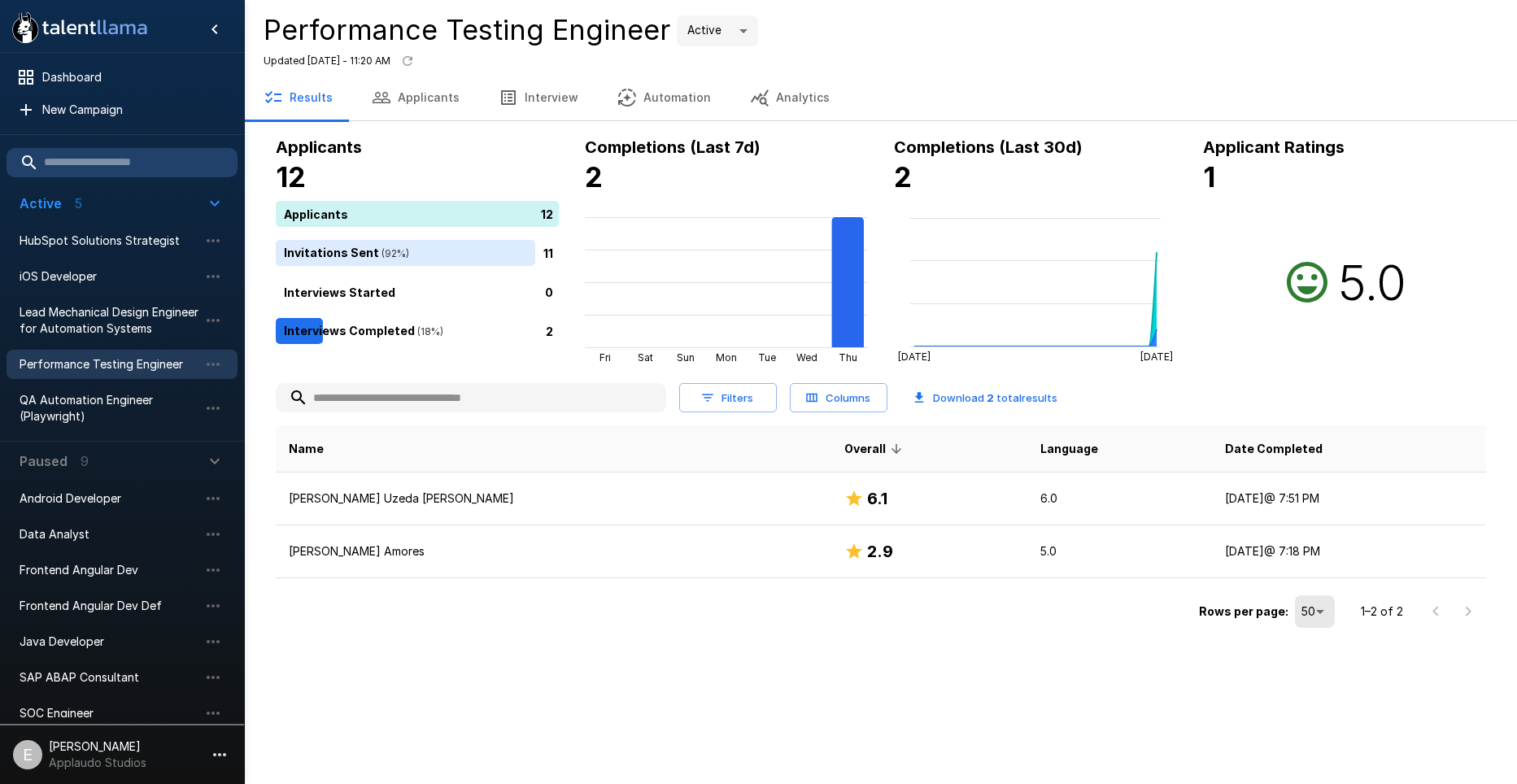 click on "2" at bounding box center [421, 331] 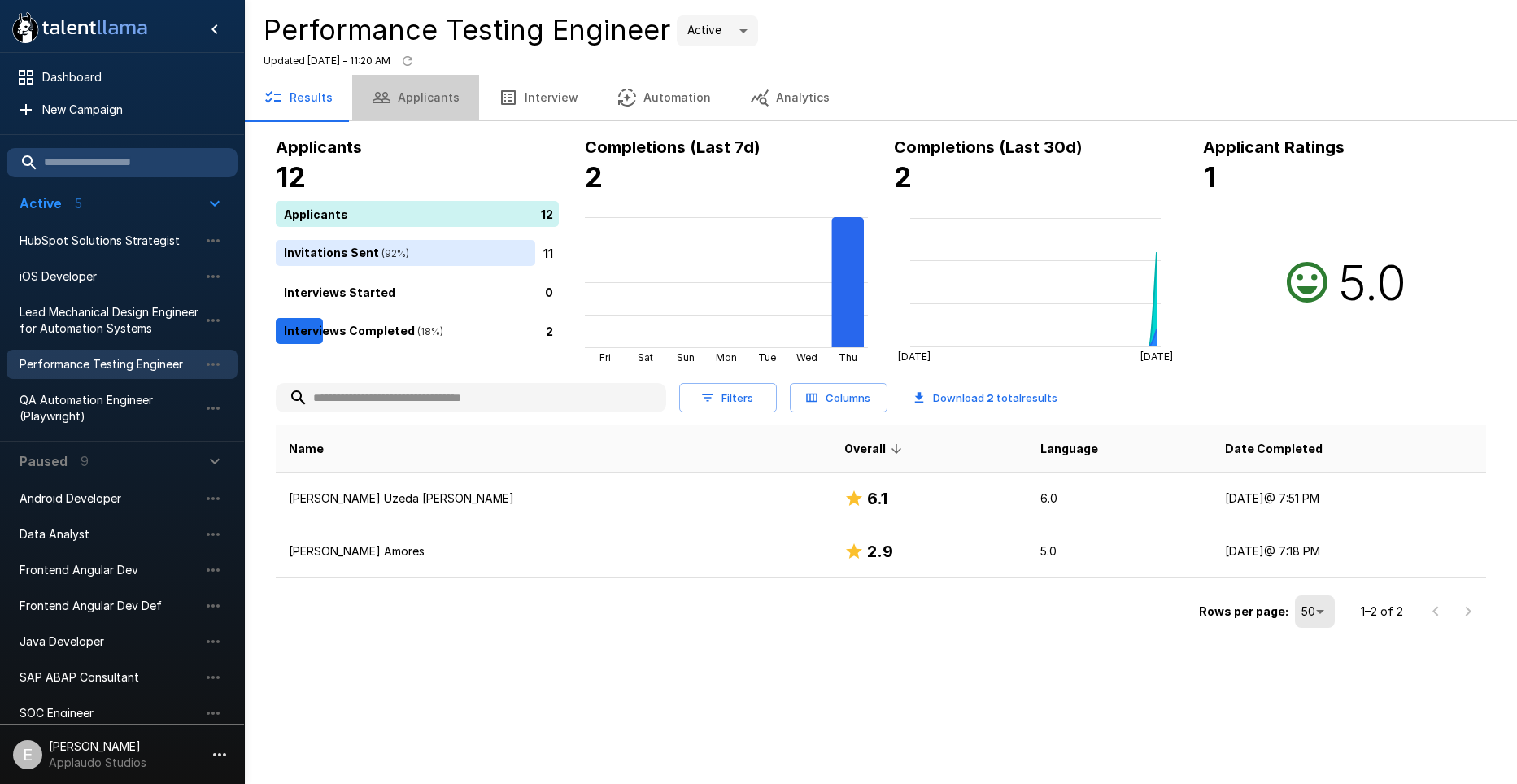 click on "Applicants" at bounding box center [416, 98] 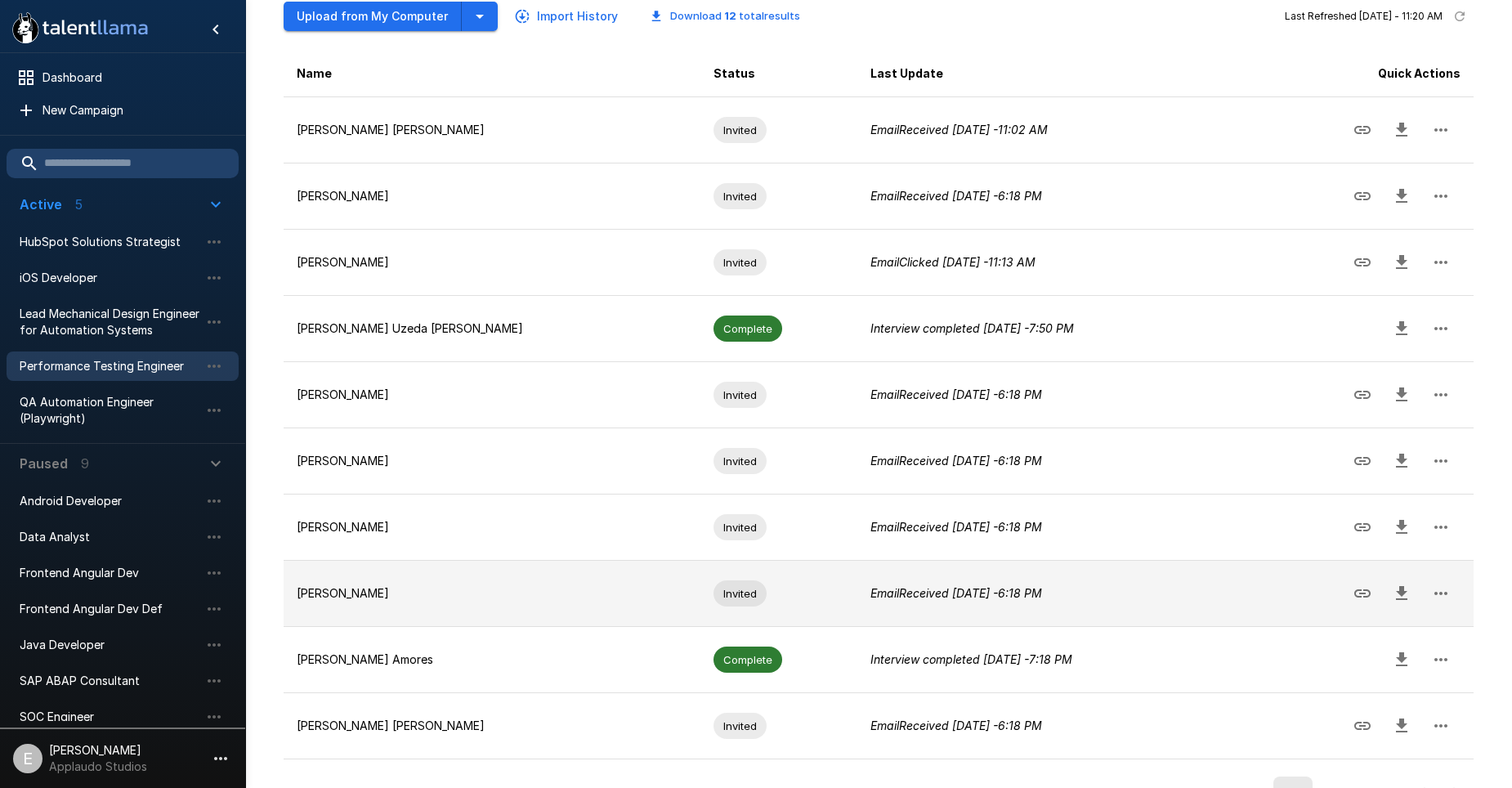 scroll, scrollTop: 309, scrollLeft: 0, axis: vertical 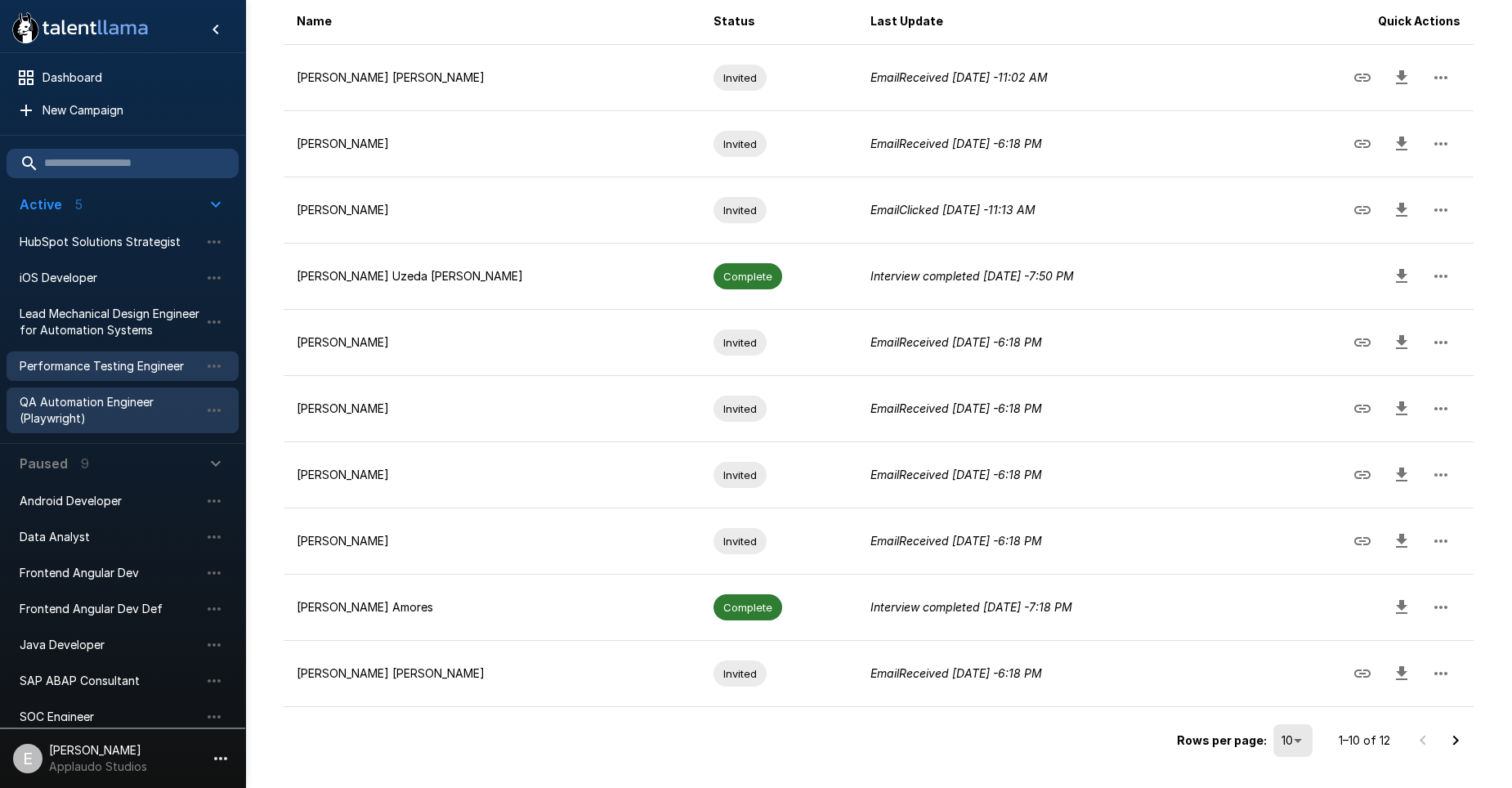 click on "QA Automation Engineer (Playwright)" at bounding box center [110, 410] 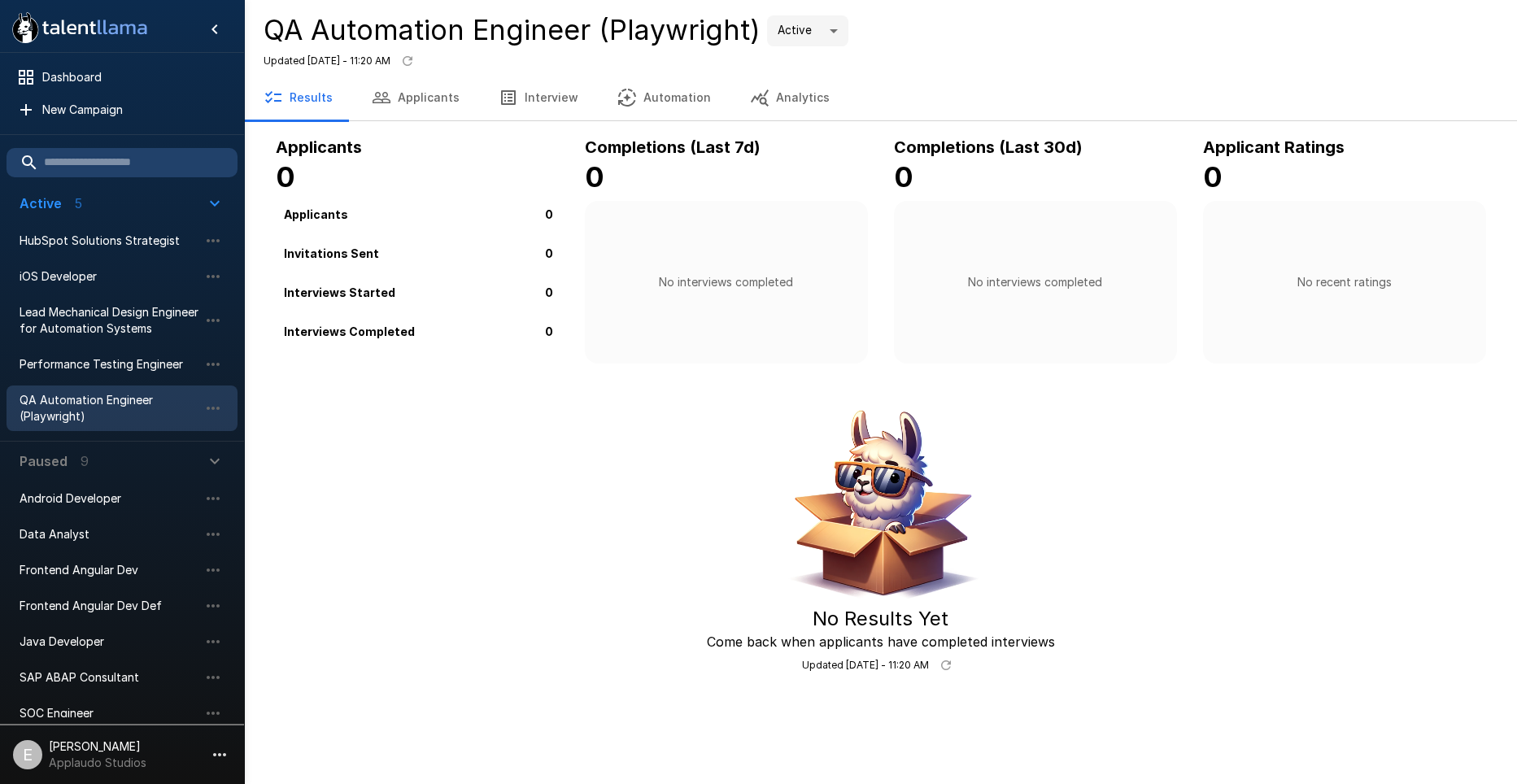 click on "Applicants" at bounding box center [416, 98] 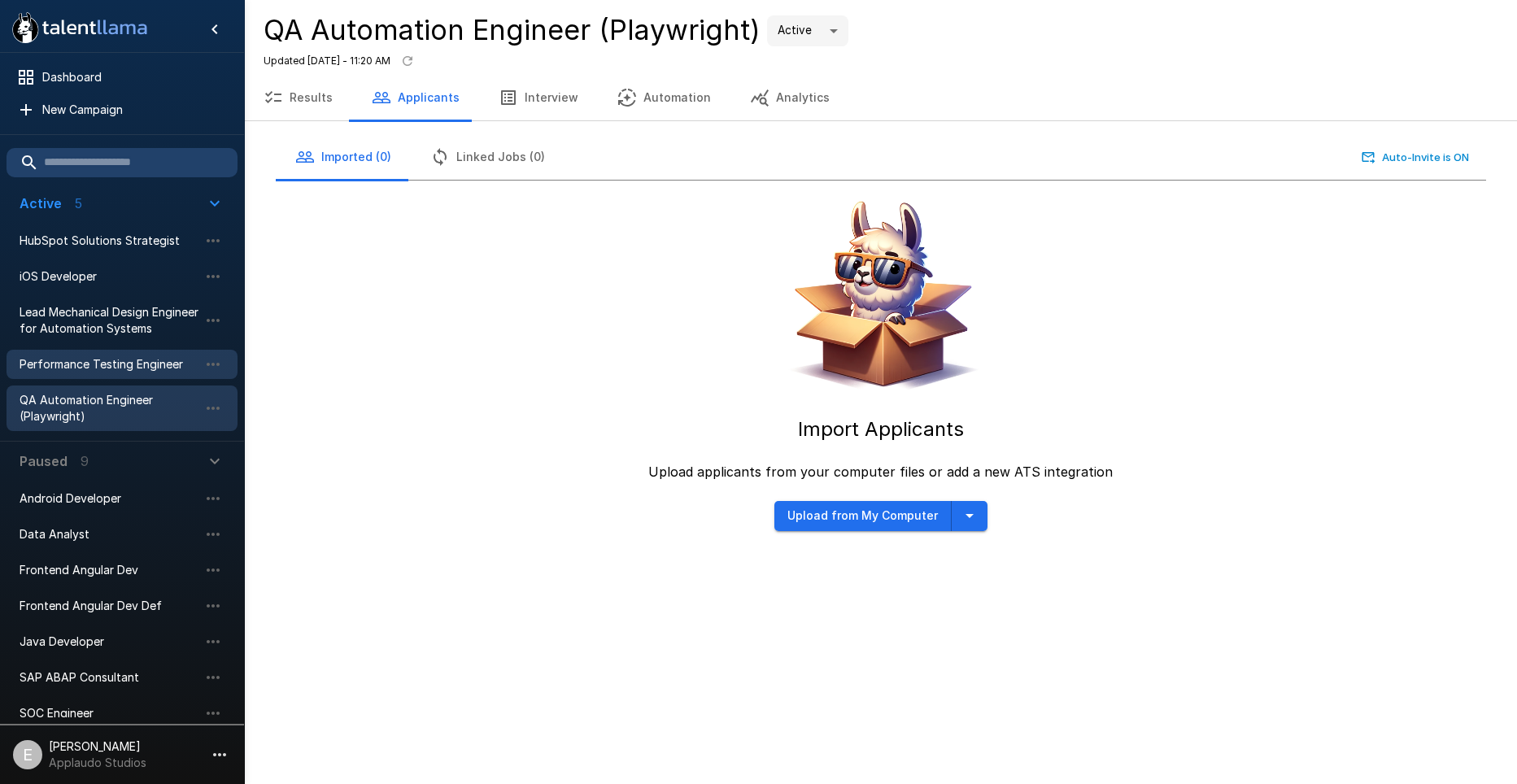 click on "Performance Testing Engineer" at bounding box center (109, 364) 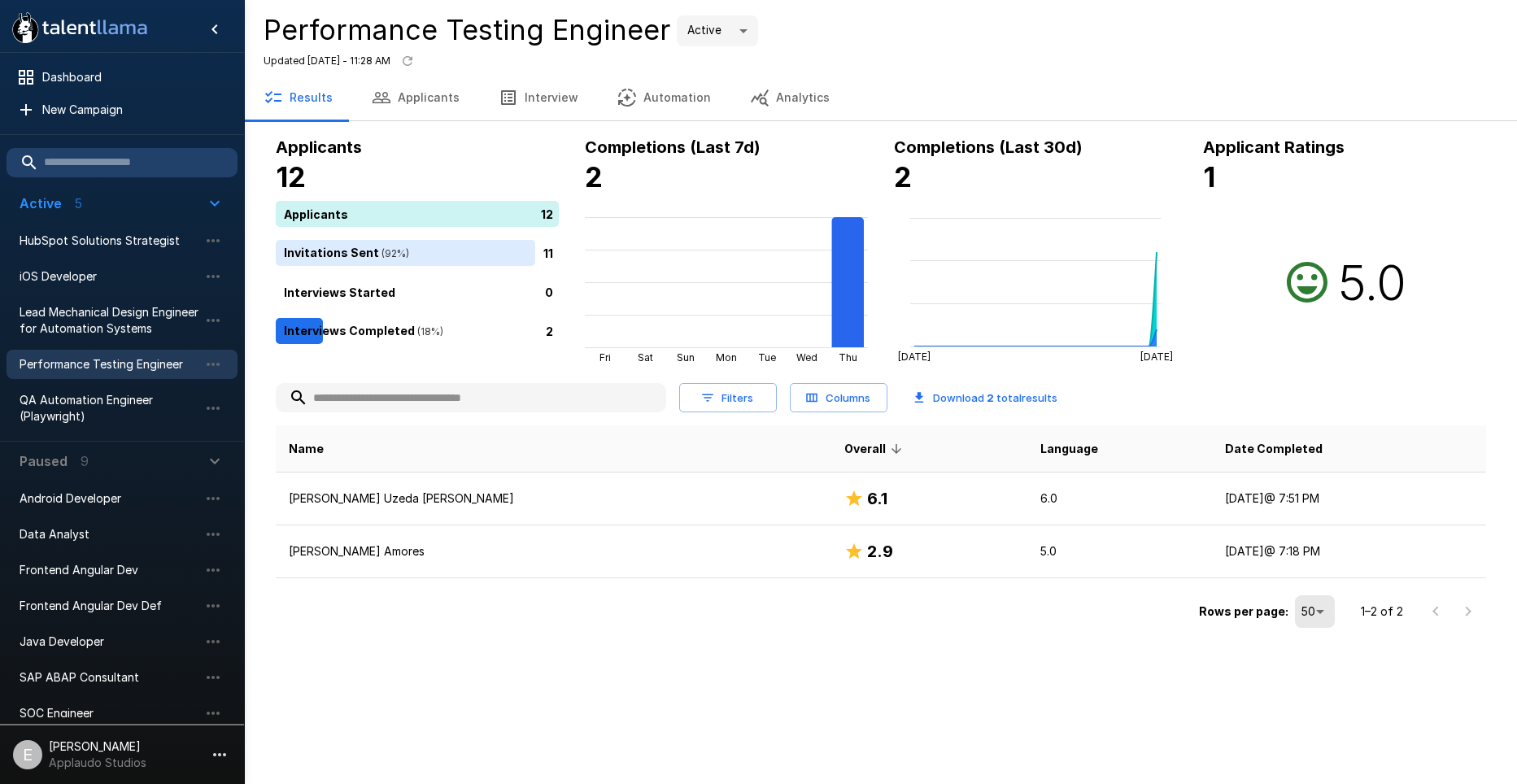 click on "Dashboard New Campaign Active 5 HubSpot Solutions Strategist iOS Developer Lead Mechanical Design Engineer for Automation Systems Performance Testing Engineer QA Automation Engineer (Playwright) Paused 9 Android Developer Data Analyst Frontend Angular Dev Frontend Angular Dev Def Java Developer SAP ABAP Consultant SOC Engineer SOC Engineer UI Designer E [PERSON_NAME] Applaudo Studios Performance Testing Engineer Active **** Updated [DATE] - 11:28 AM Results Applicants Interview Automation Analytics Applicants 12 Applicants 12 Invitations Sent    ( 92 %) 11 Interviews Started 0 Interviews Completed    ( 18 %) 2 Completions (Last 7d) 2 Fri Sat Sun Mon Tue Wed Thu Completions (Last 30d) 2 Jun [DATE] Applicant Ratings 1 5.0 Filters Columns Download   2   total  results Name Overall Language Date Completed [PERSON_NAME] Uzeda [PERSON_NAME]   6.1 6.0 [DATE]  @   7:51 PM [PERSON_NAME] Amores   2.9 5.0 [DATE]  @   7:18 PM Rows per page: 50 ** 1–2 of 2" at bounding box center (758, 392) 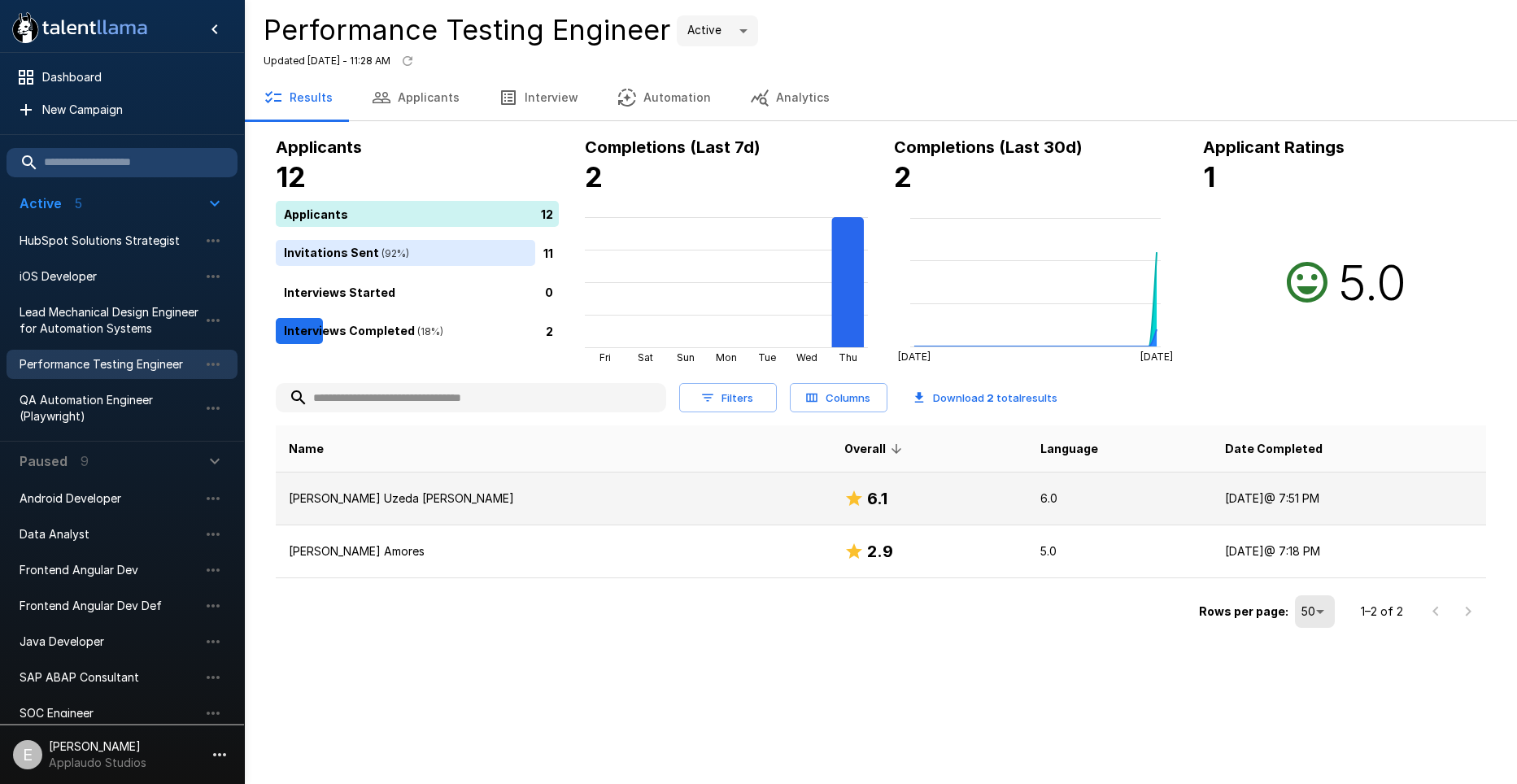 click on "6.1" at bounding box center (929, 499) 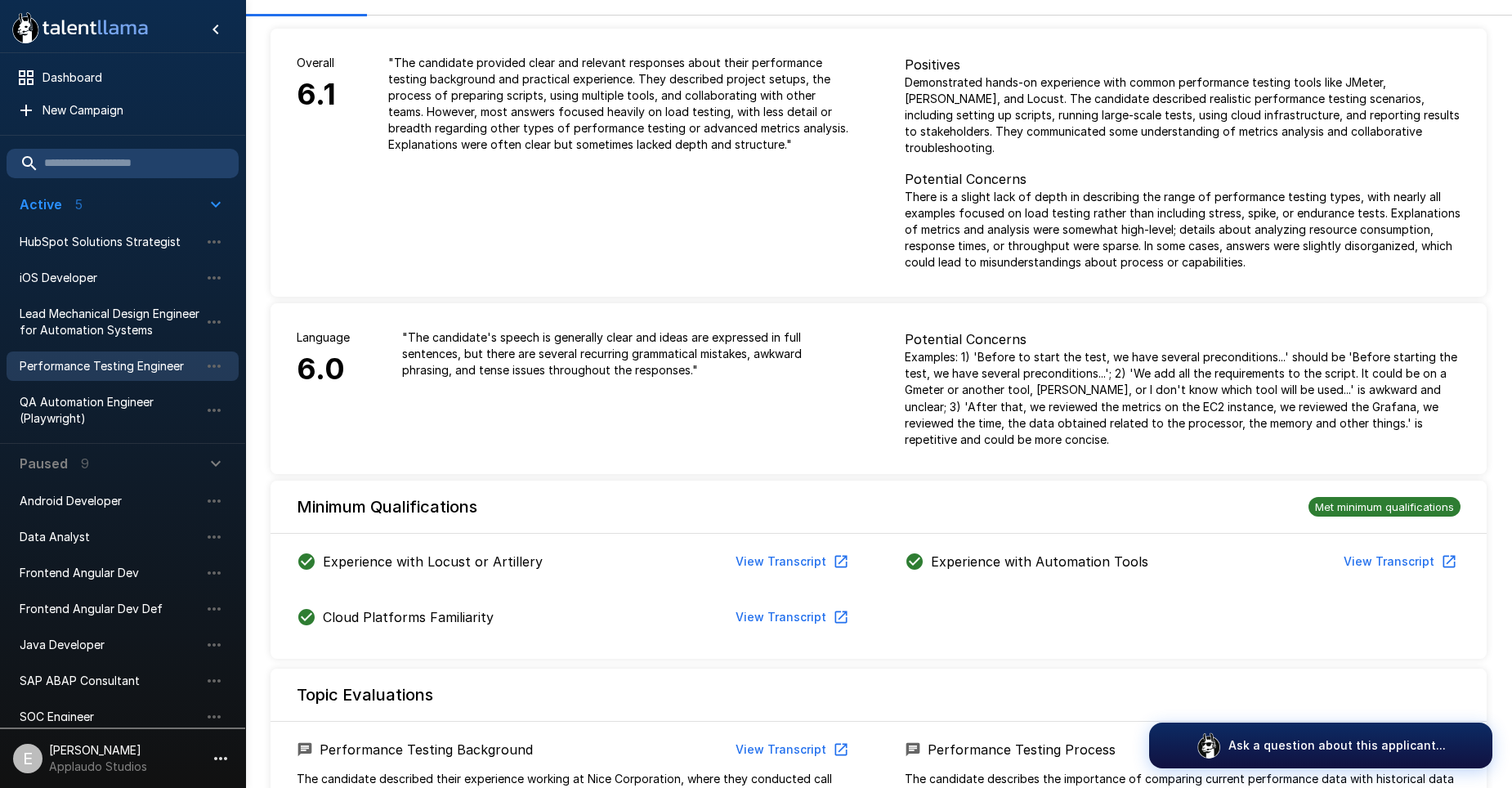 scroll, scrollTop: 0, scrollLeft: 0, axis: both 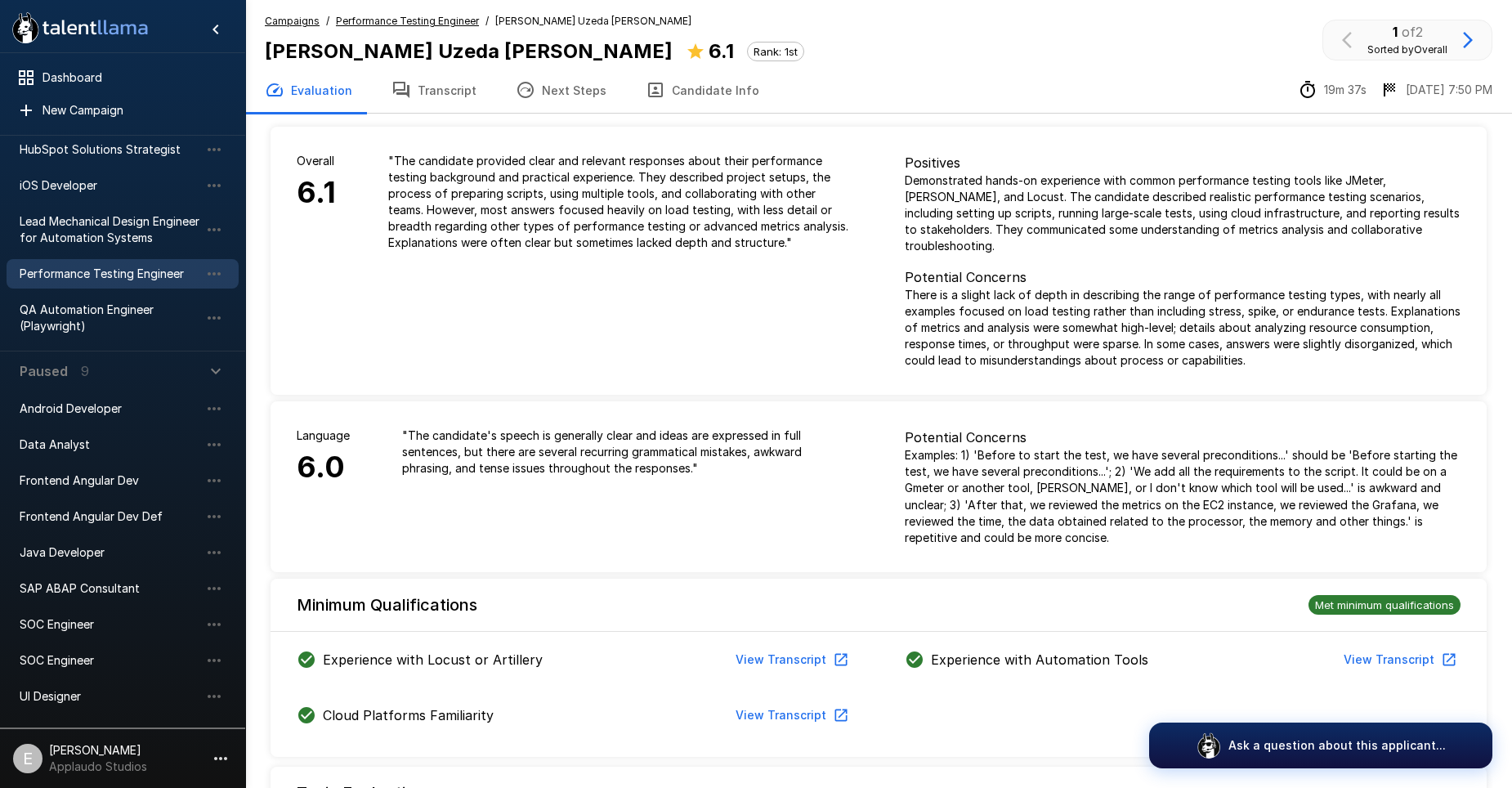 click on "[PERSON_NAME]" at bounding box center (98, 750) 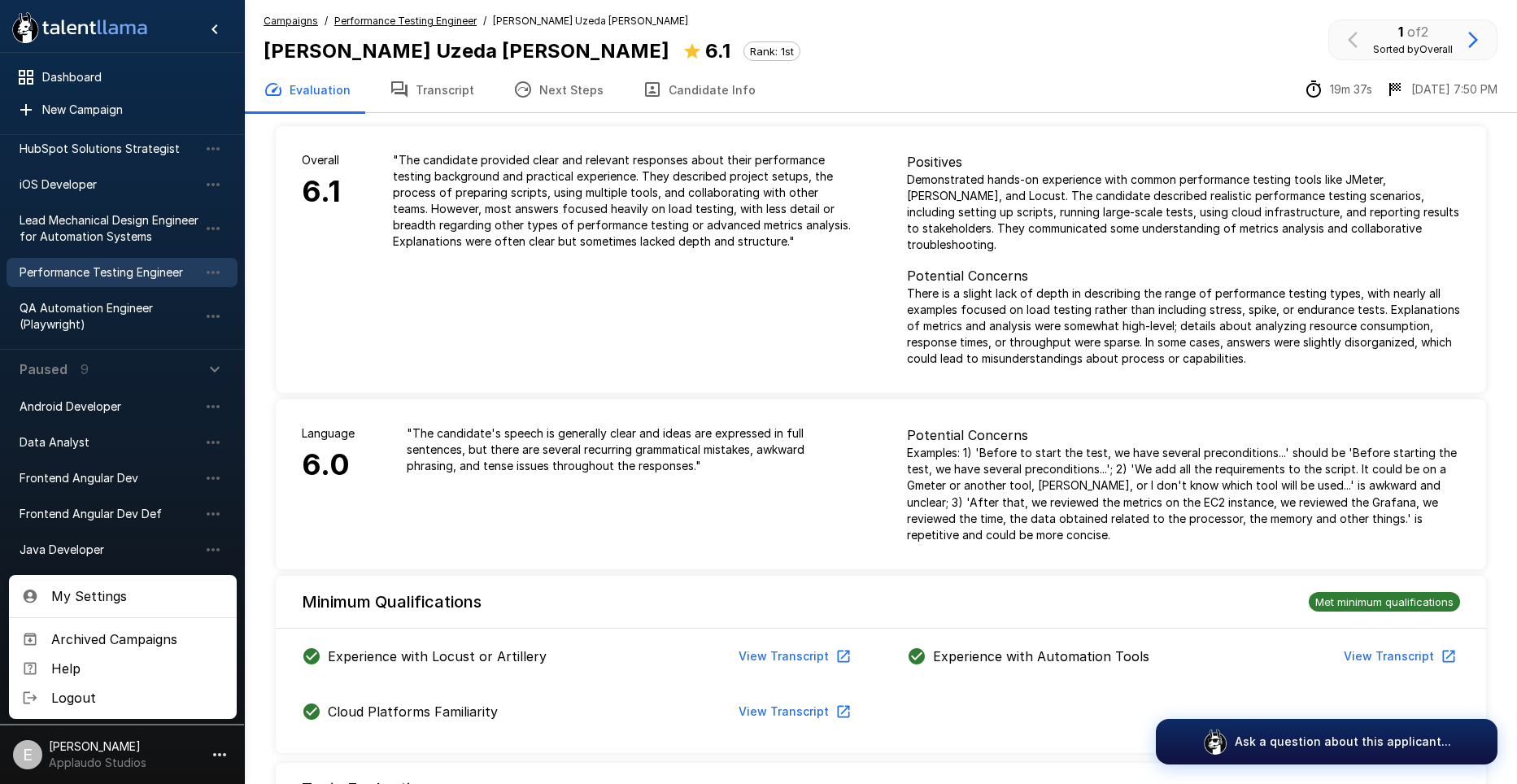 click at bounding box center (758, 392) 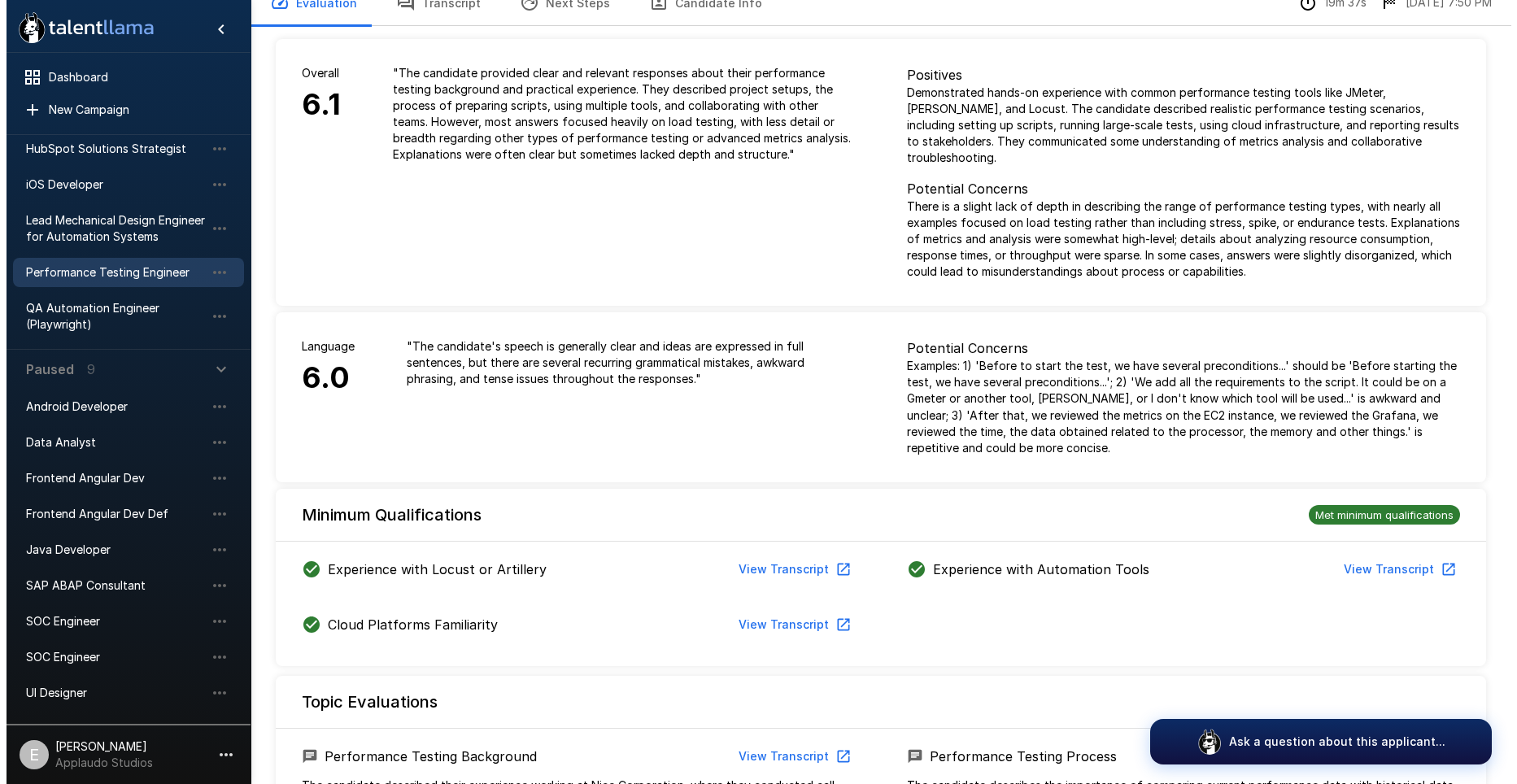 scroll, scrollTop: 0, scrollLeft: 0, axis: both 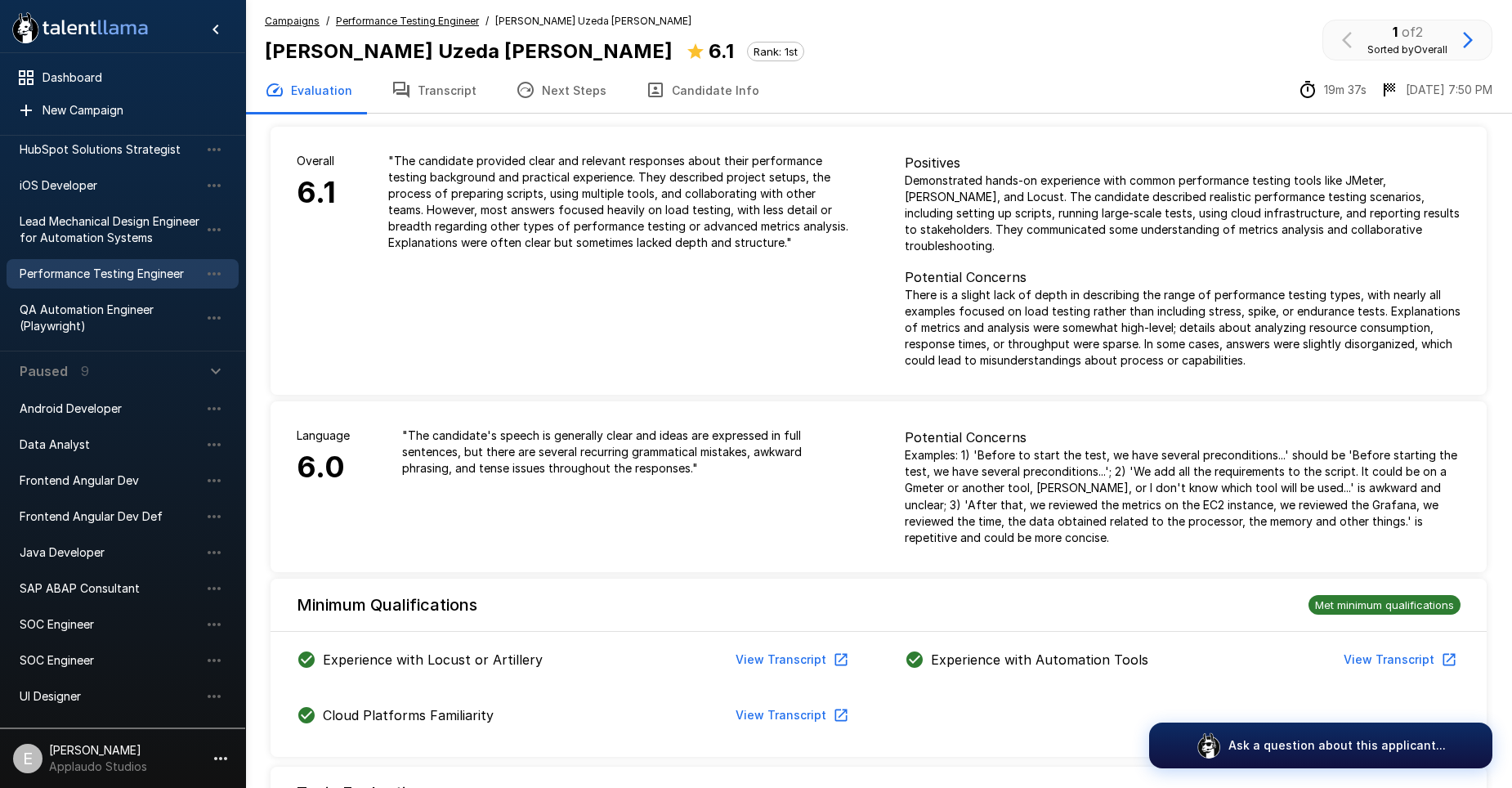 click on "Transcript" at bounding box center (434, 90) 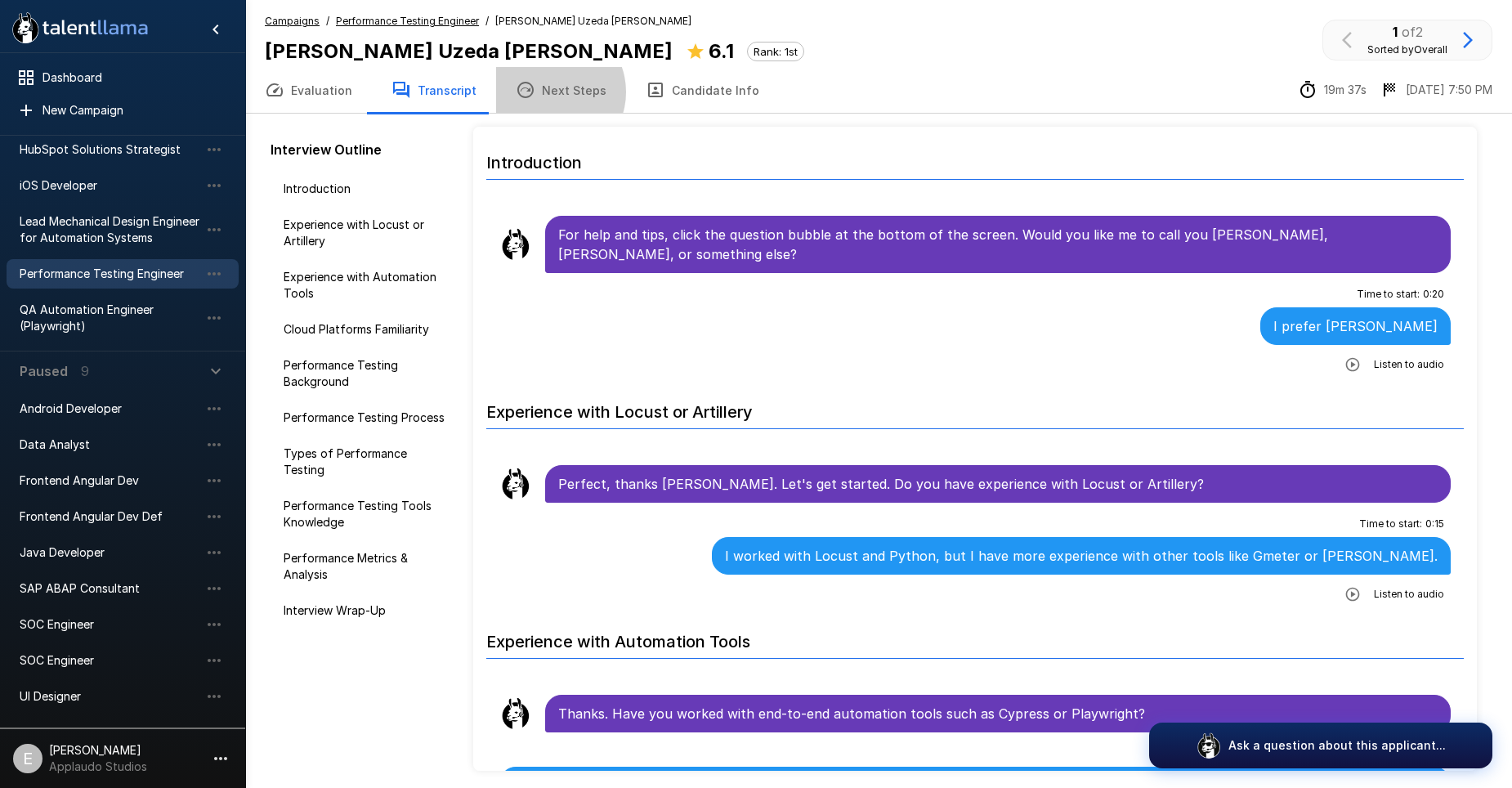 click on "Next Steps" at bounding box center (561, 90) 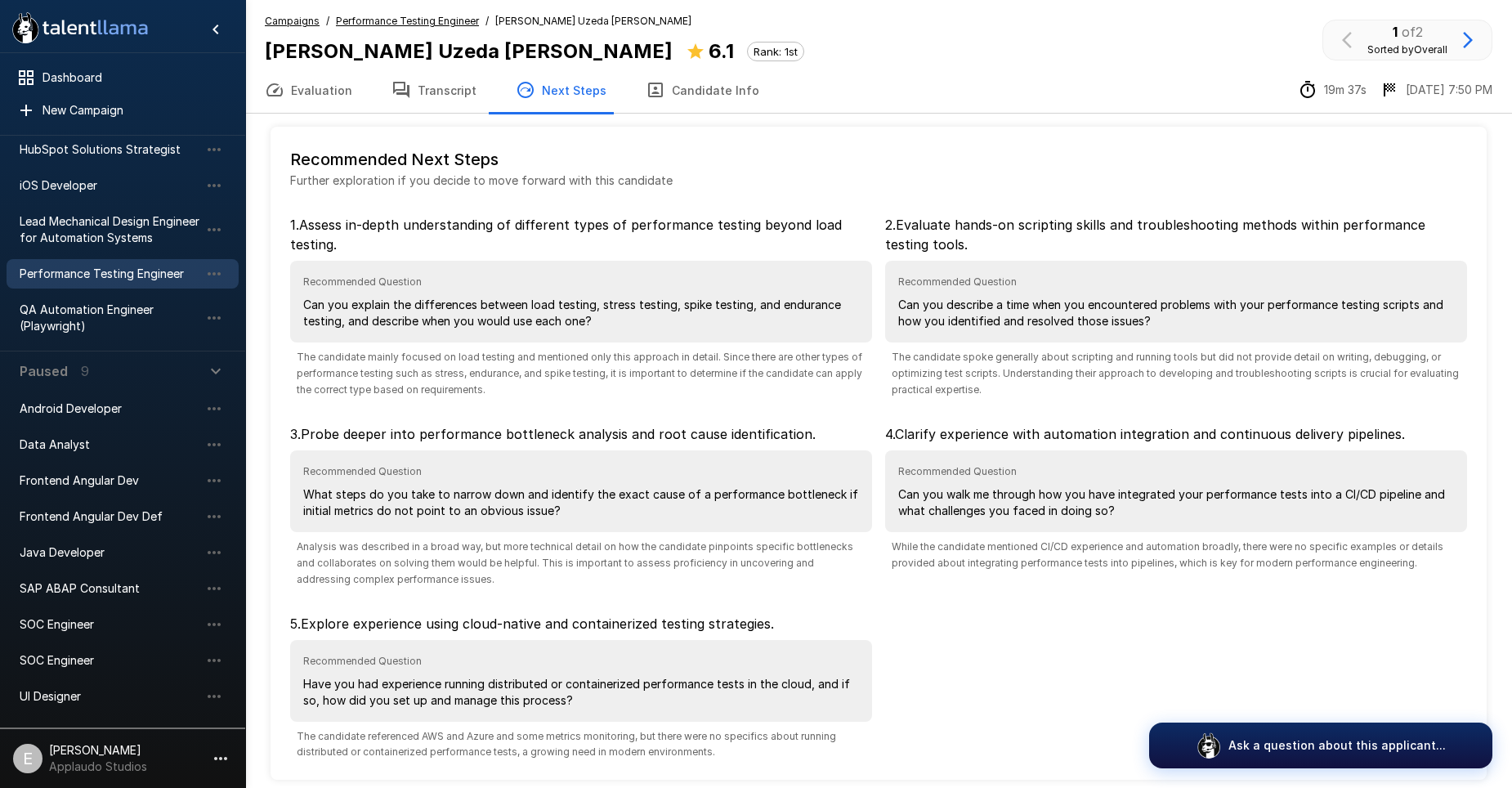 click 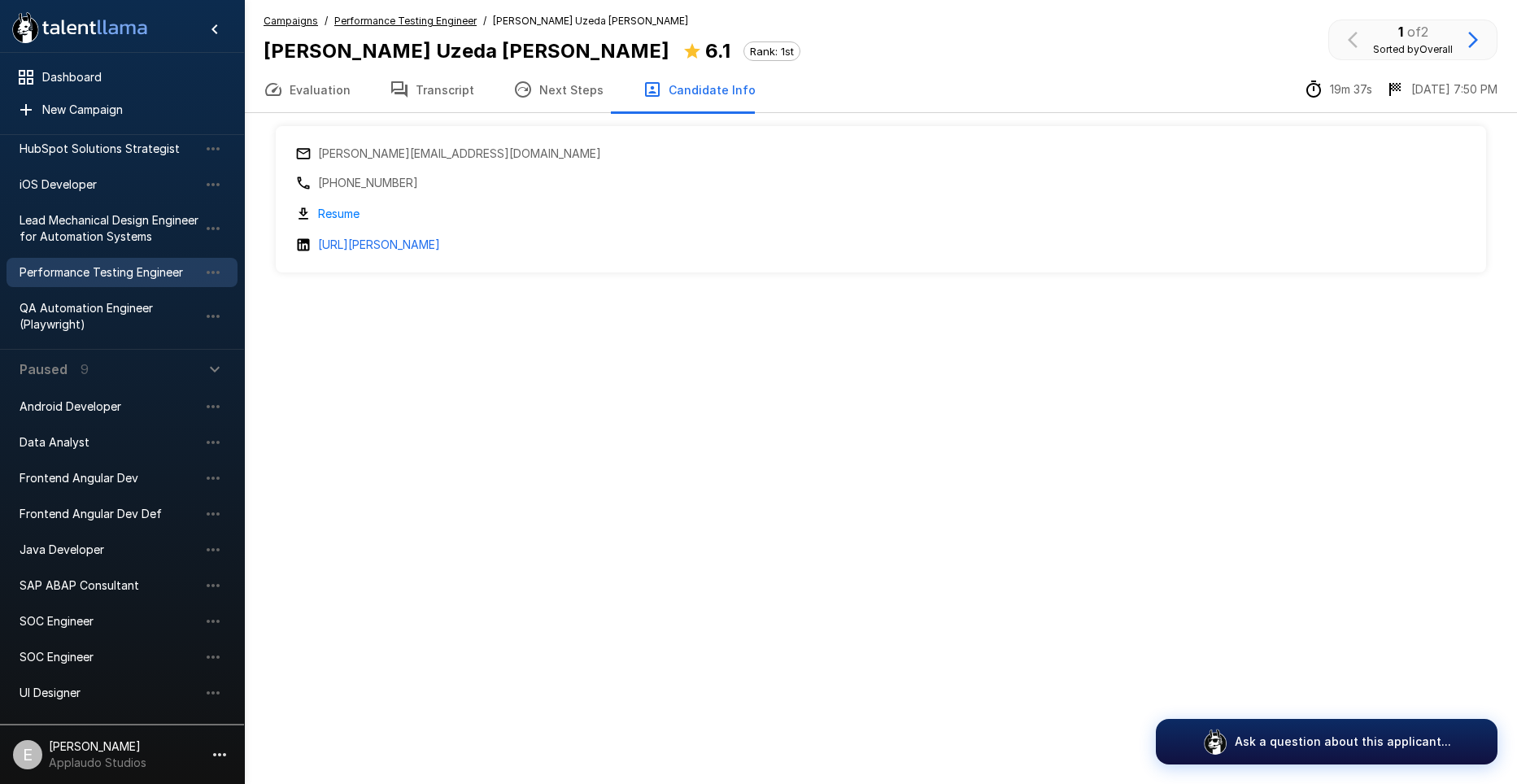 click on "Evaluation" at bounding box center (307, 89) 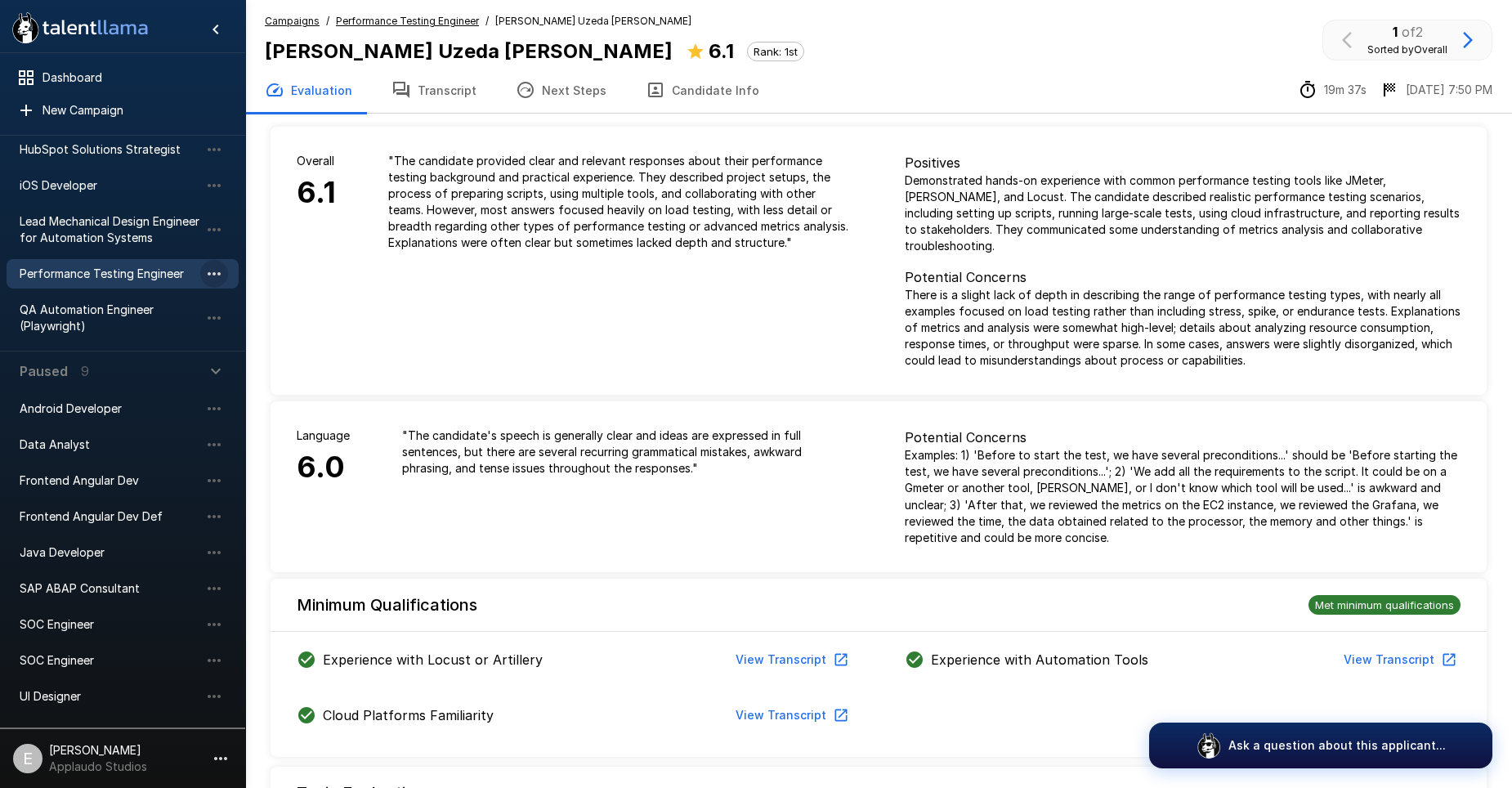 click at bounding box center (214, 274) 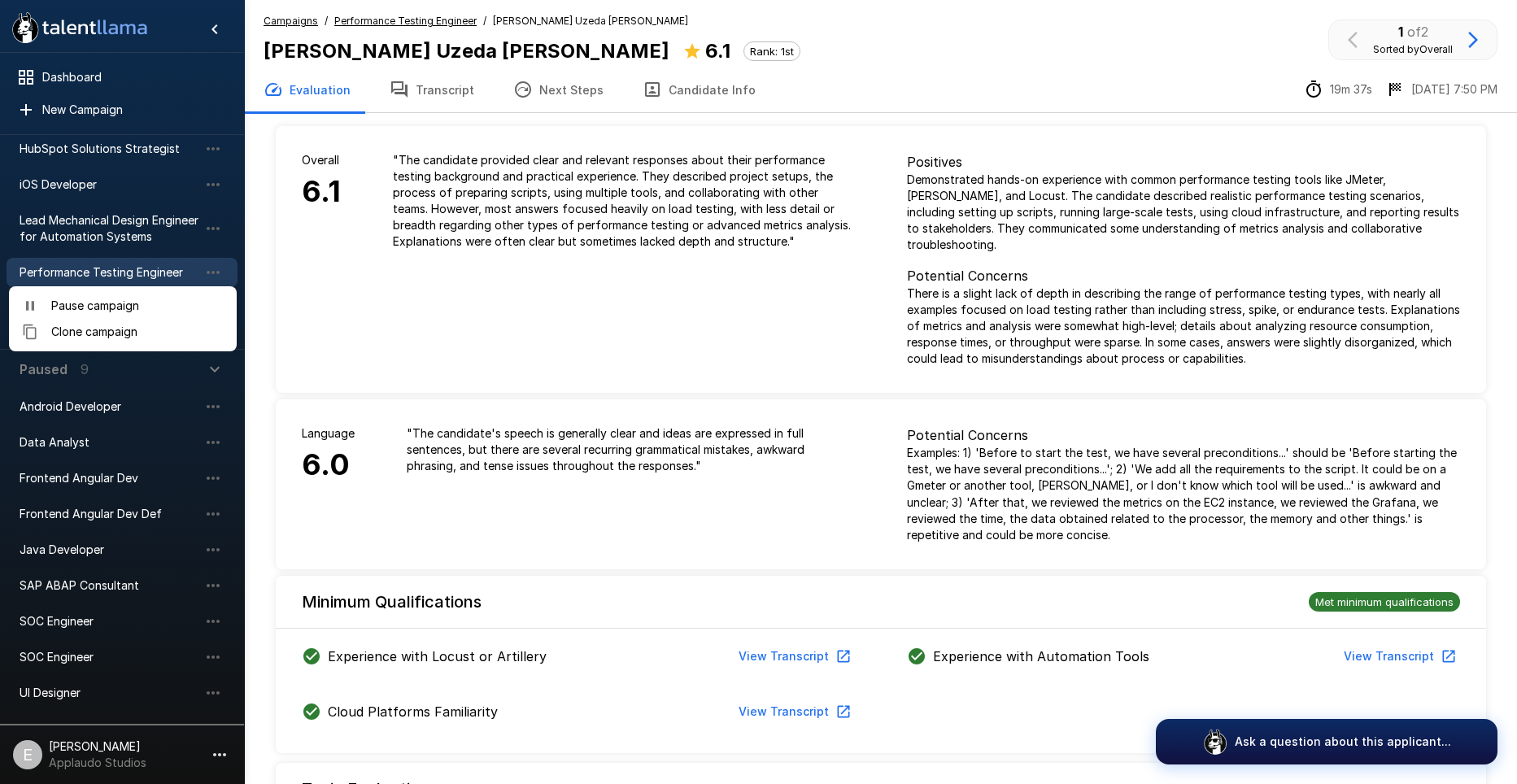 click at bounding box center (758, 392) 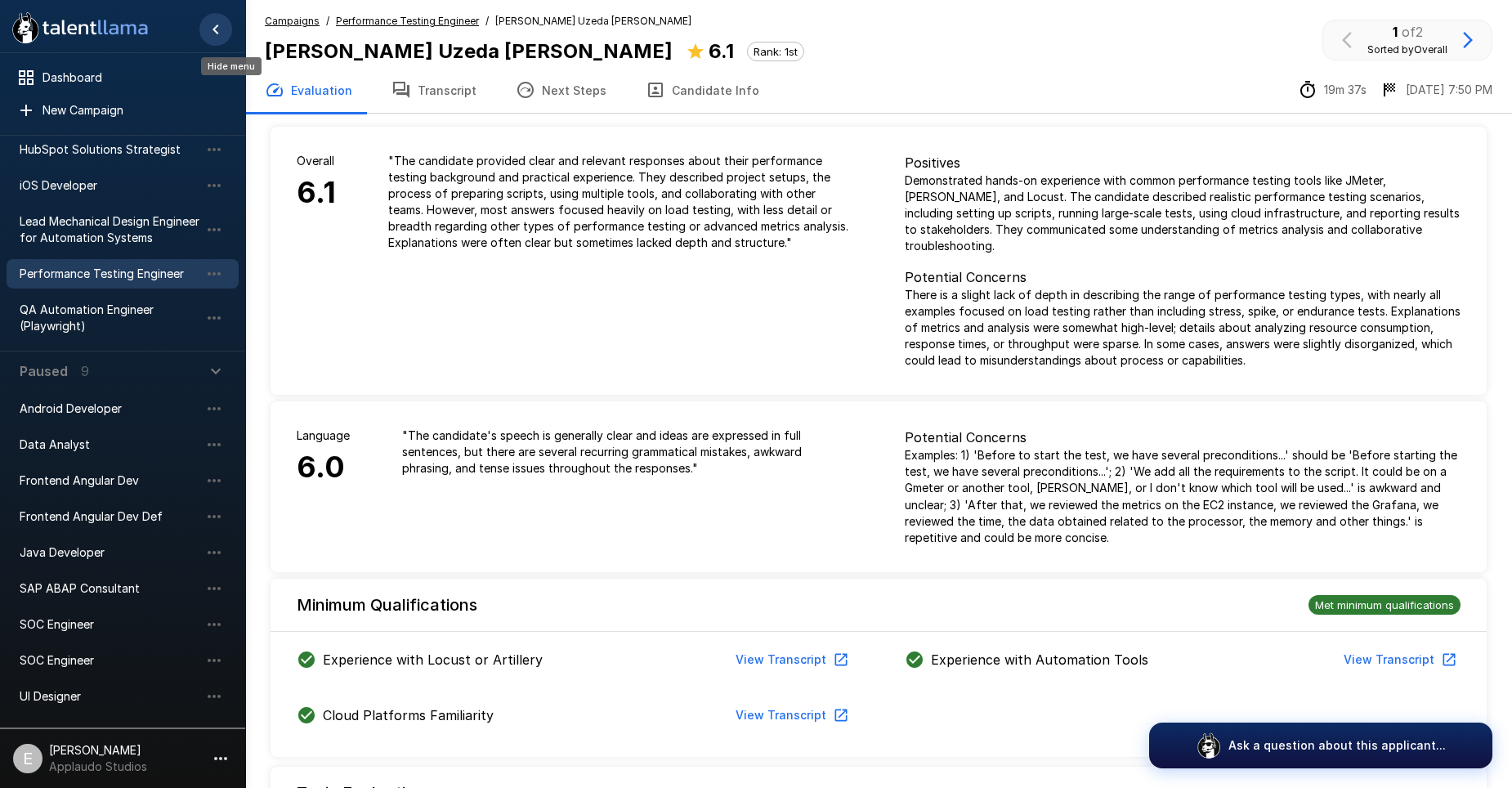click 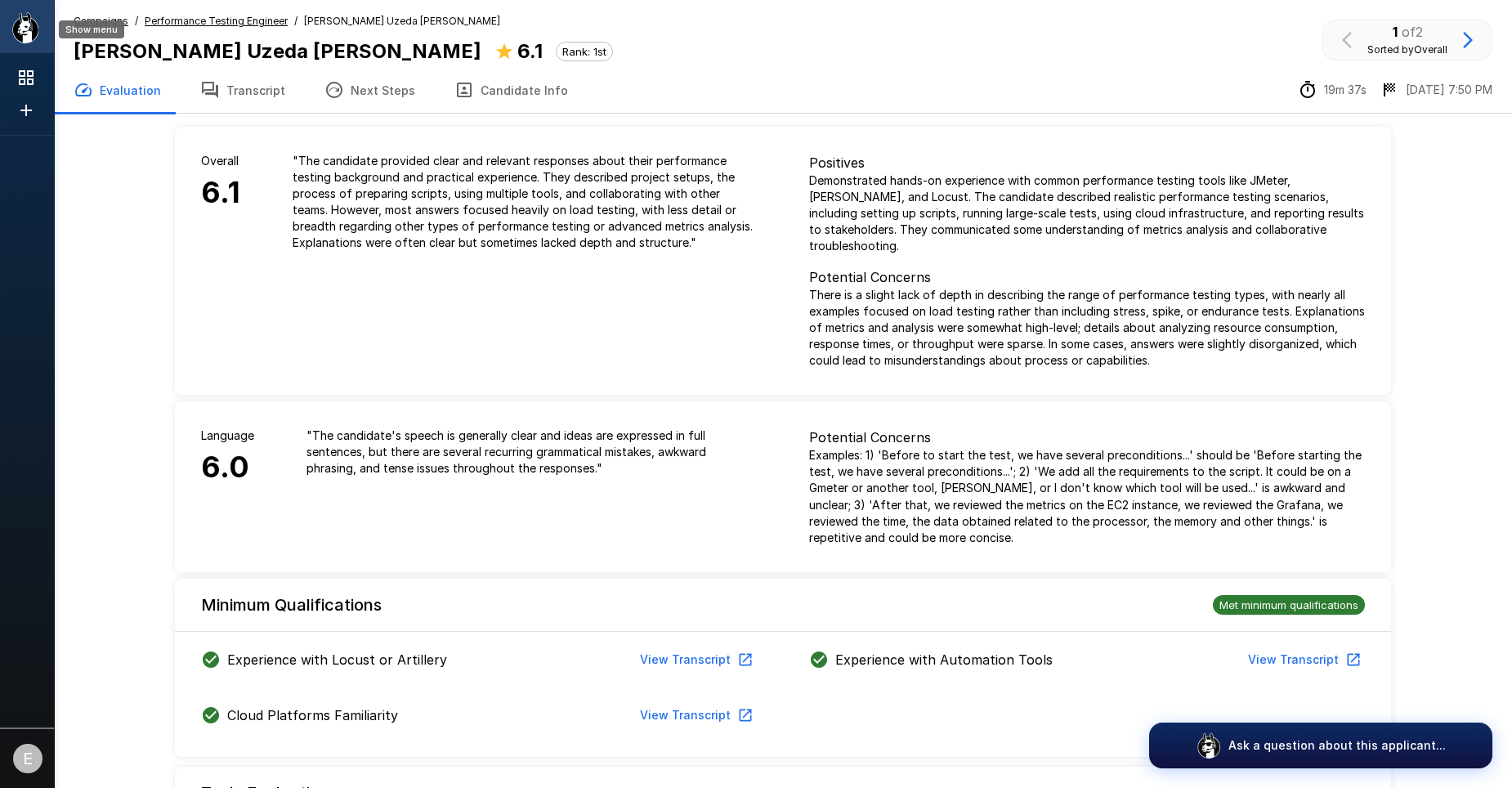 click at bounding box center (80, 28) 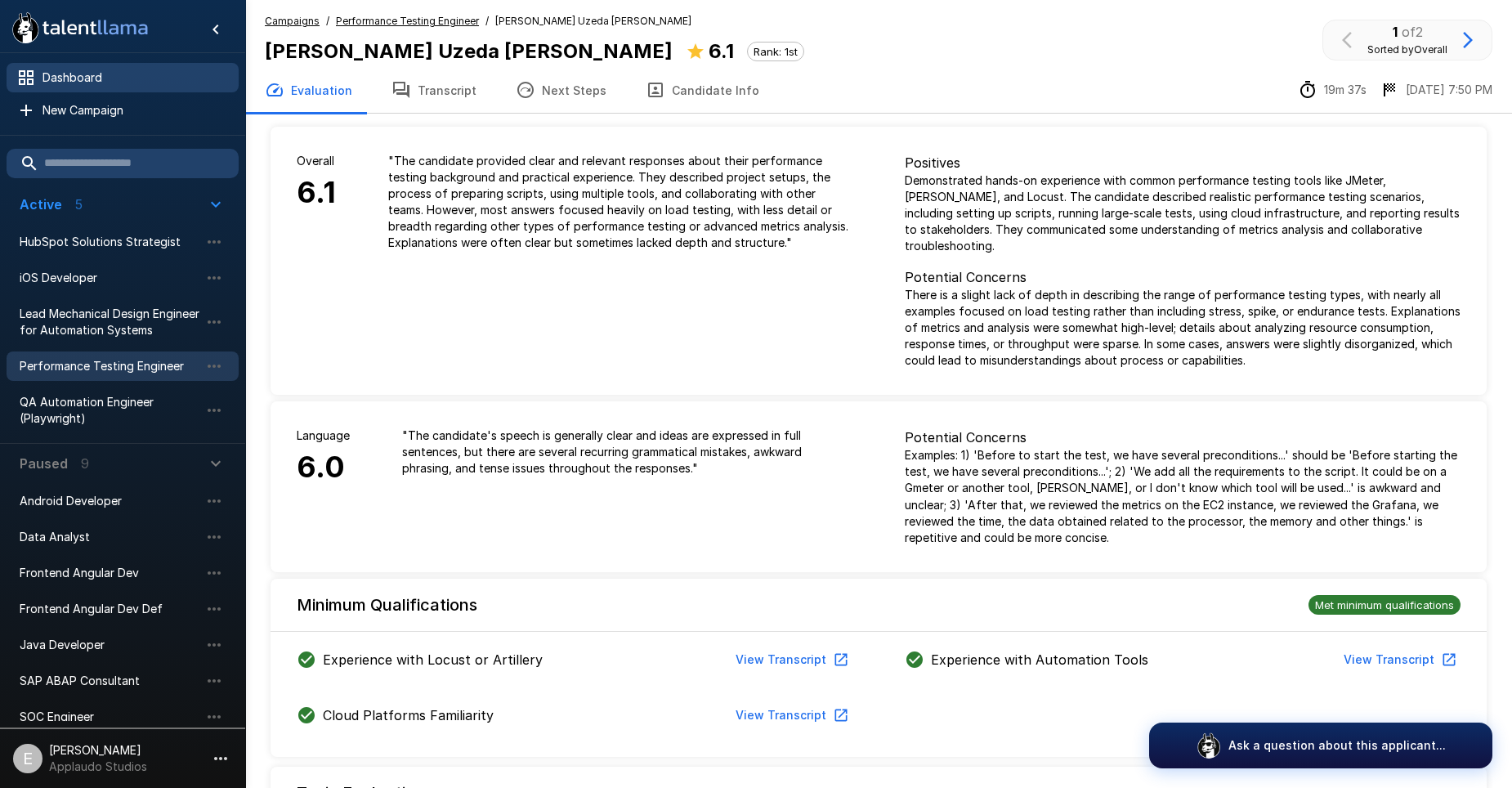 click on "Dashboard" at bounding box center (134, 78) 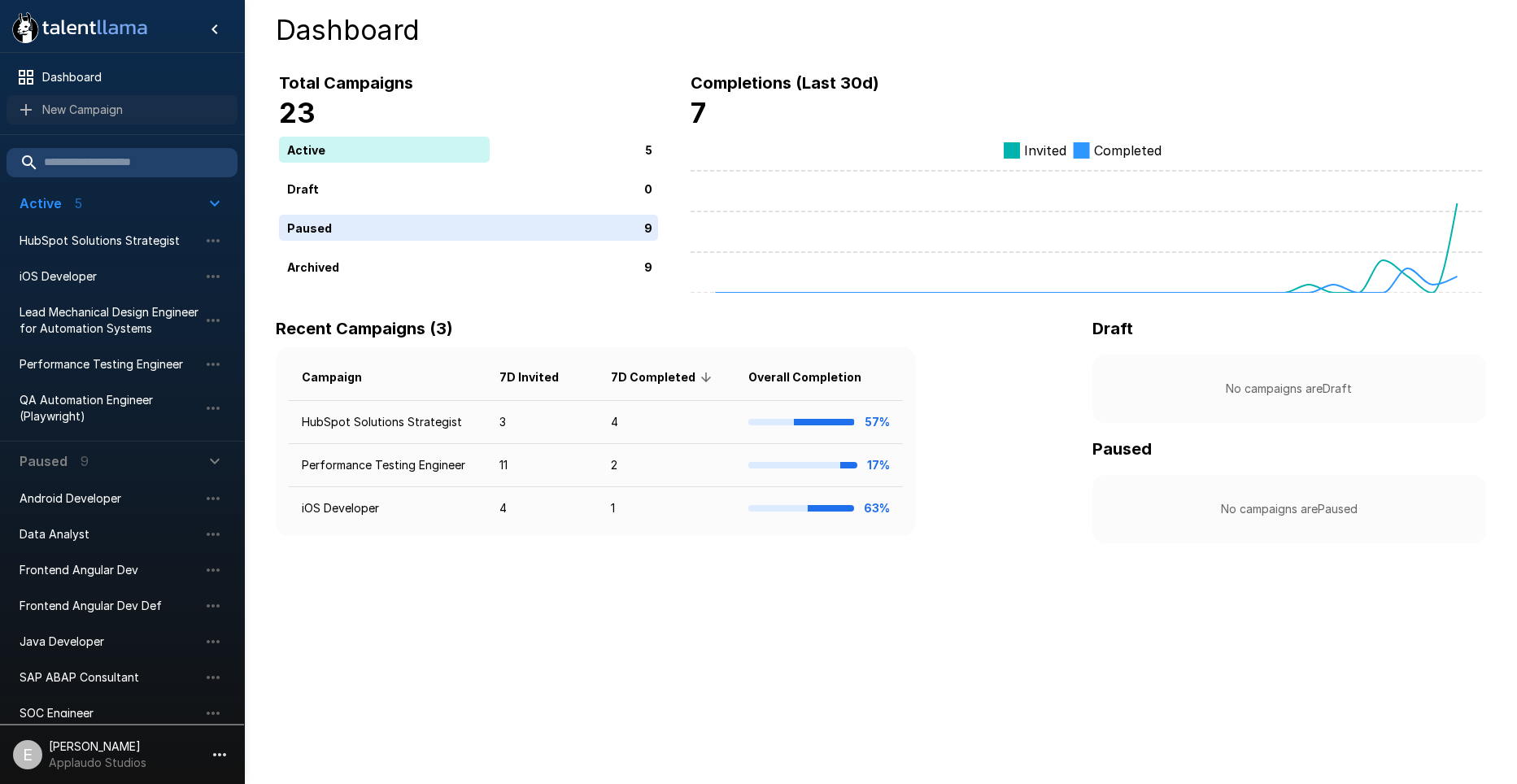 click on "New Campaign" at bounding box center [133, 110] 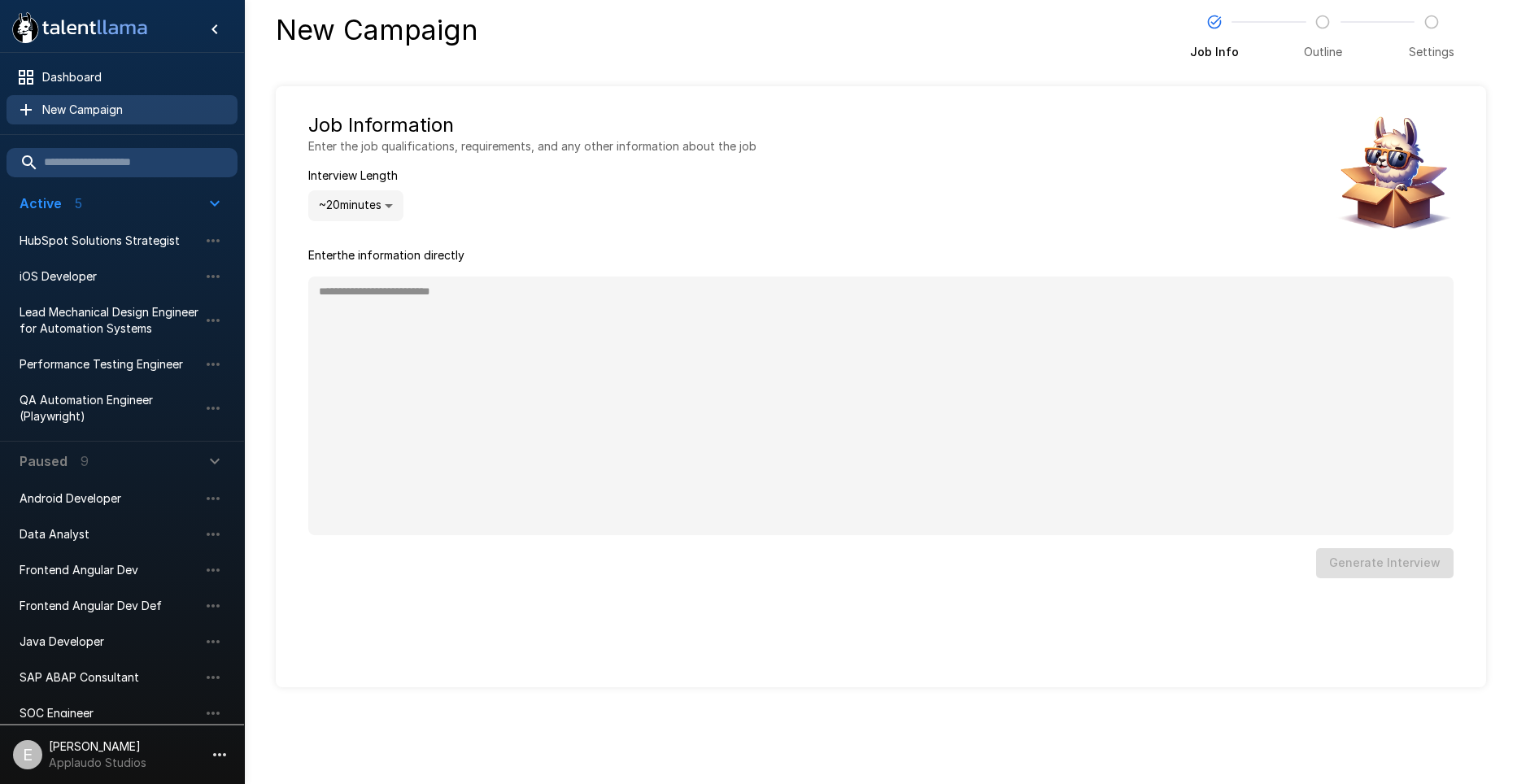 type on "*" 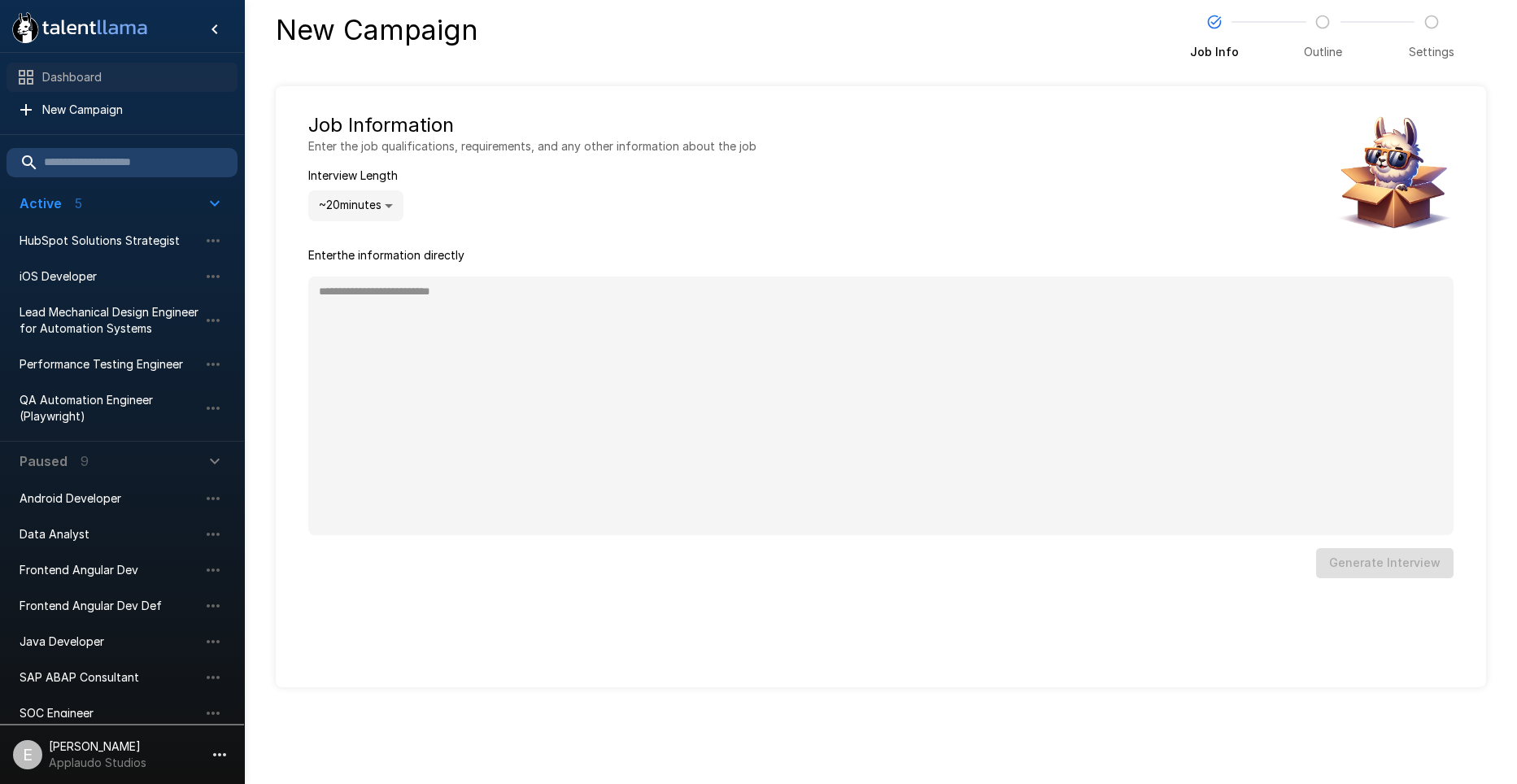 click on "Dashboard" at bounding box center [133, 77] 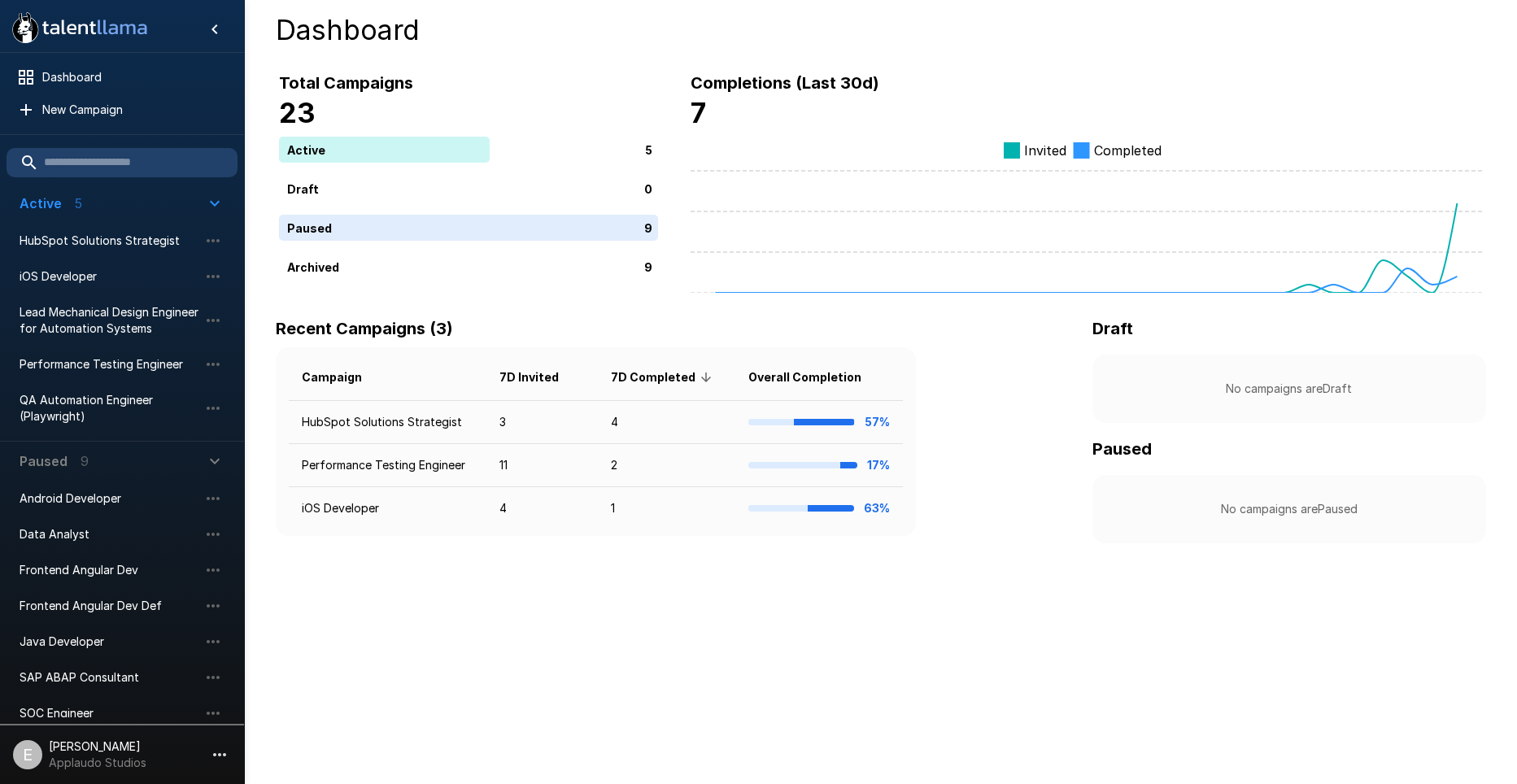 click on "E" at bounding box center (28, 755) 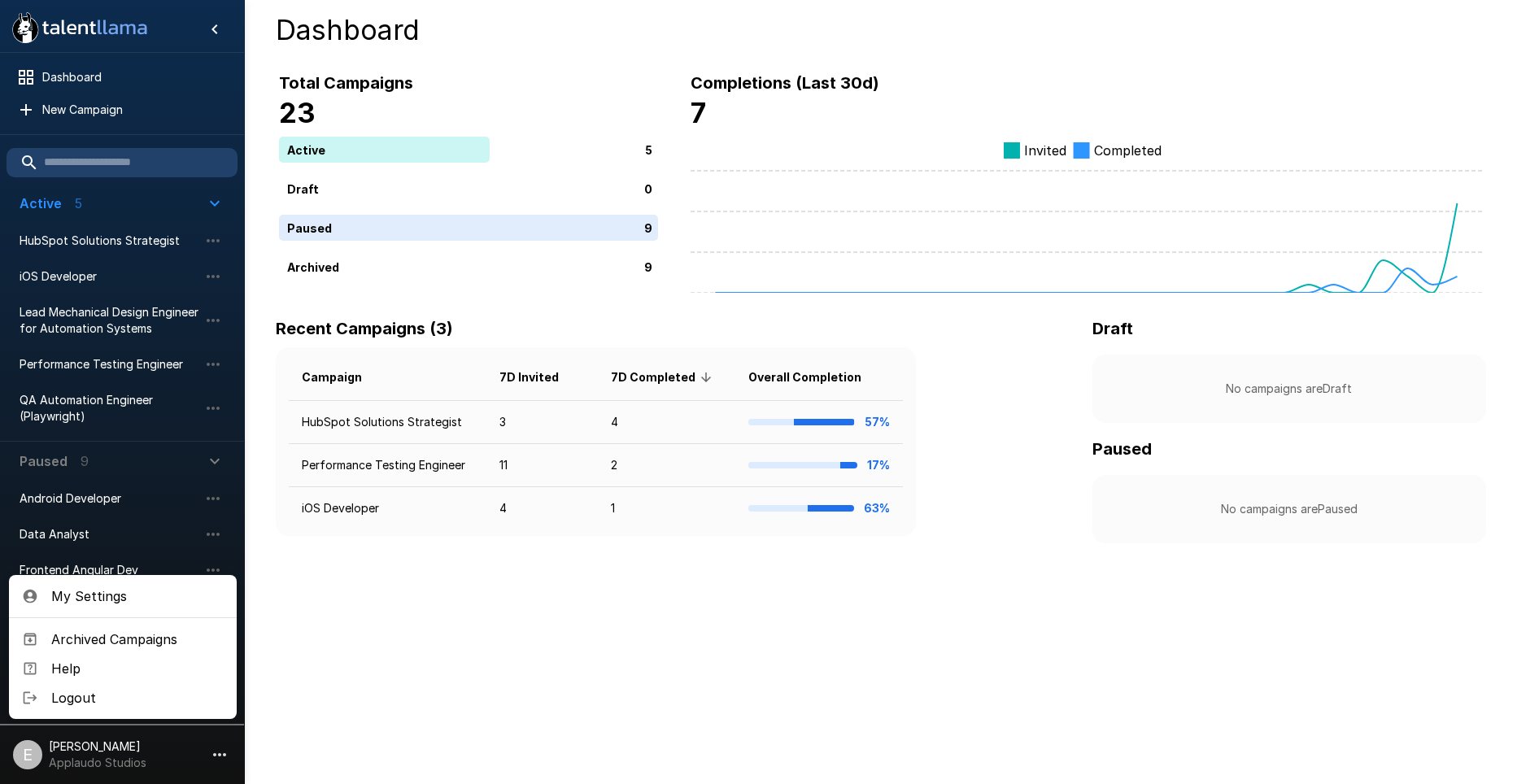 click at bounding box center [758, 392] 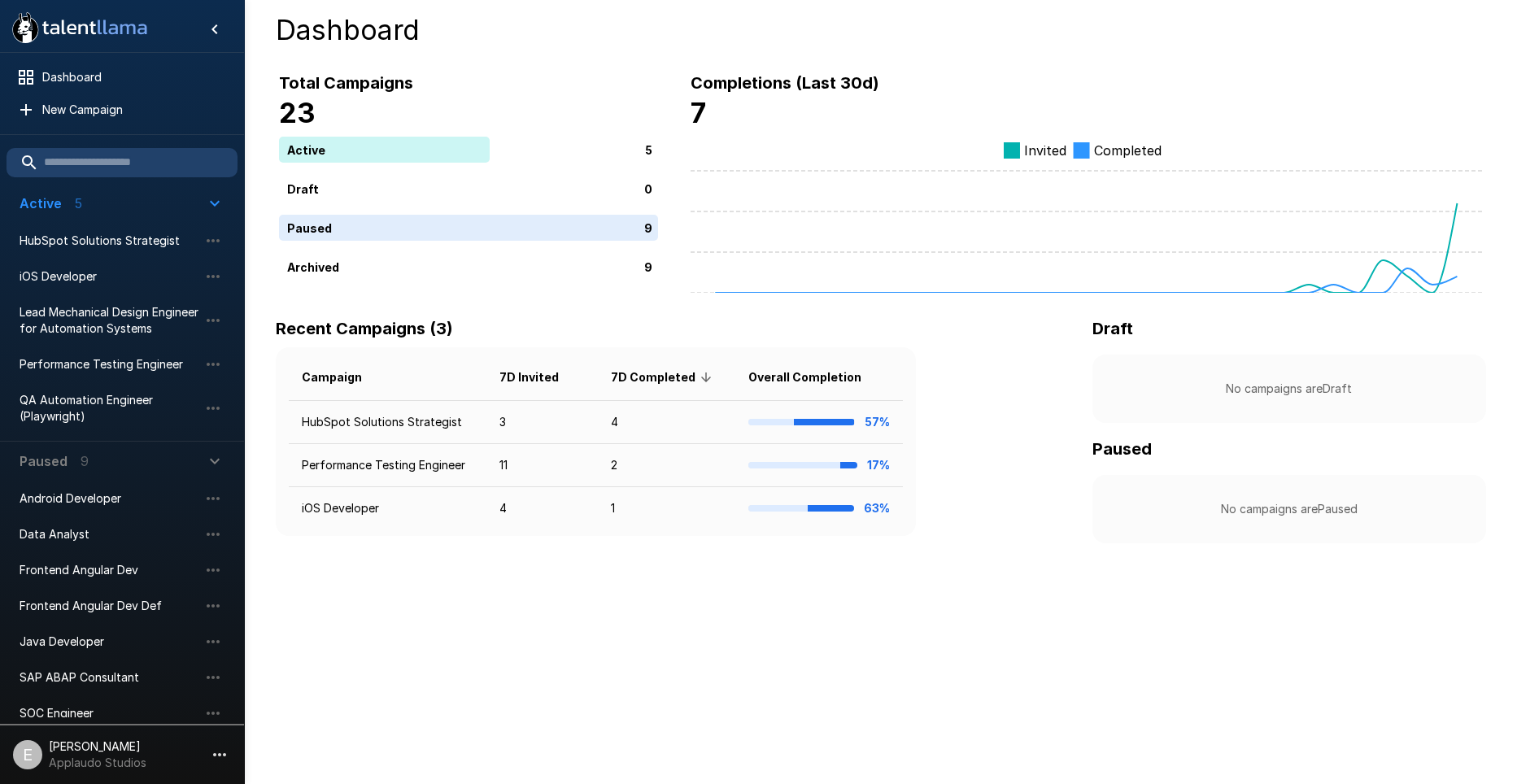 click 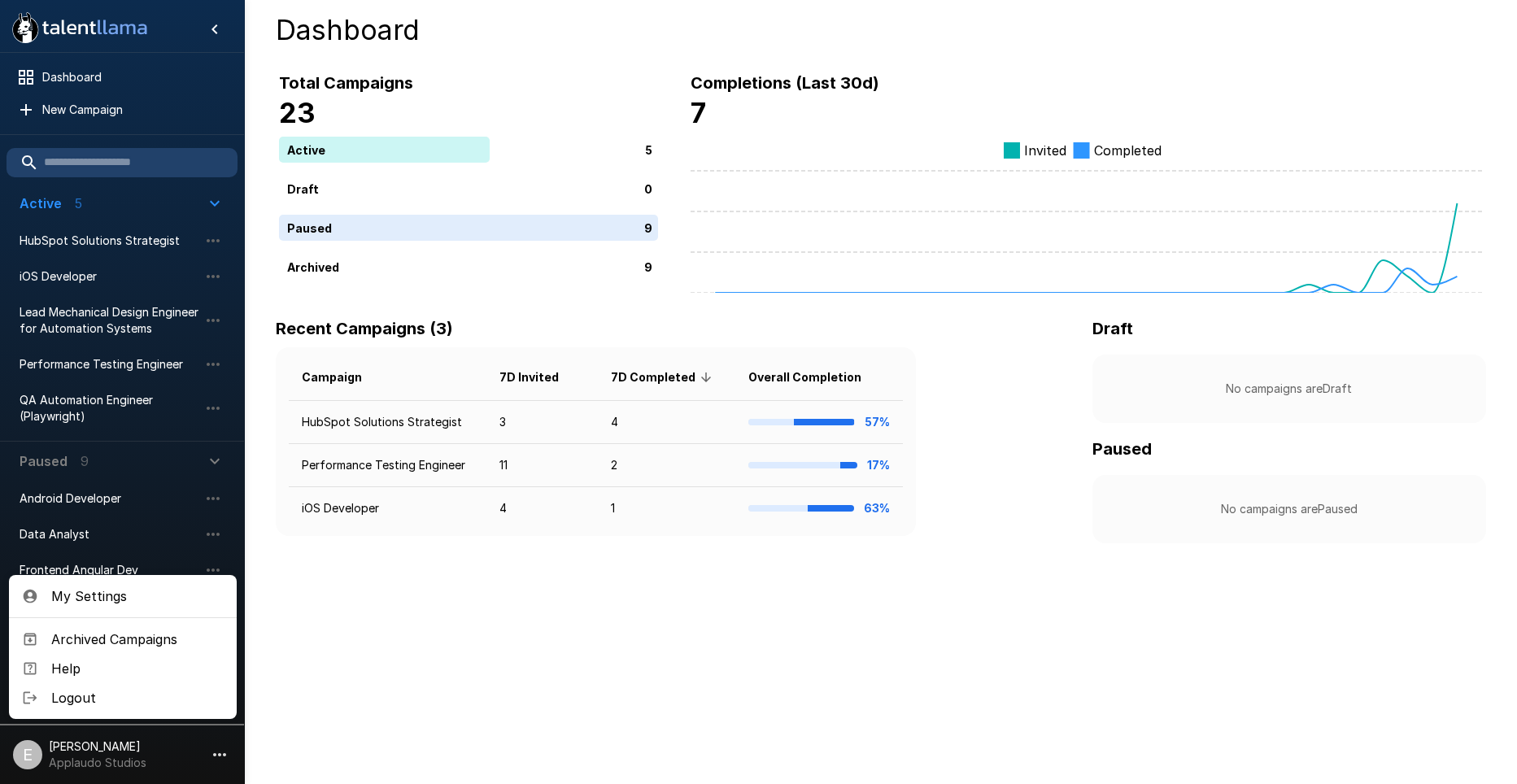 click on "My Settings" at bounding box center [137, 596] 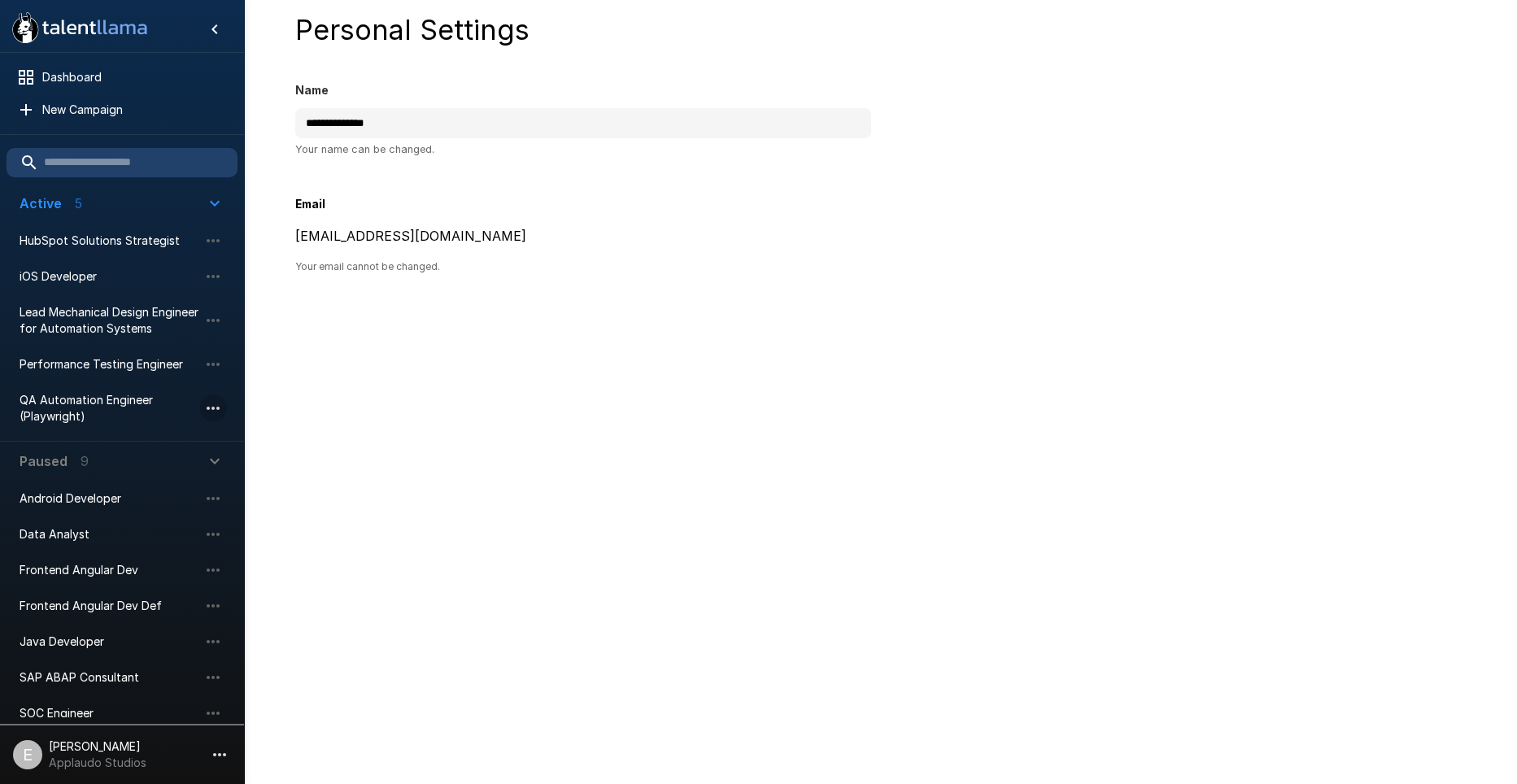 click 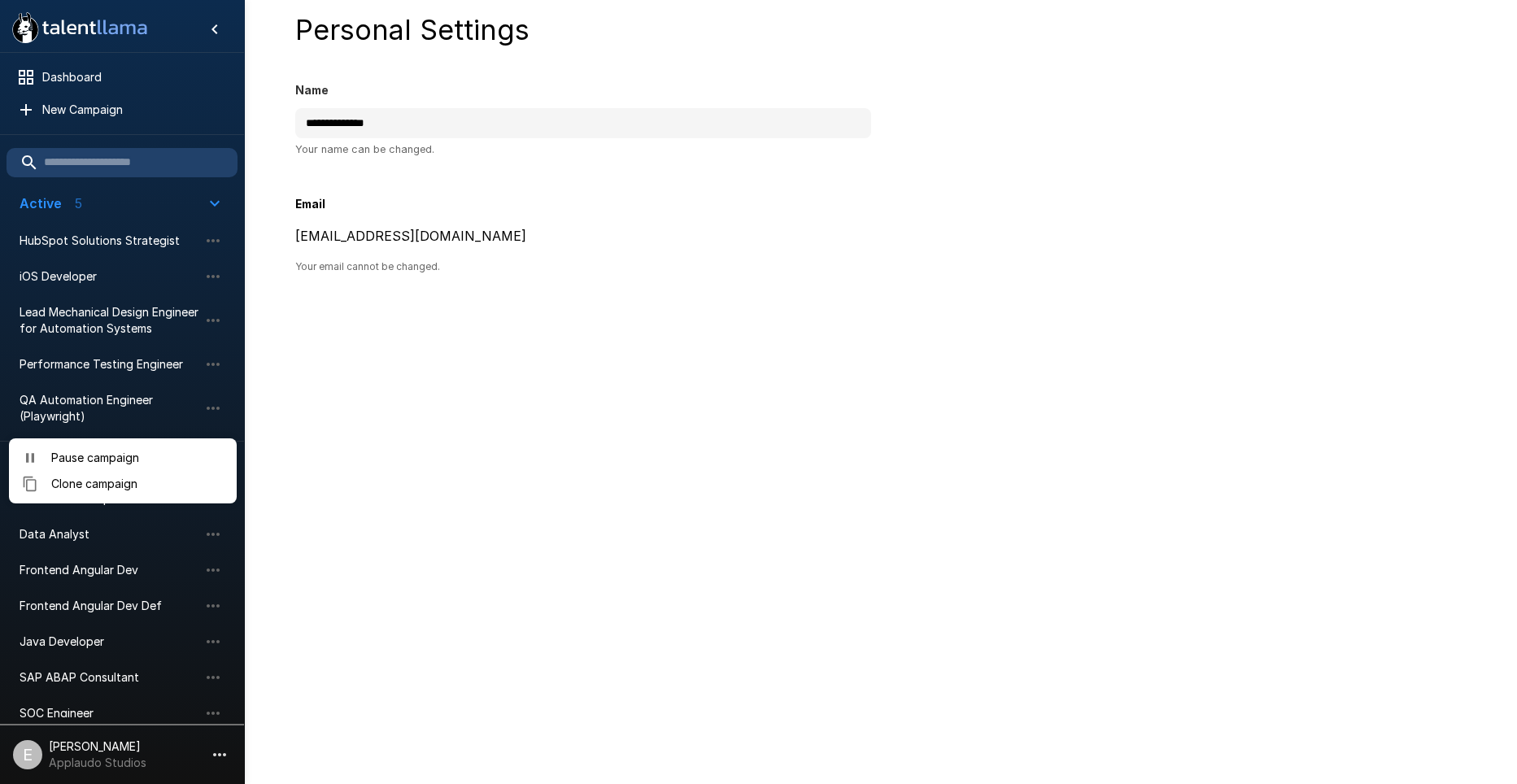 click at bounding box center (758, 392) 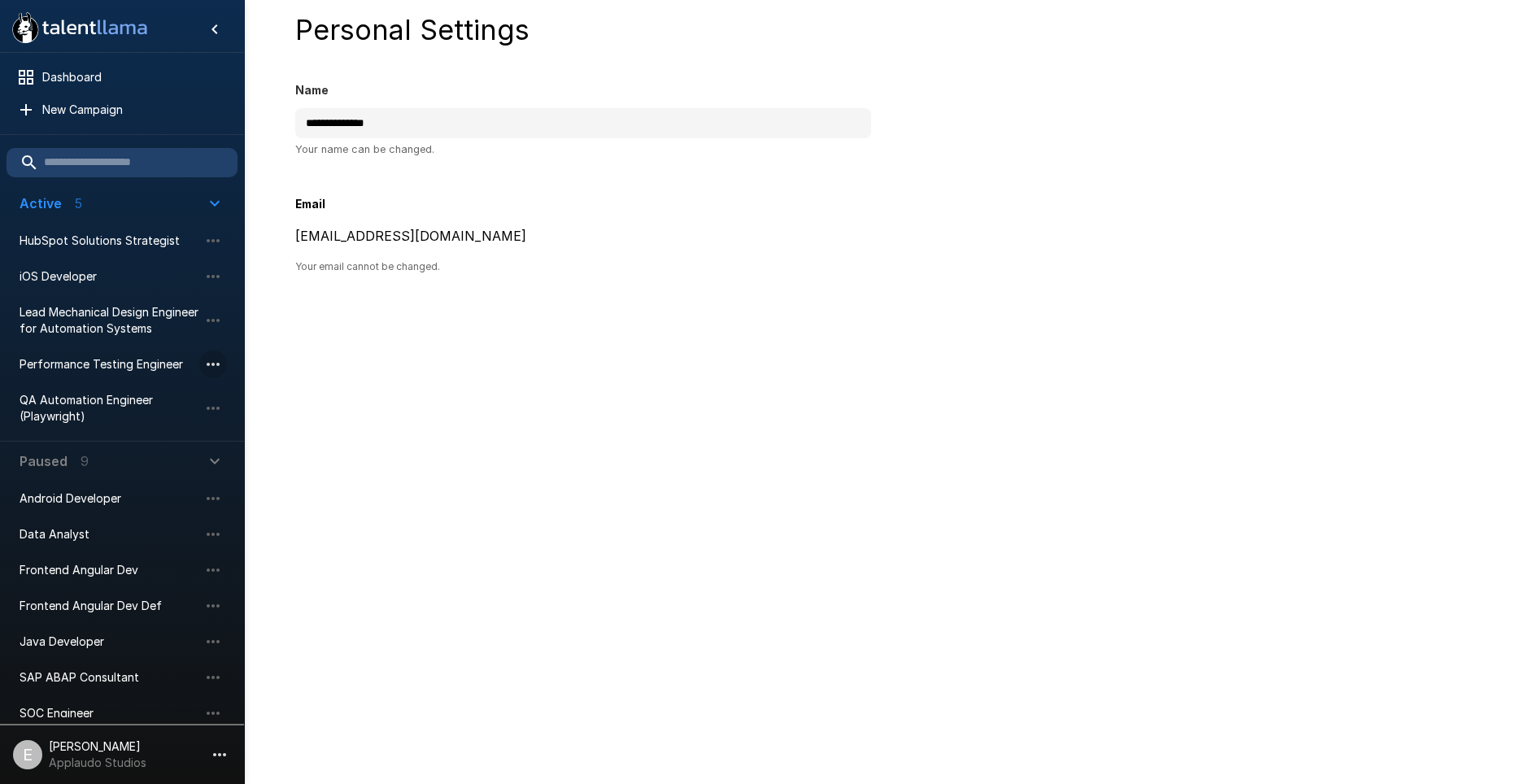 click 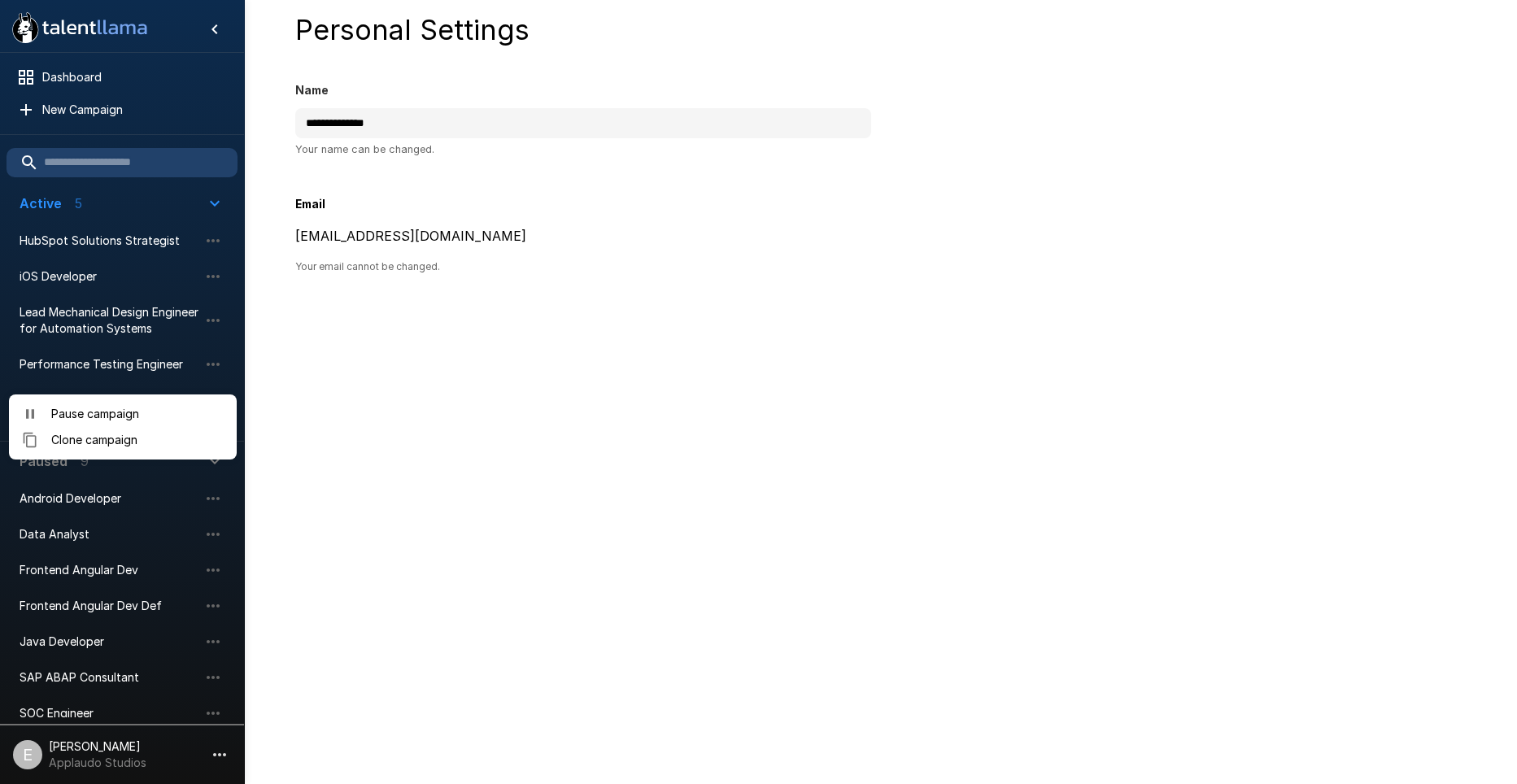 click at bounding box center (758, 392) 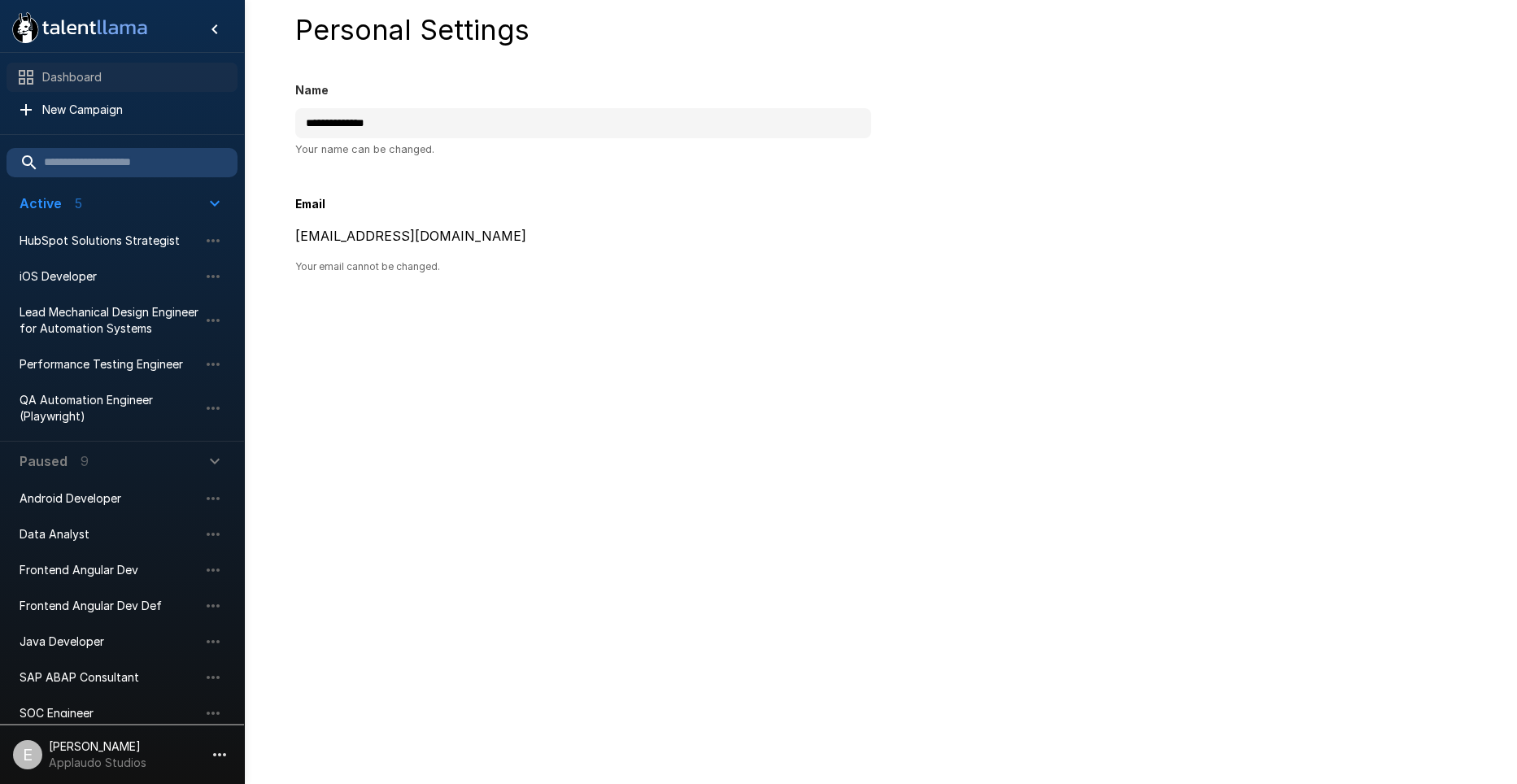 click on "Dashboard" at bounding box center (122, 77) 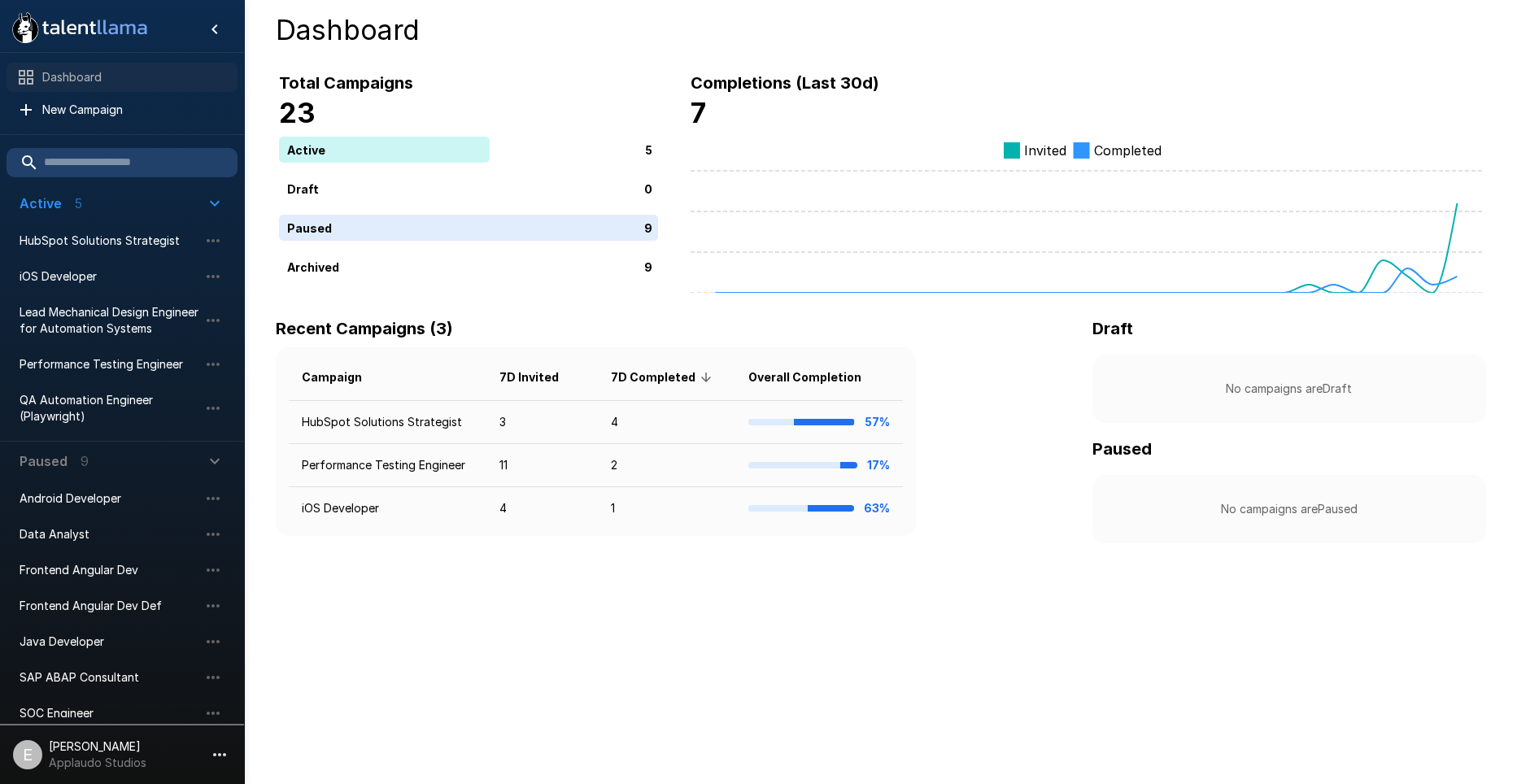 click on "Dashboard" at bounding box center (133, 77) 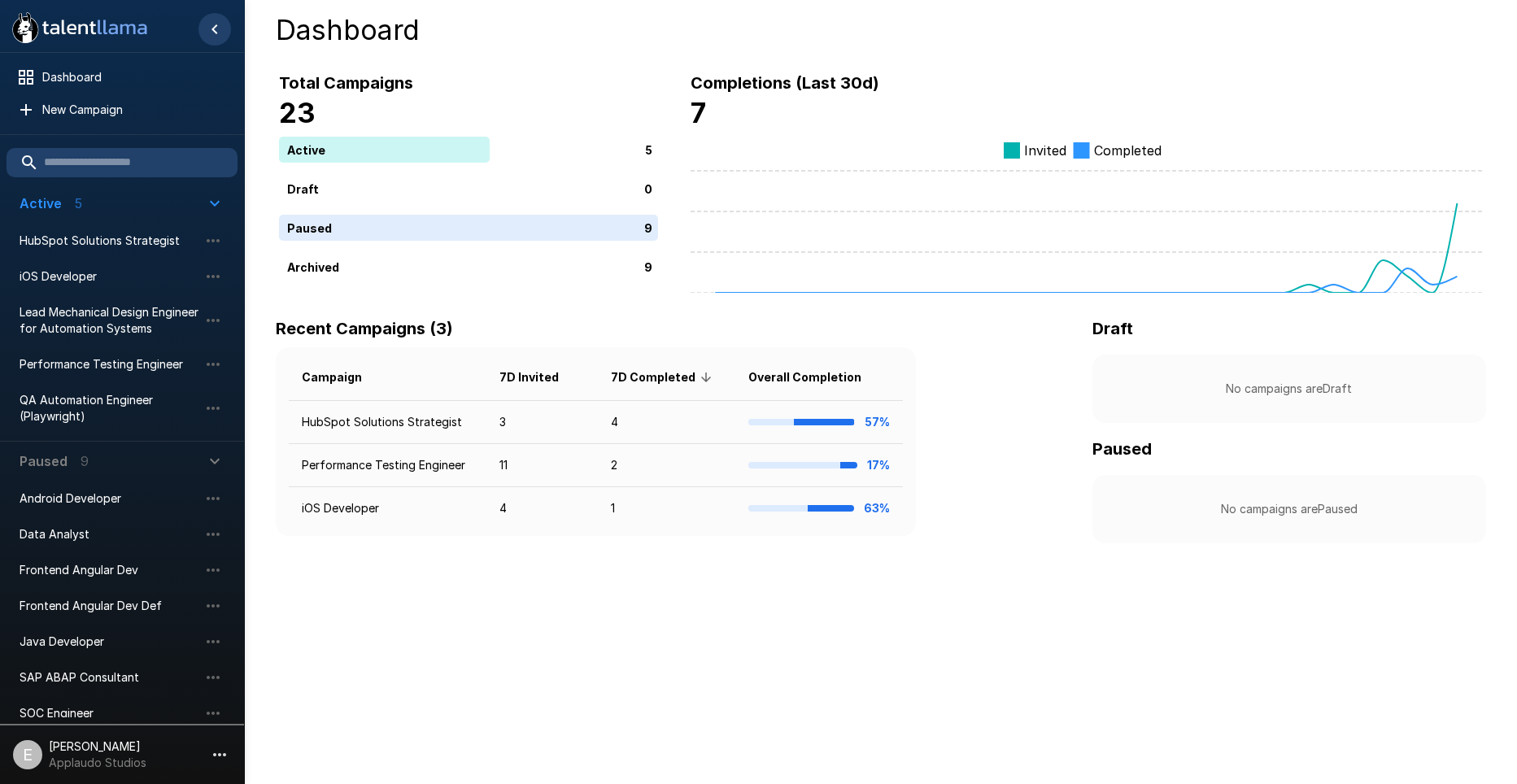 click 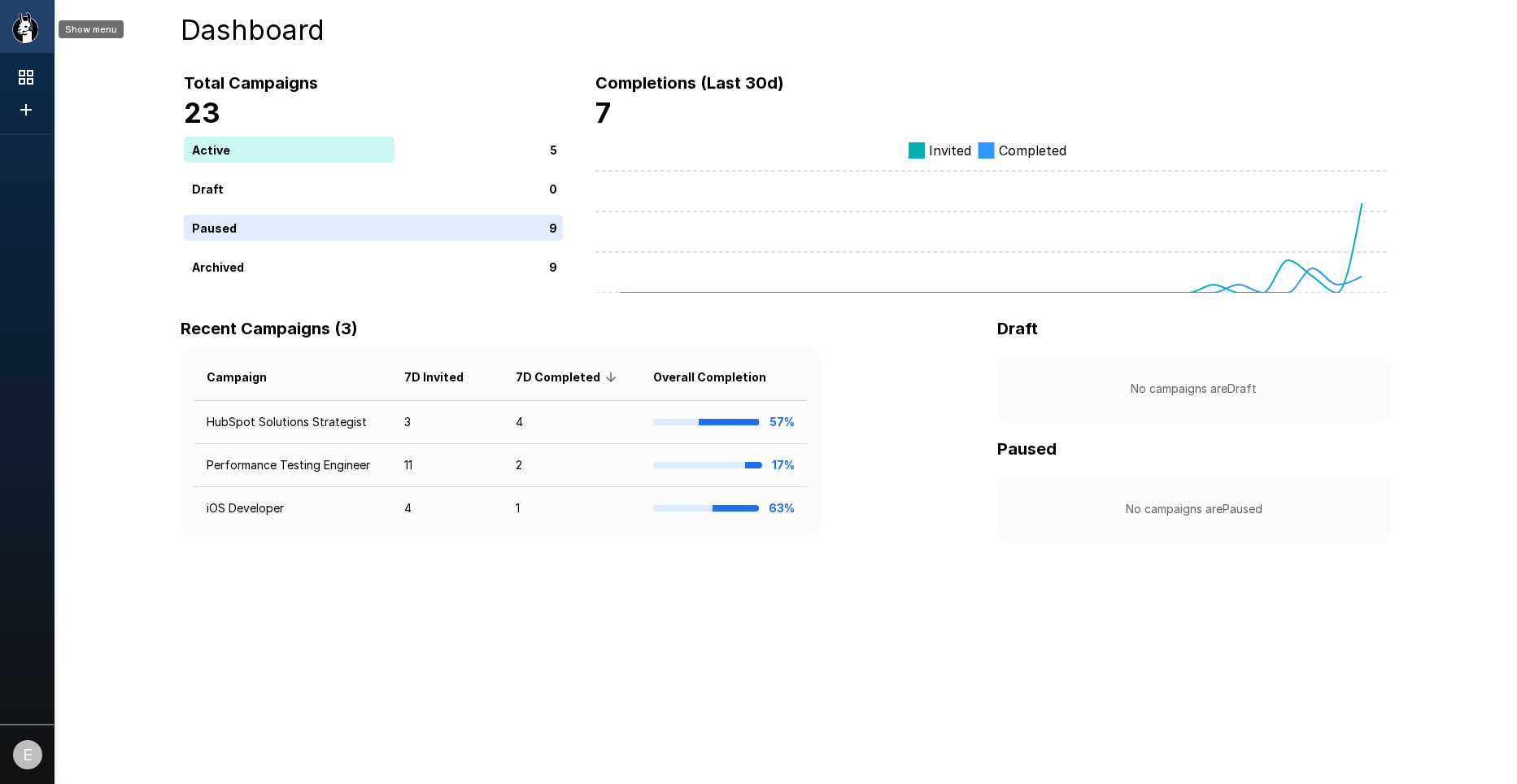 click at bounding box center (80, 28) 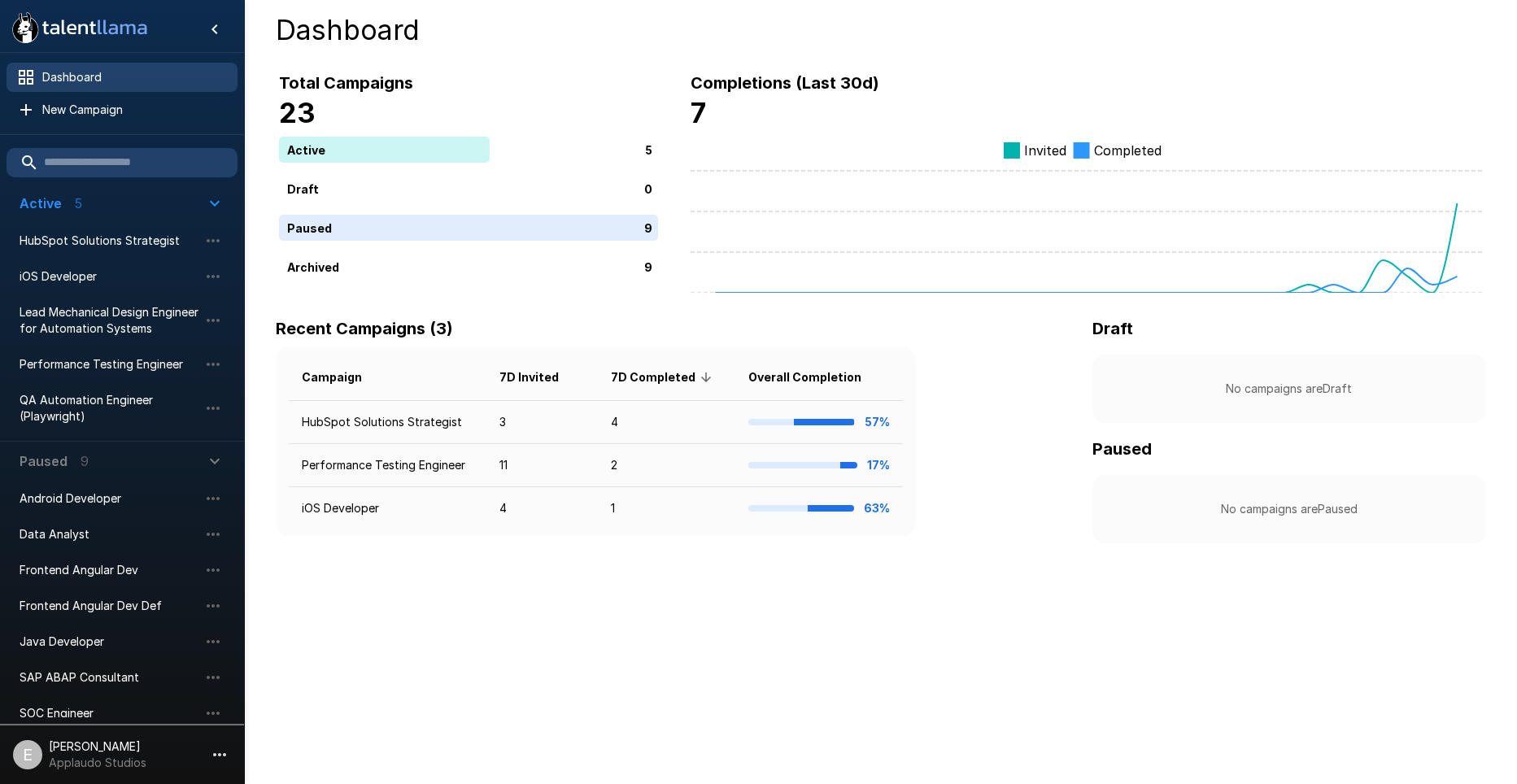 click on "Dashboard" at bounding box center [122, 77] 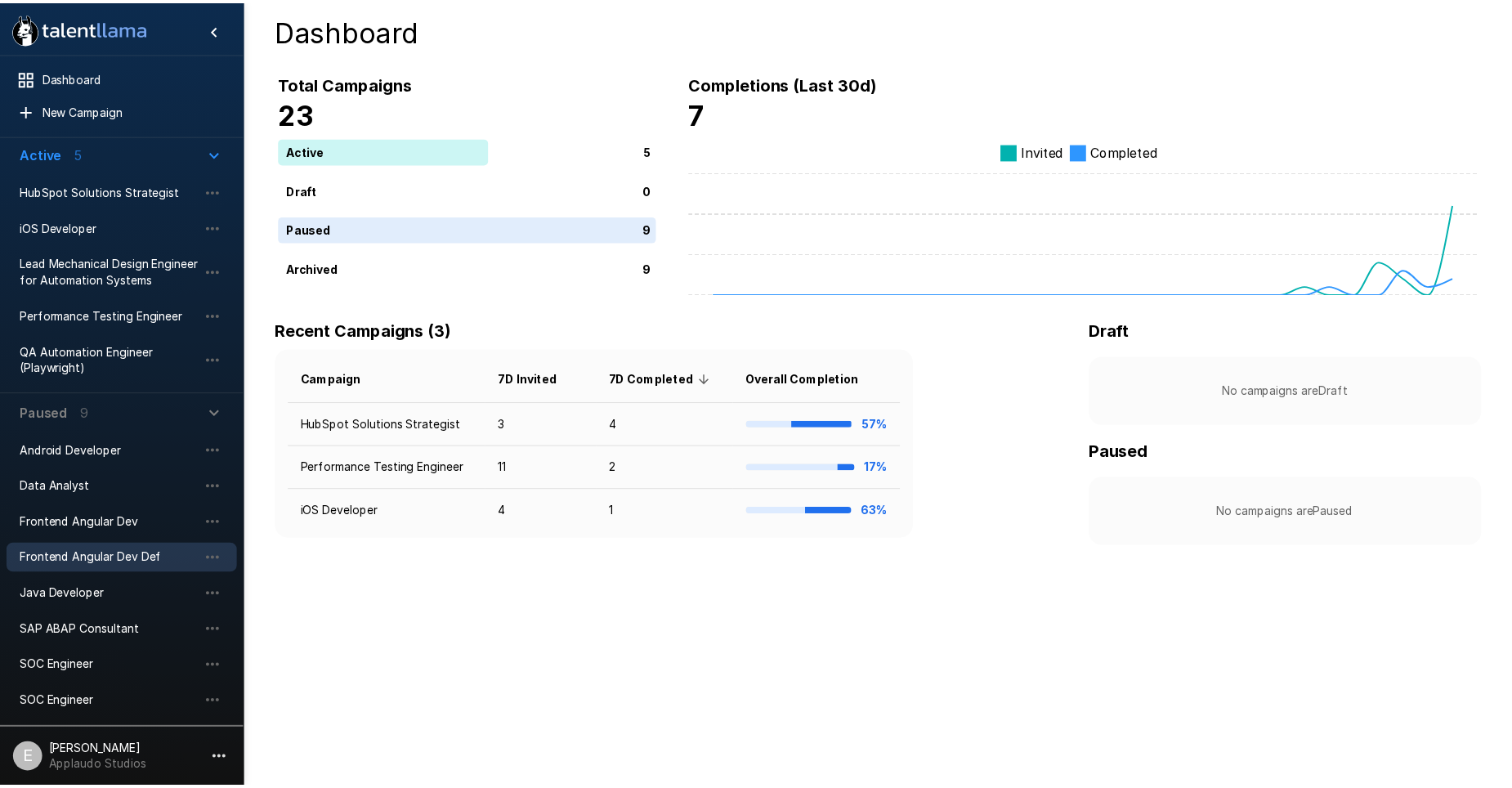 scroll, scrollTop: 109, scrollLeft: 0, axis: vertical 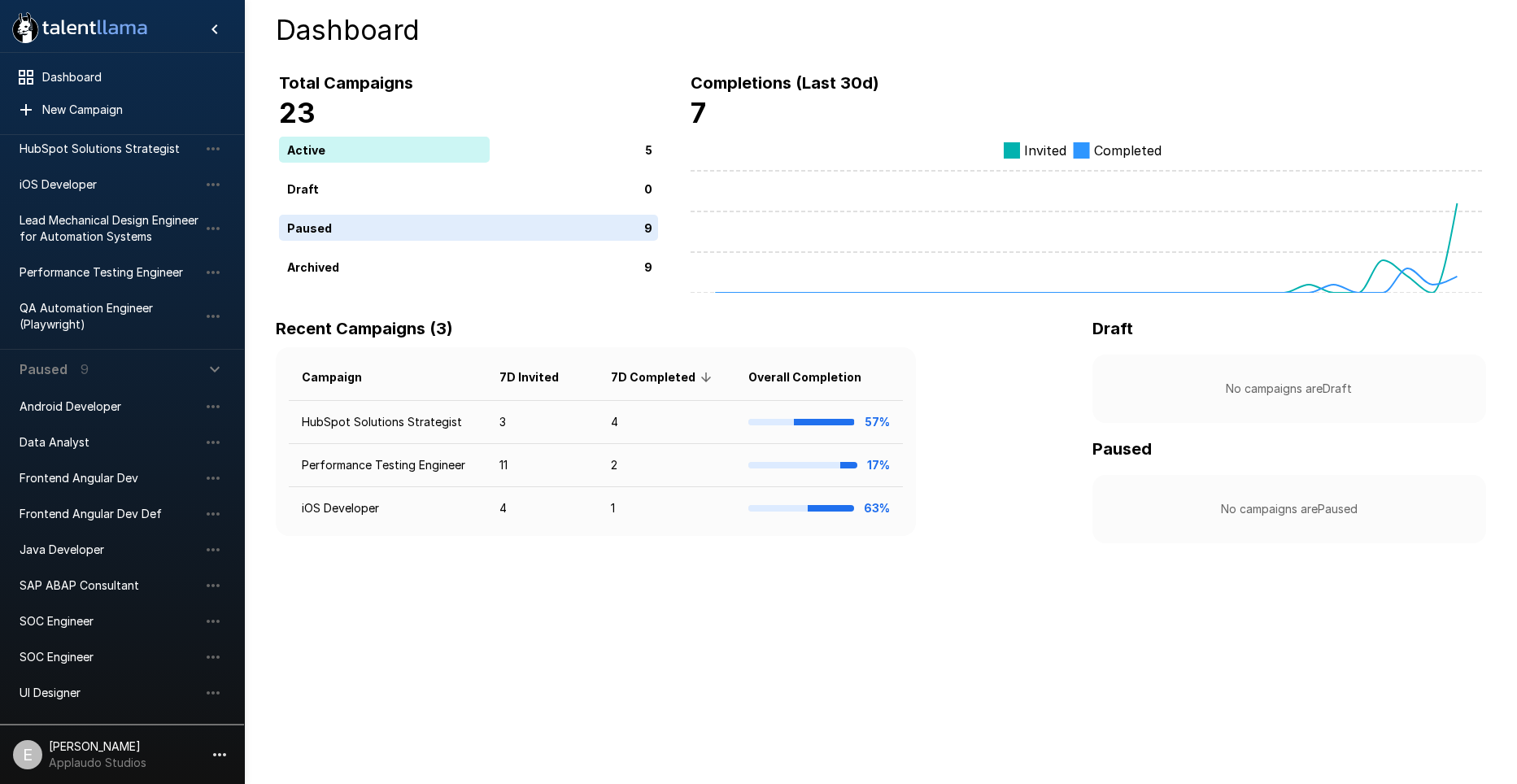 click at bounding box center (220, 755) 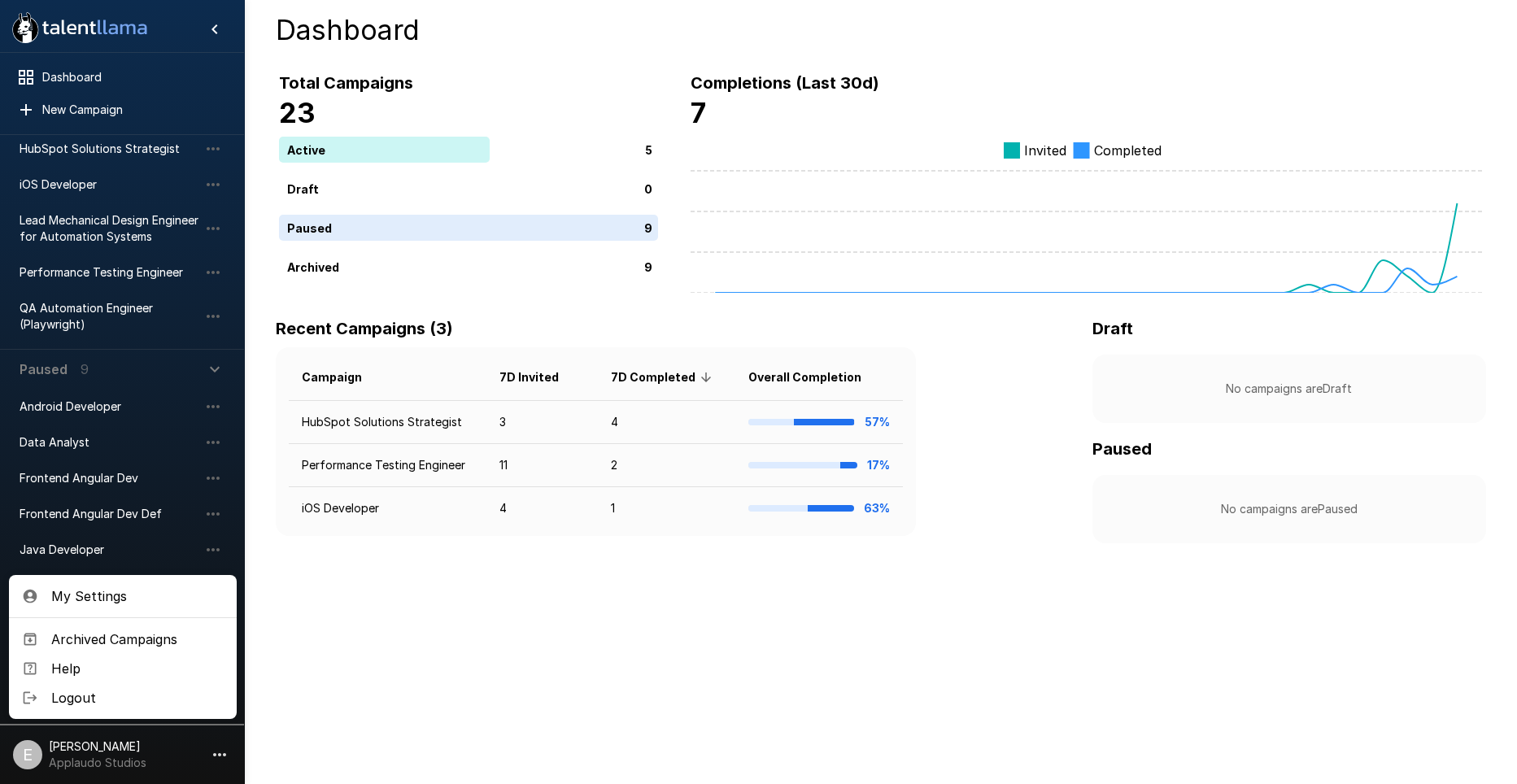 drag, startPoint x: 463, startPoint y: 675, endPoint x: 458, endPoint y: 660, distance: 15.811388 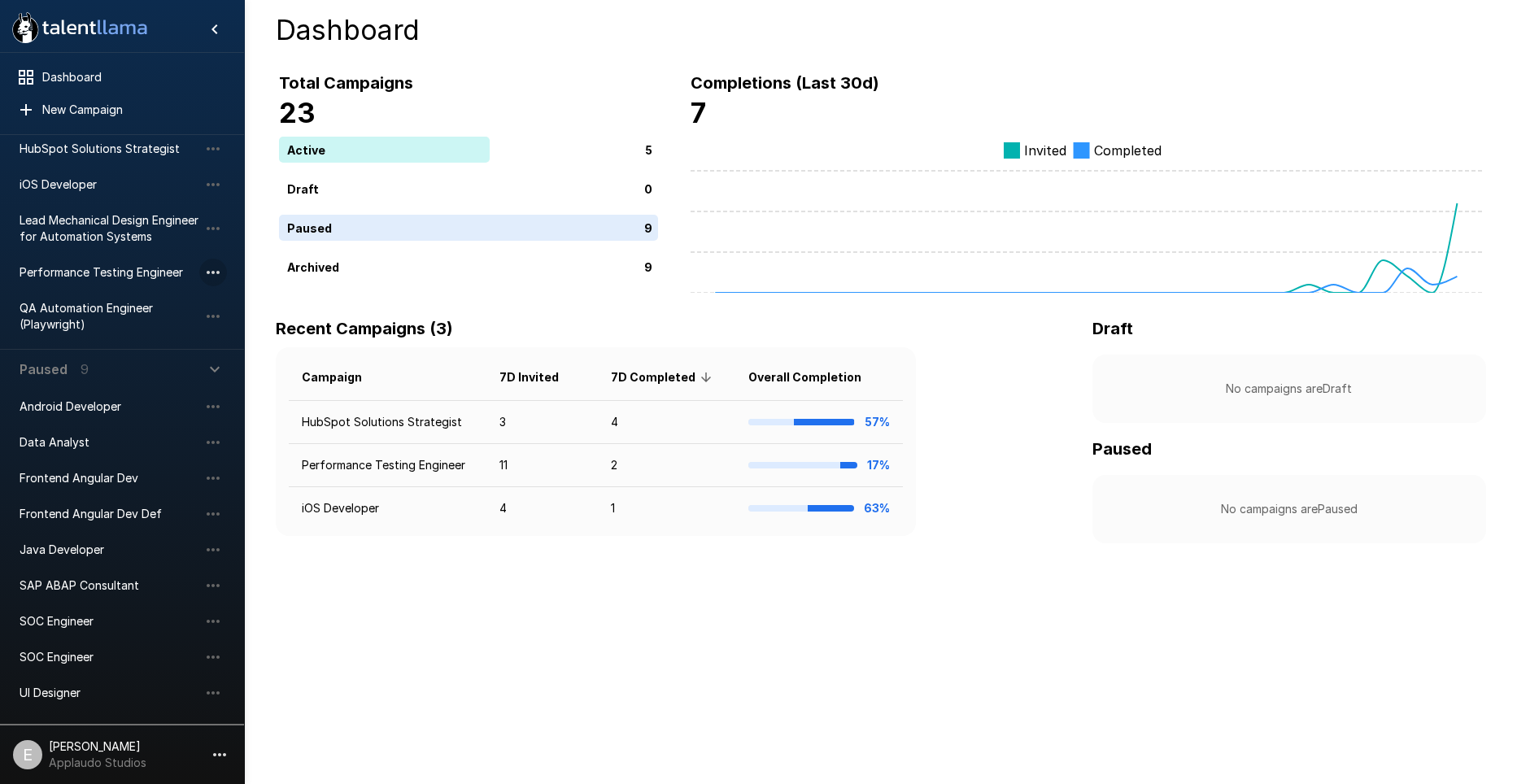 click 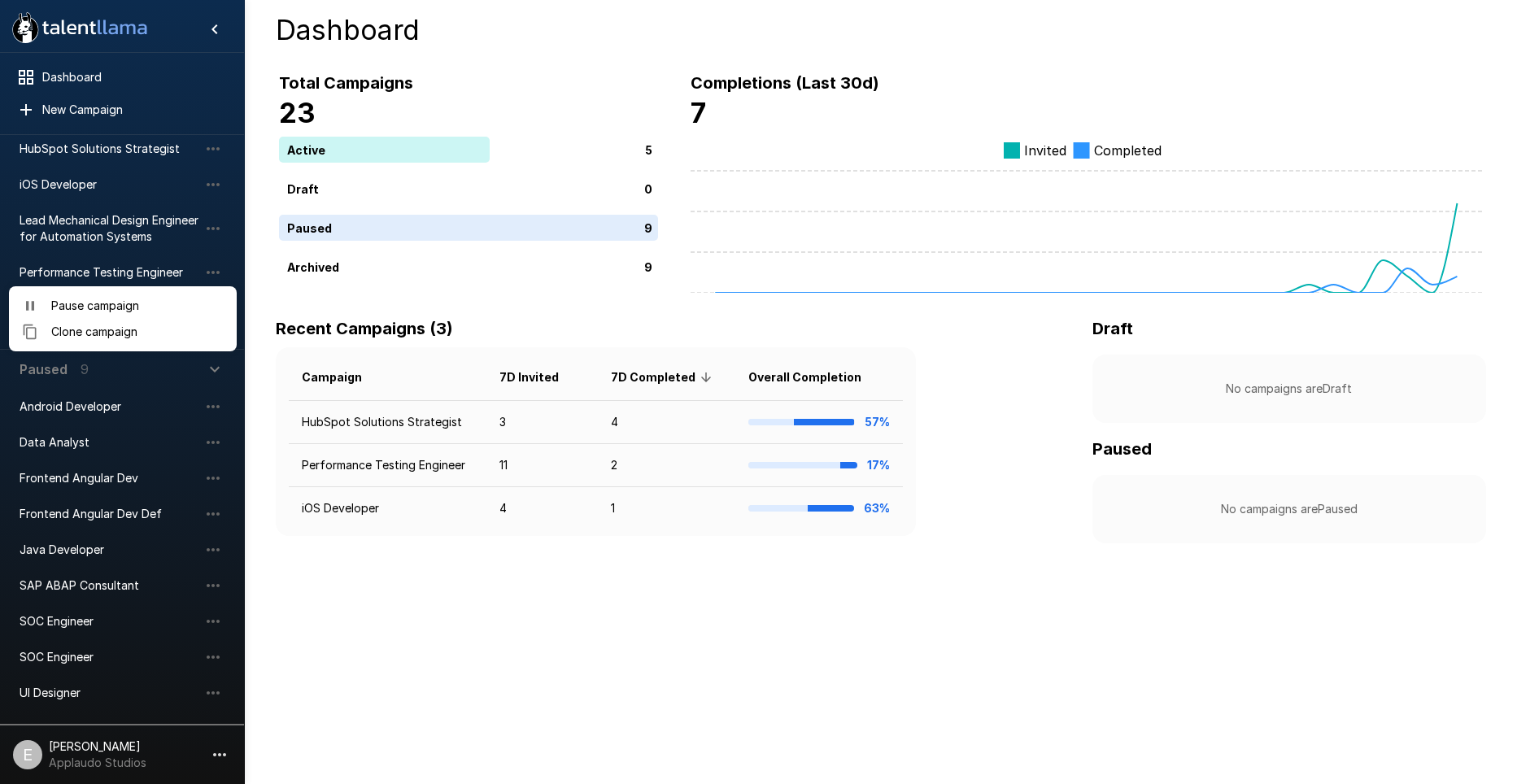 click at bounding box center (758, 392) 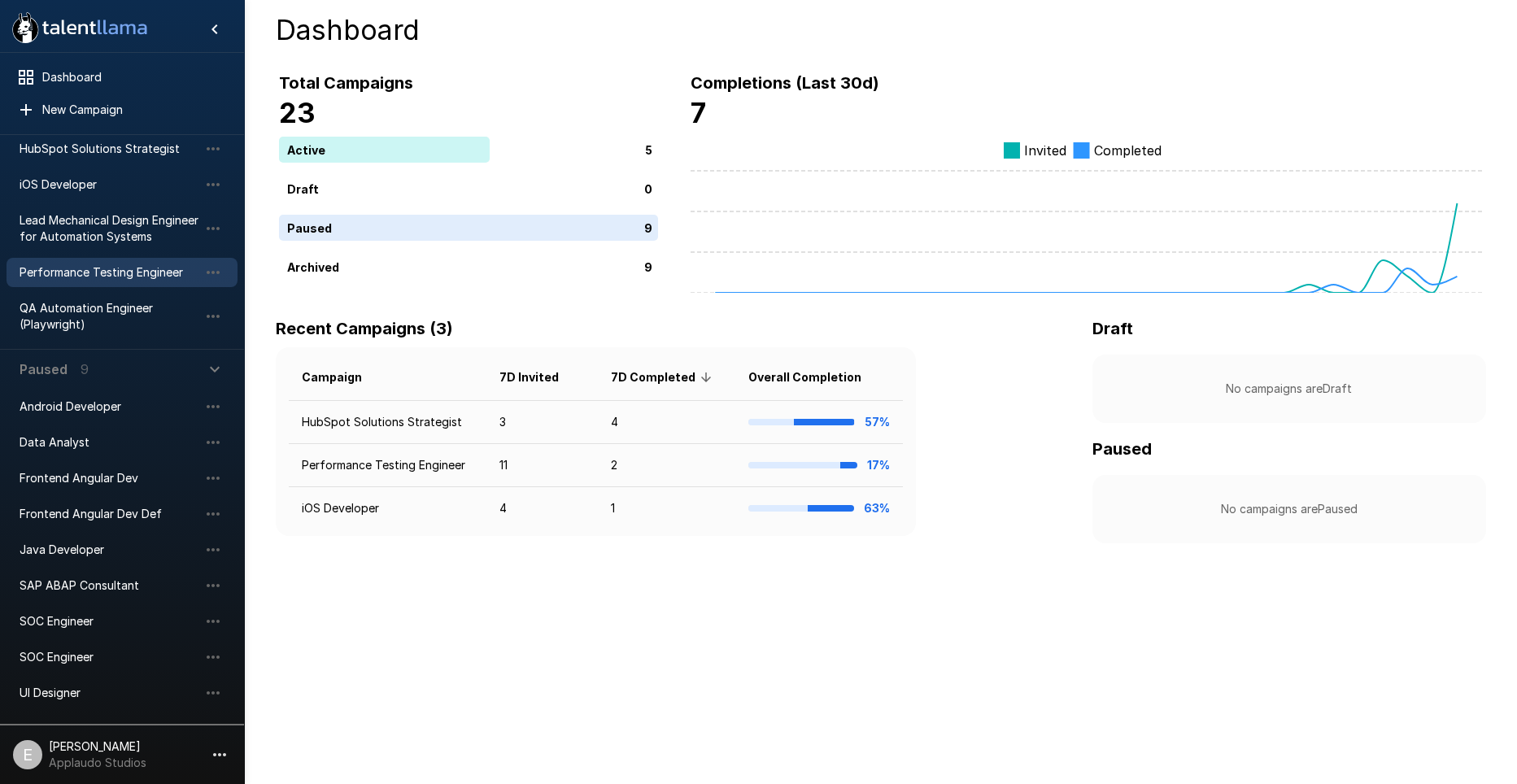 click on "Performance Testing Engineer" at bounding box center (109, 272) 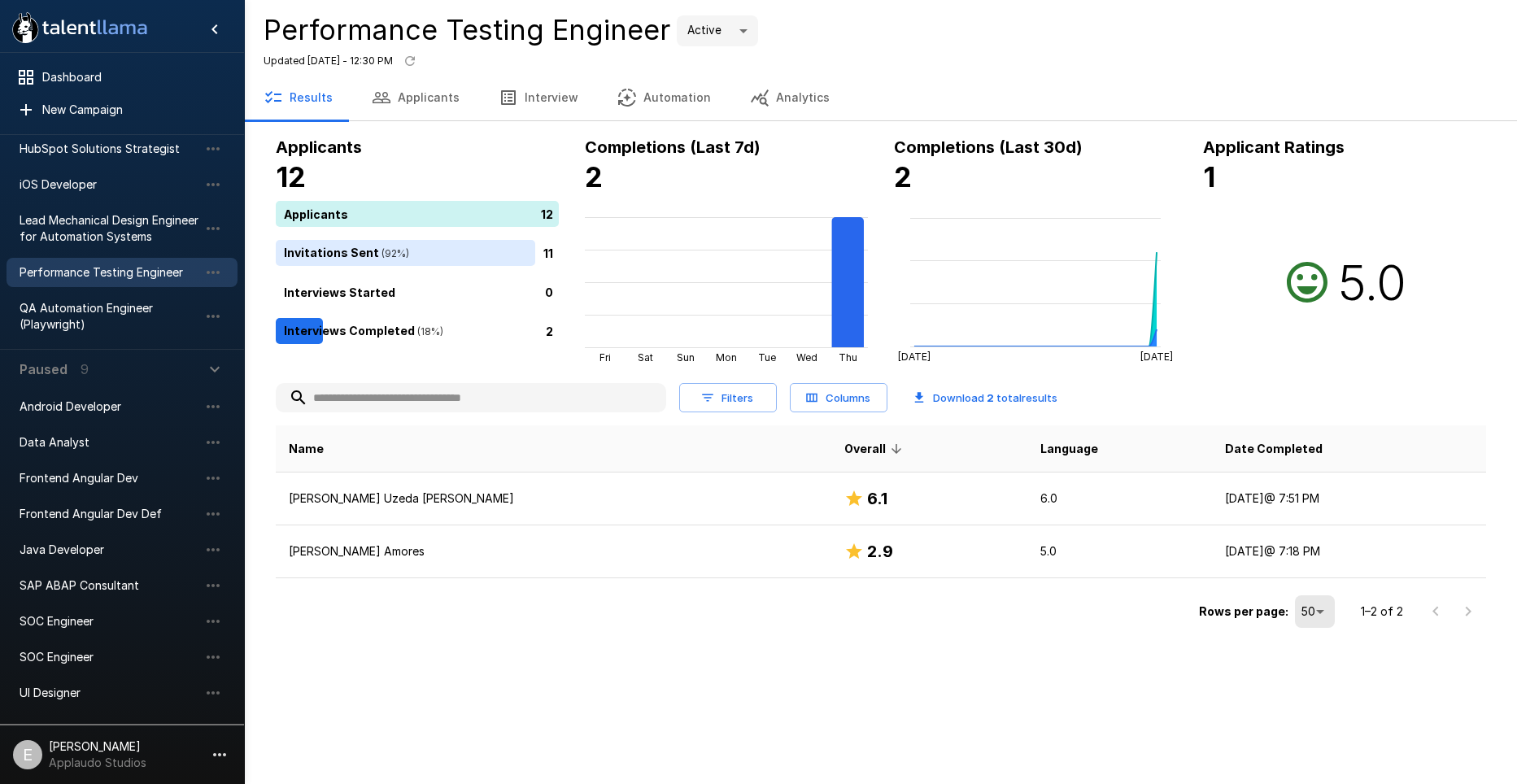 click on "Dashboard New Campaign Active 5 HubSpot Solutions Strategist iOS Developer Lead Mechanical Design Engineer for Automation Systems Performance Testing Engineer QA Automation Engineer (Playwright) Paused 9 Android Developer Data Analyst Frontend Angular Dev Frontend Angular Dev Def Java Developer SAP ABAP Consultant SOC Engineer SOC Engineer UI Designer E [PERSON_NAME] Applaudo Studios Performance Testing Engineer Active **** Updated [DATE] - 12:30 PM Results Applicants Interview Automation Analytics Applicants 12 Applicants 12 Invitations Sent    ( 92 %) 11 Interviews Started 0 Interviews Completed    ( 18 %) 2 Completions (Last 7d) 2 Fri Sat Sun Mon Tue Wed Thu Completions (Last 30d) 2 Jun [DATE] Applicant Ratings 1 5.0 Filters Columns Download   2   total  results Name Overall Language Date Completed [PERSON_NAME] Uzeda [PERSON_NAME]   6.1 6.0 [DATE]  @   7:51 PM [PERSON_NAME] Amores   2.9 5.0 [DATE]  @   7:18 PM Rows per page: 50 ** 1–2 of 2" at bounding box center [758, 329] 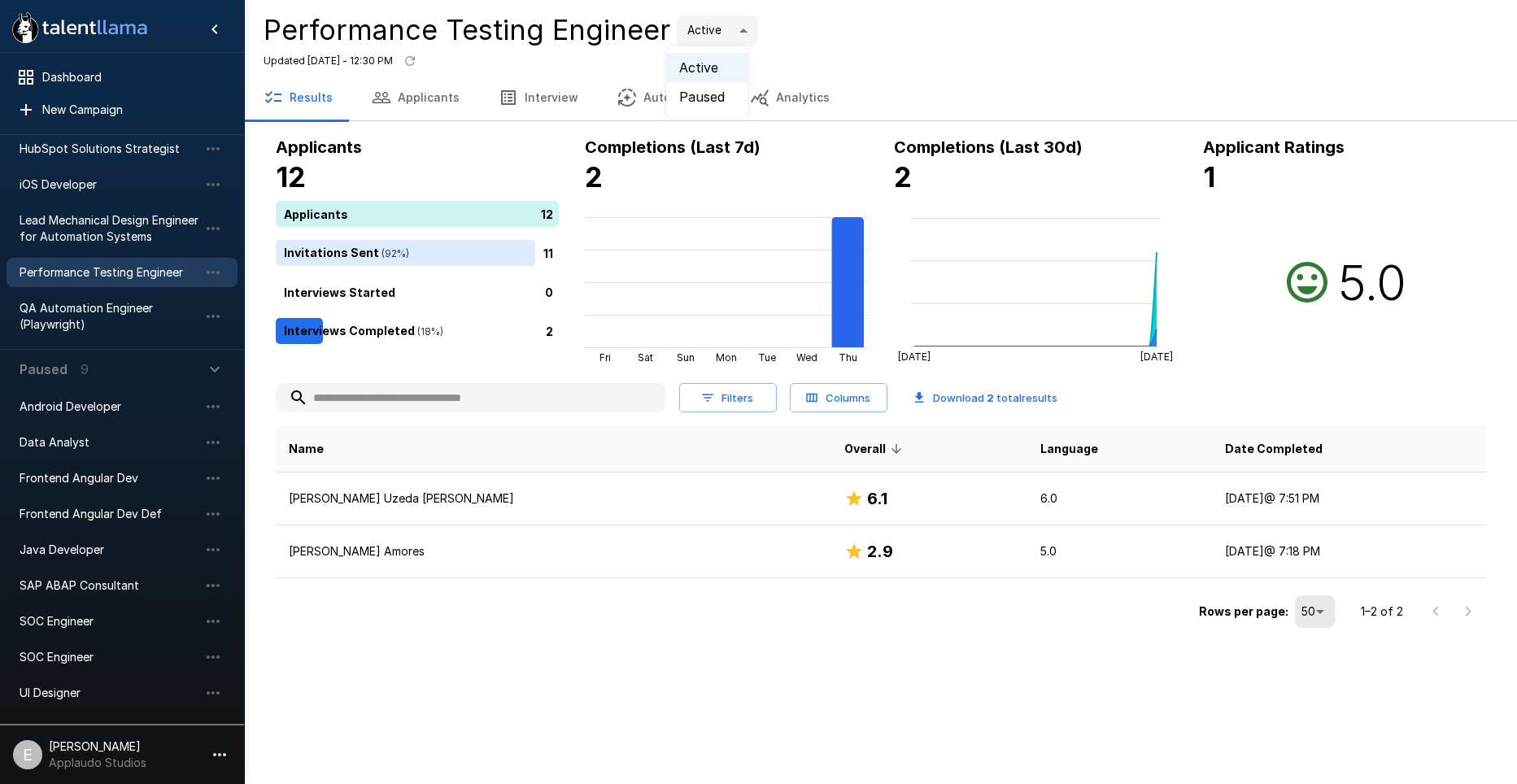 click at bounding box center (758, 392) 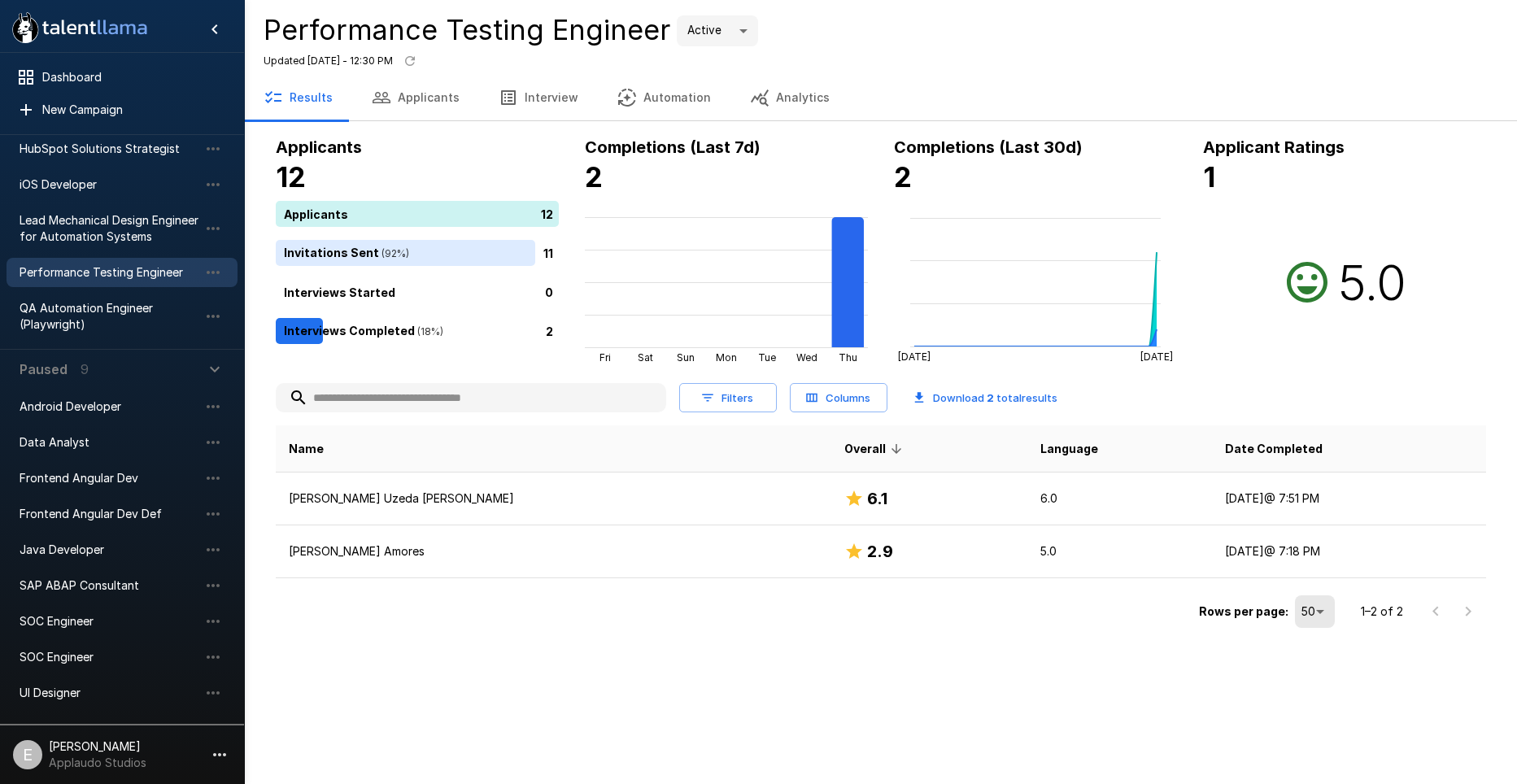 click on "Applicants" at bounding box center [416, 98] 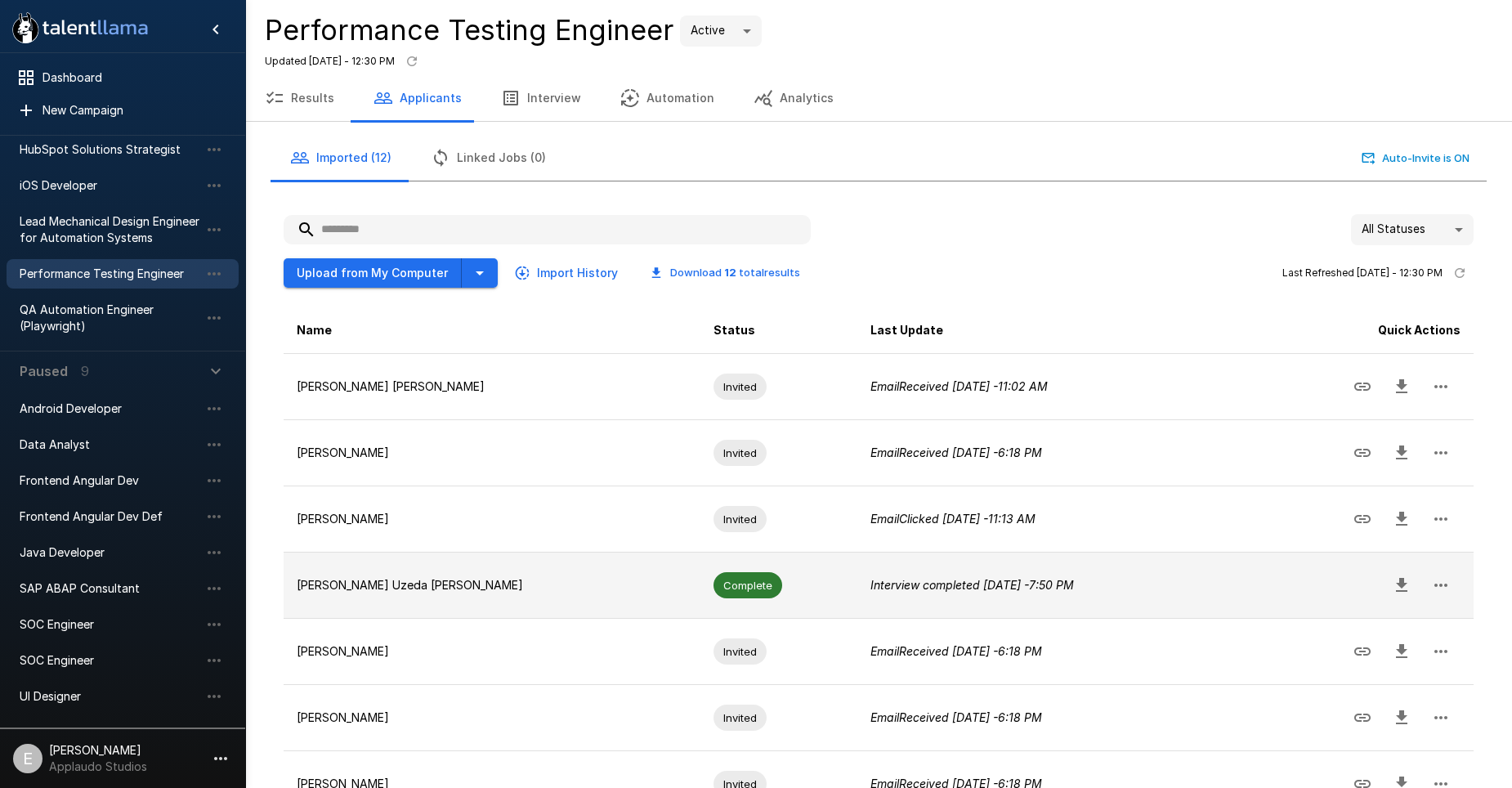 click on "[PERSON_NAME] Uzeda [PERSON_NAME]" at bounding box center [492, 585] 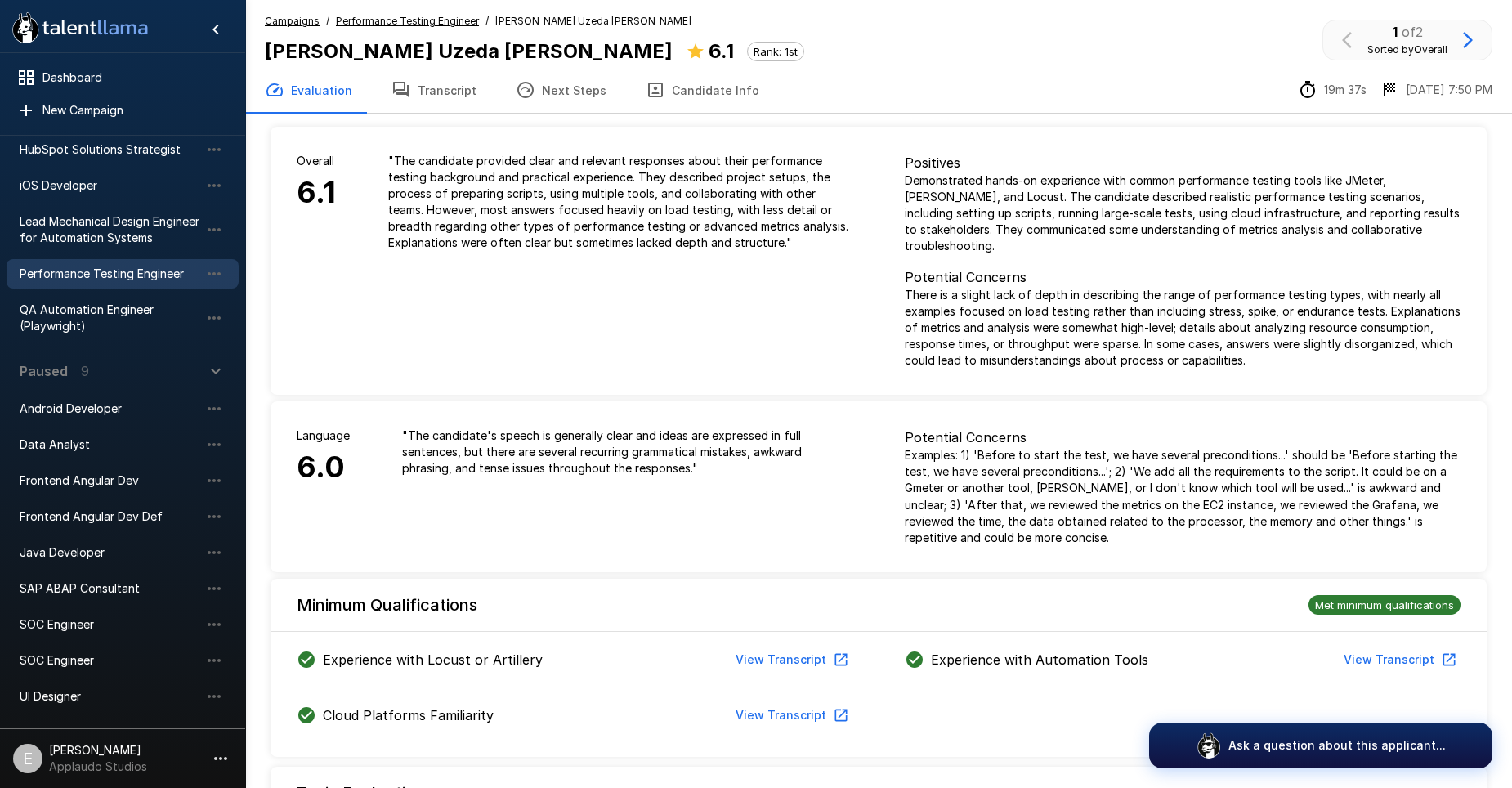 click 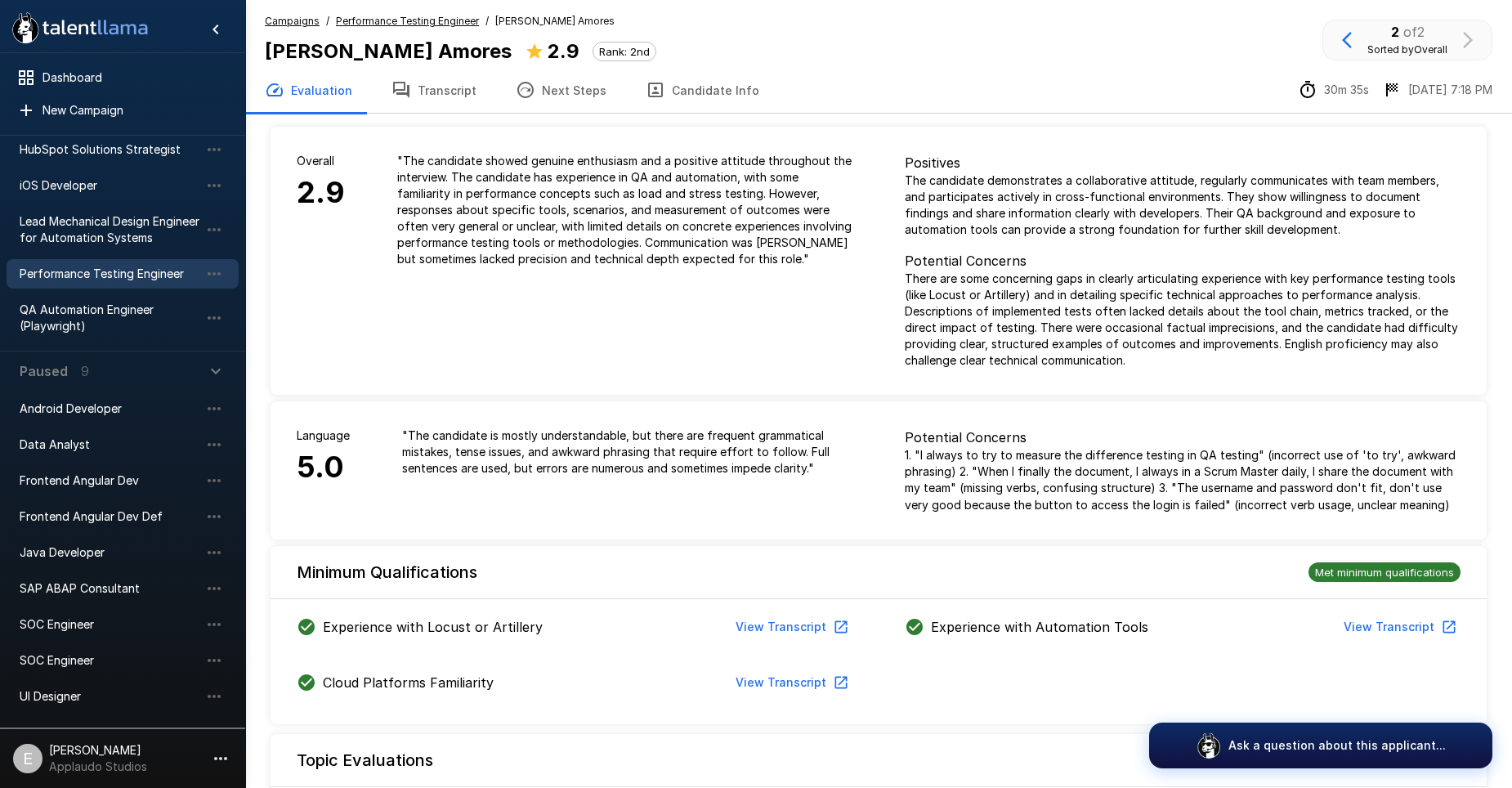 click 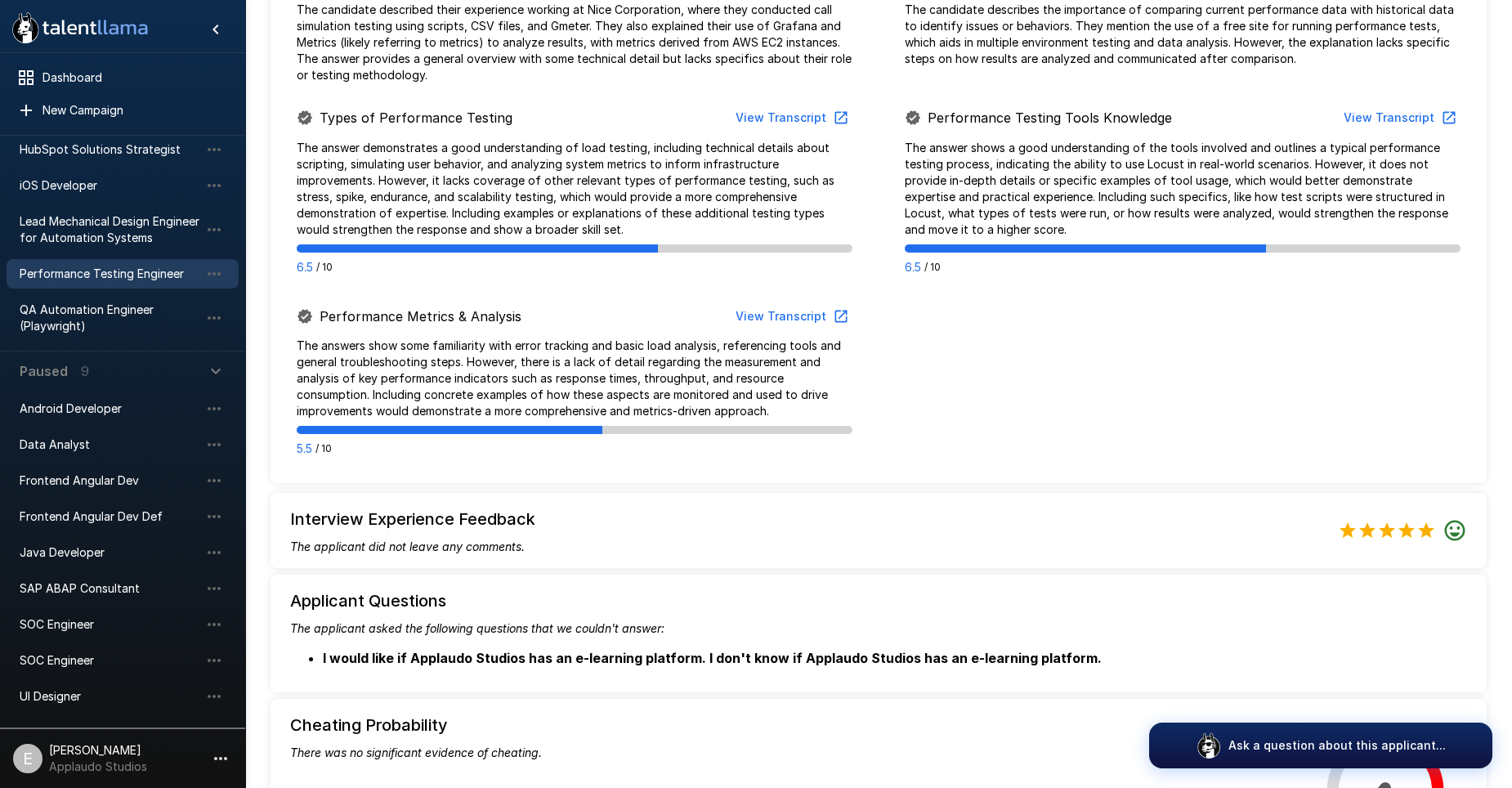 scroll, scrollTop: 1008, scrollLeft: 0, axis: vertical 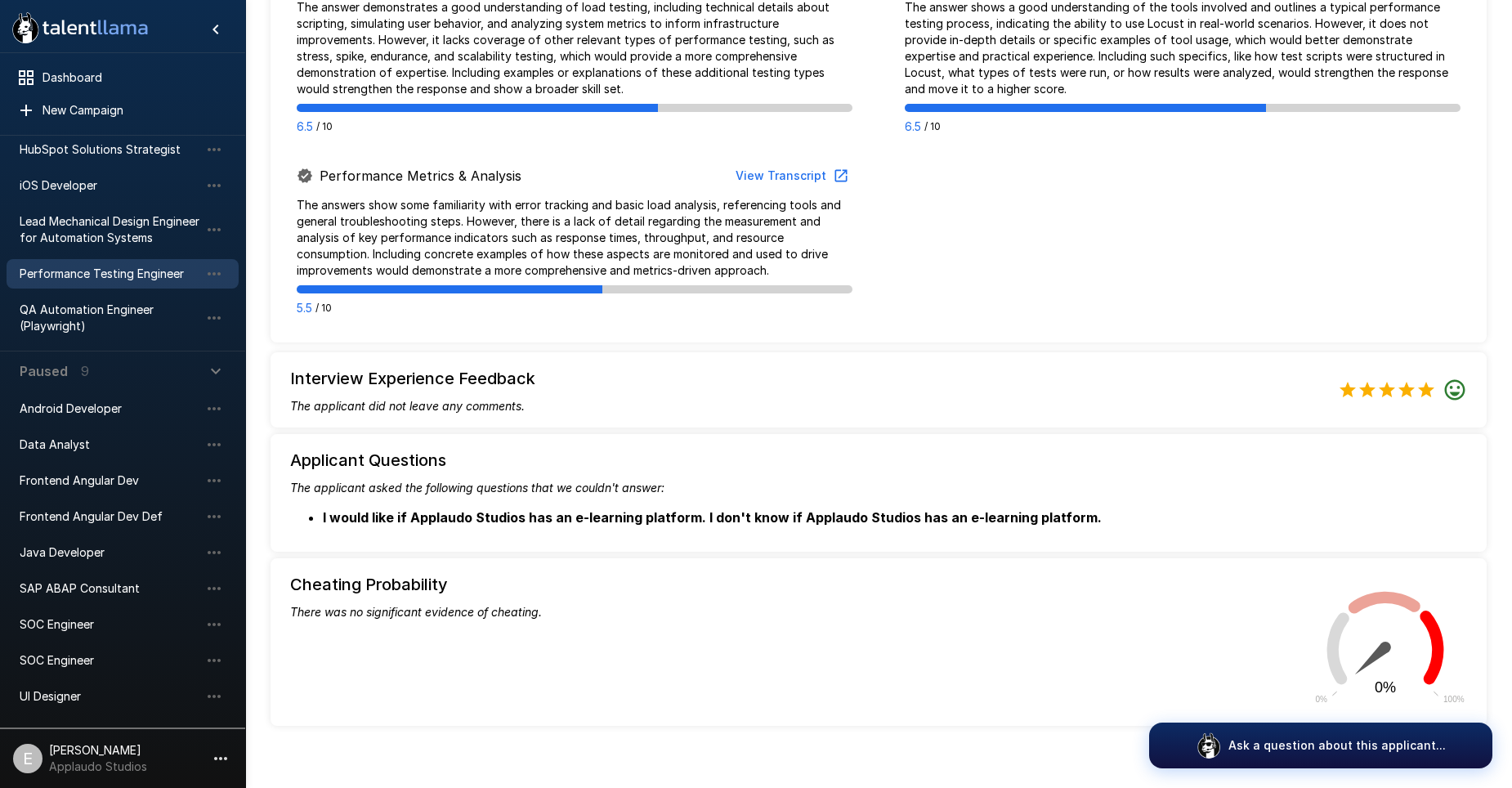 drag, startPoint x: 1349, startPoint y: 647, endPoint x: 1364, endPoint y: 636, distance: 18.601075 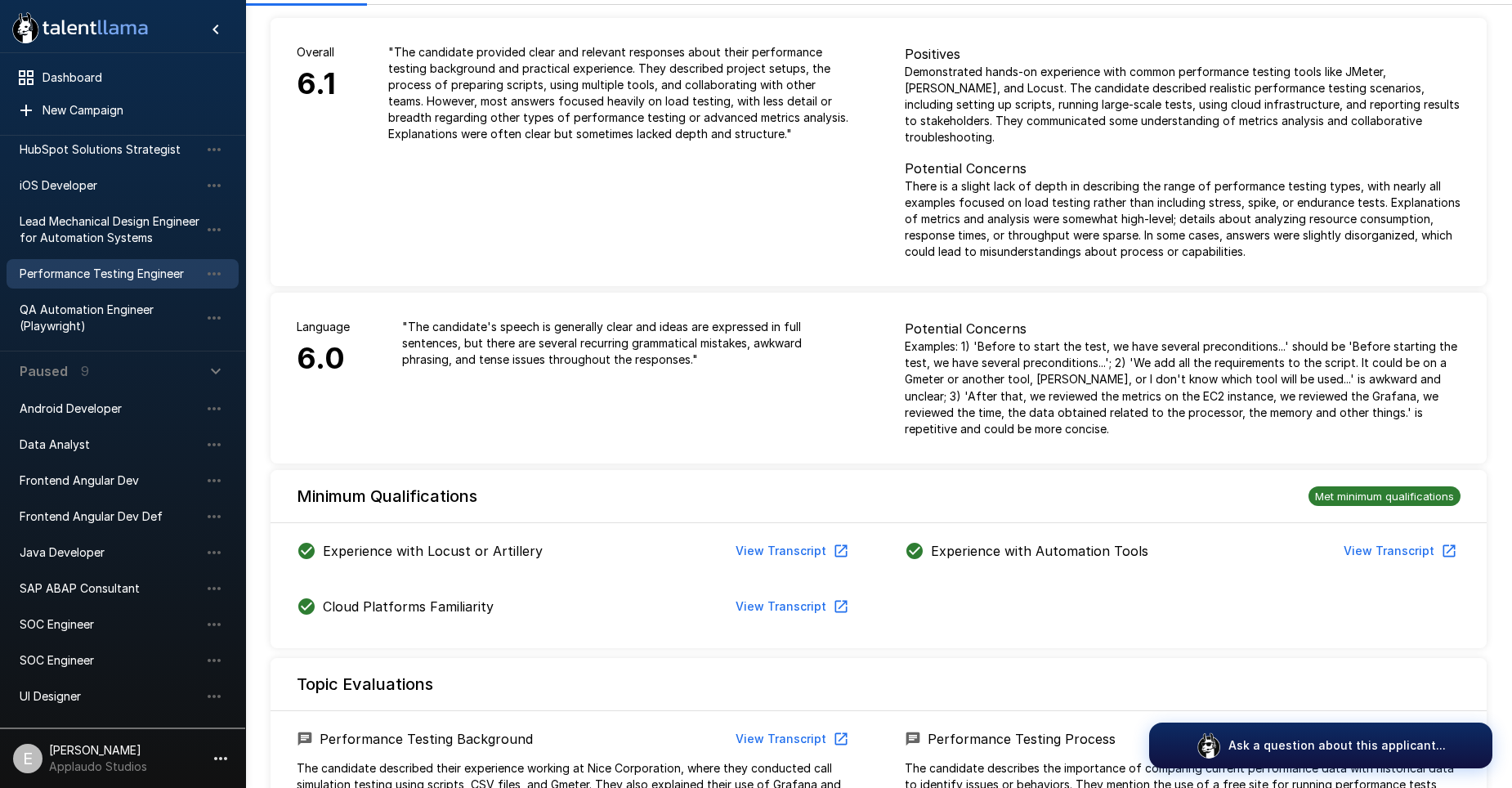 scroll, scrollTop: 0, scrollLeft: 0, axis: both 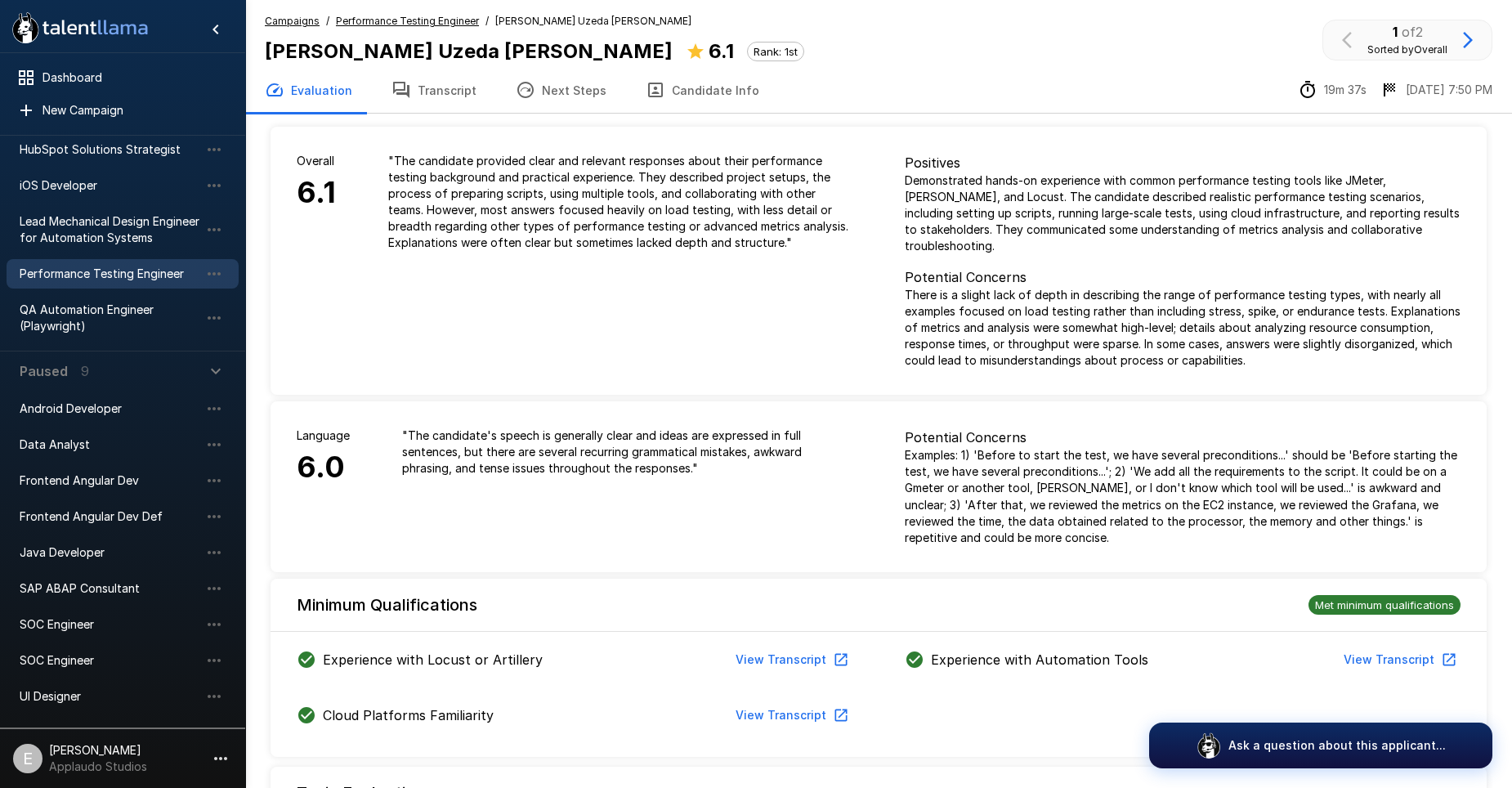 click on "Next Steps" at bounding box center [561, 90] 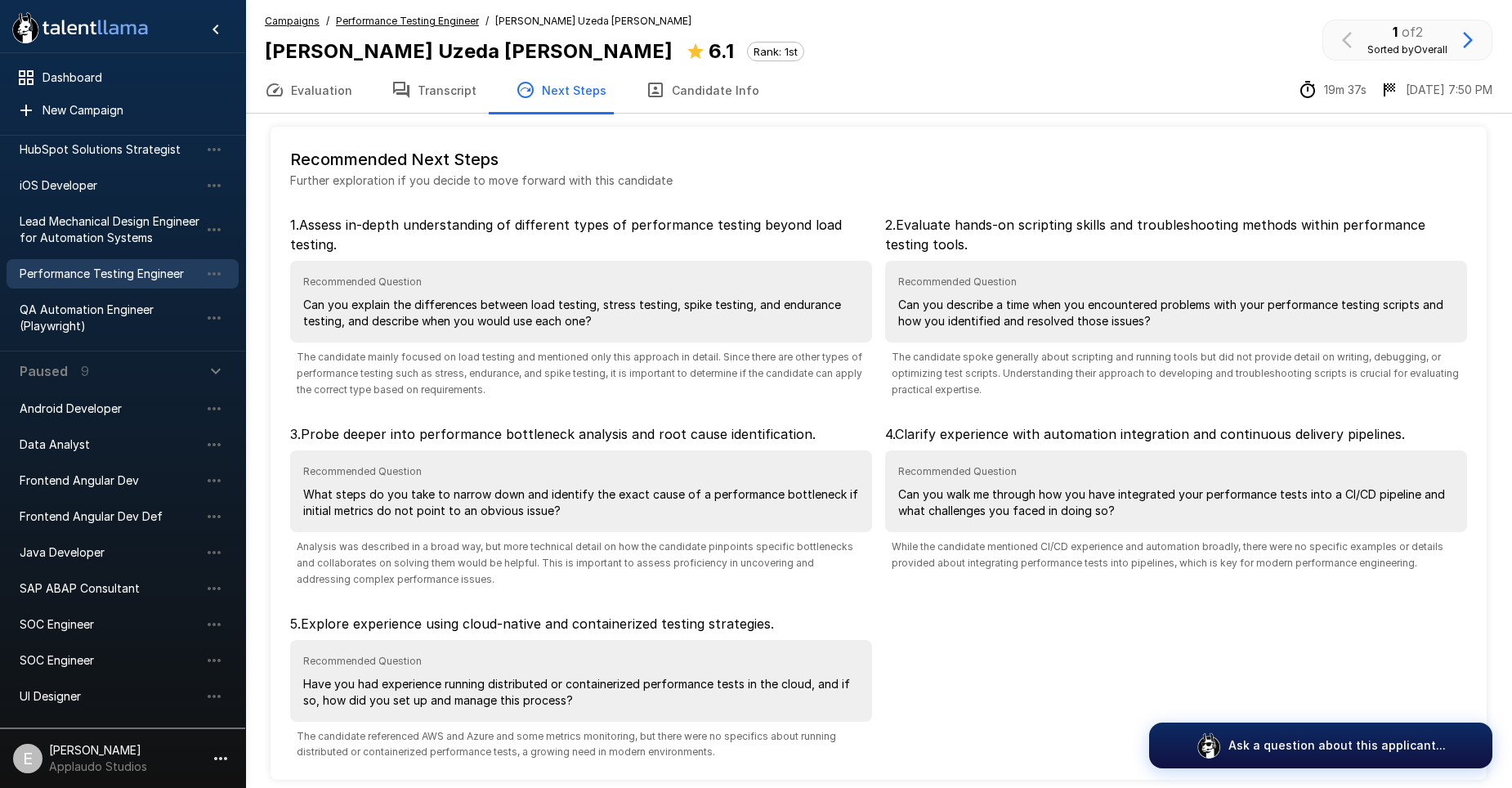 click on "Candidate Info" at bounding box center (702, 90) 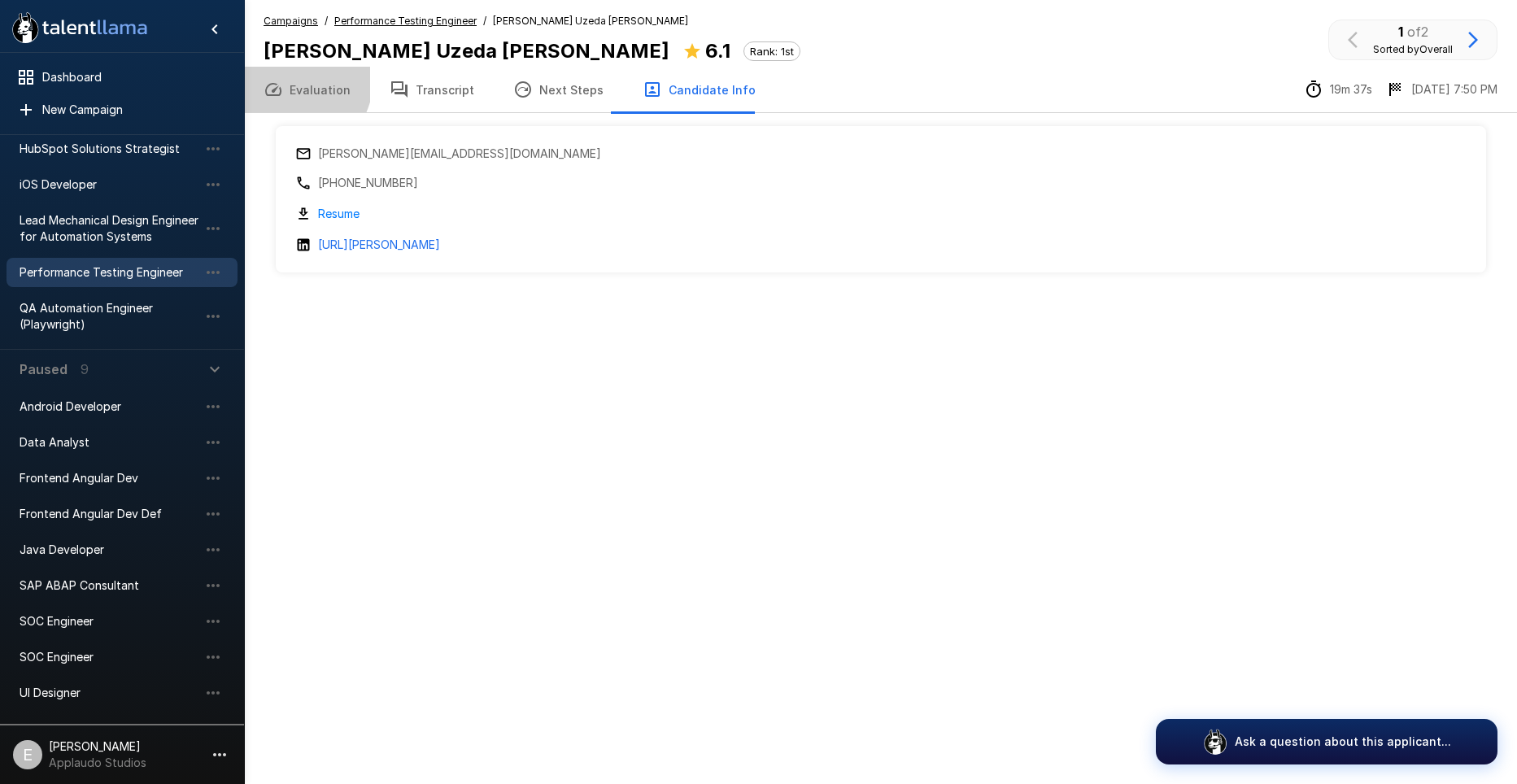 drag, startPoint x: 262, startPoint y: 68, endPoint x: 274, endPoint y: 72, distance: 12.649111 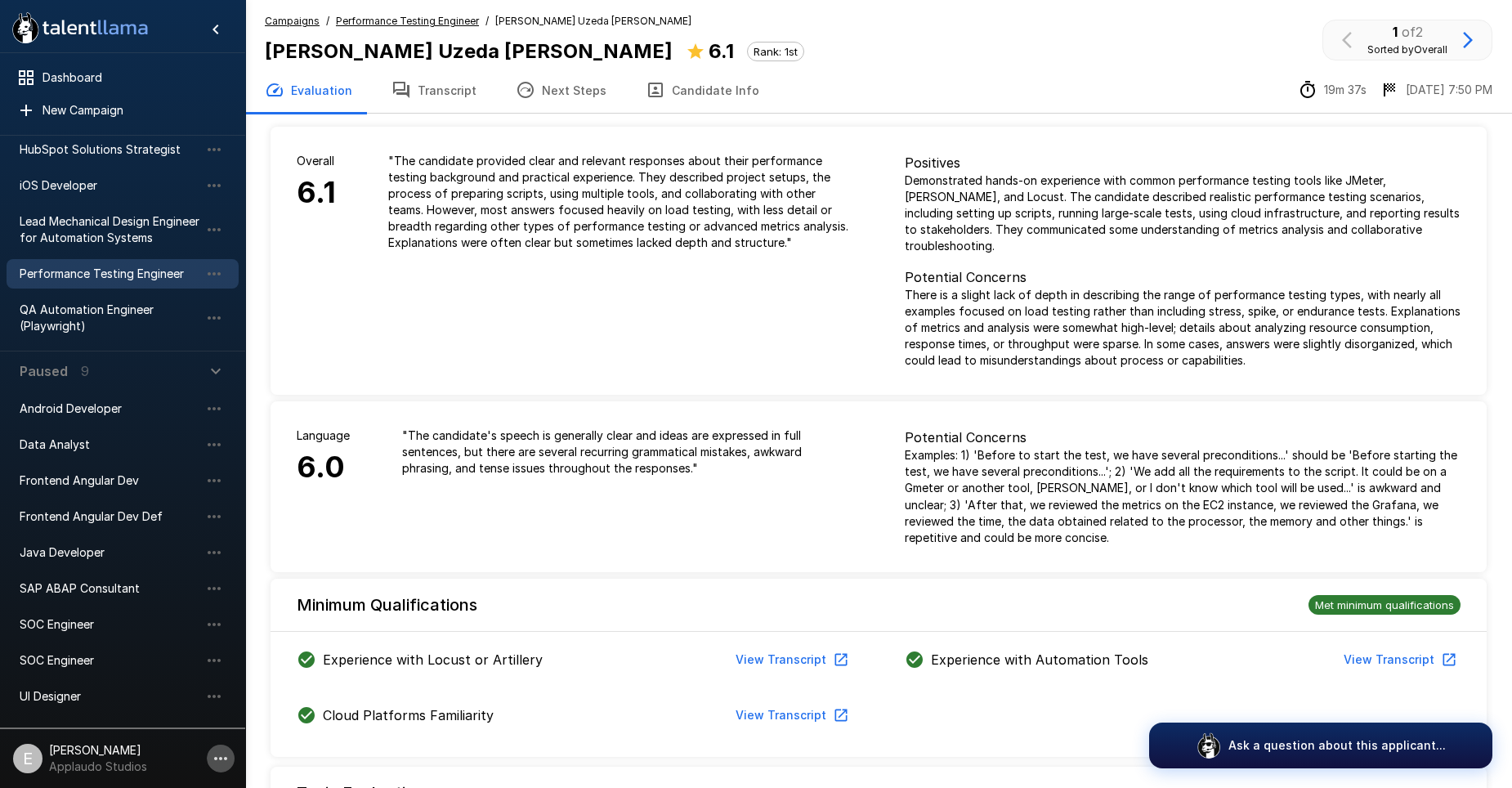 click 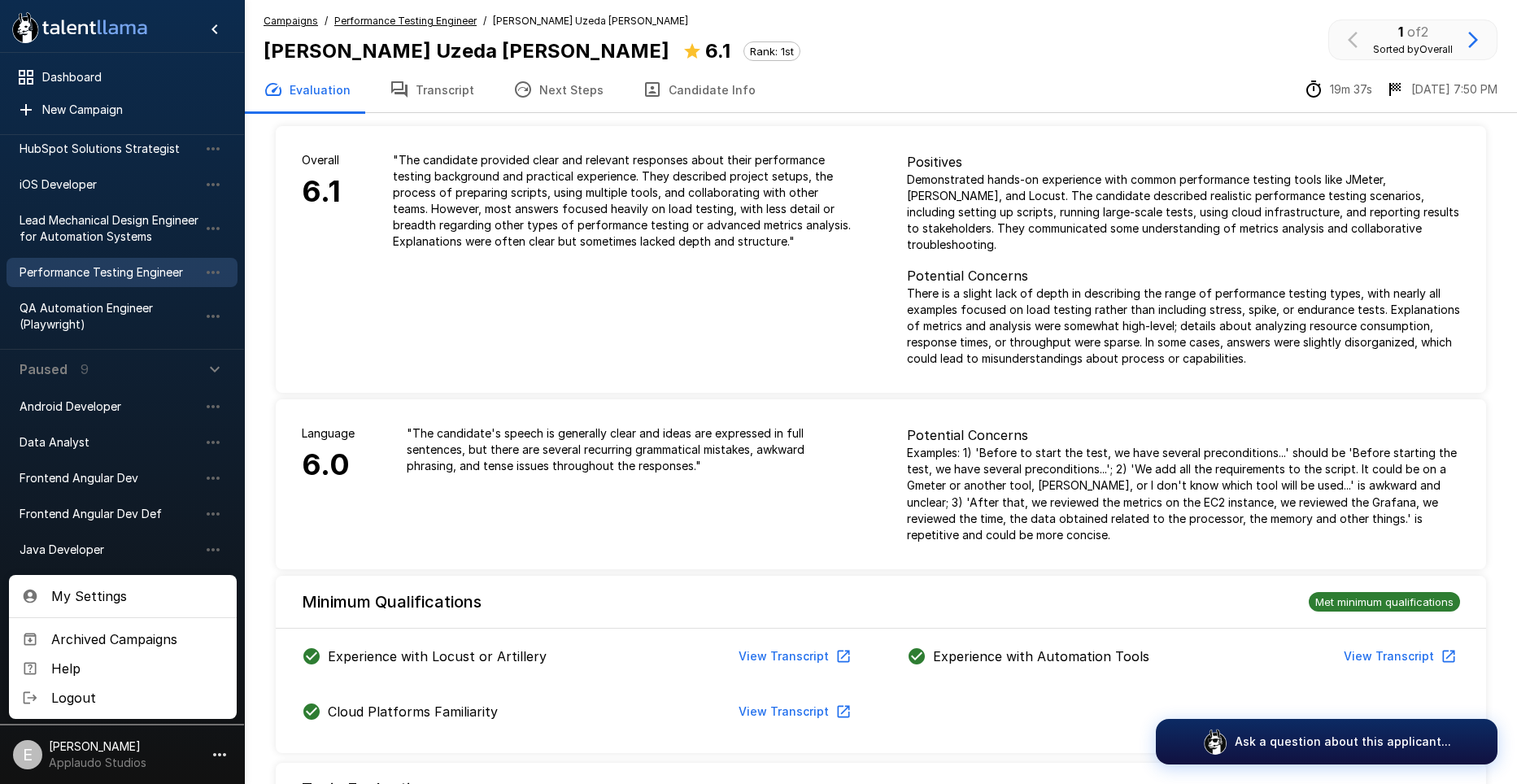 click on "My Settings" at bounding box center [137, 596] 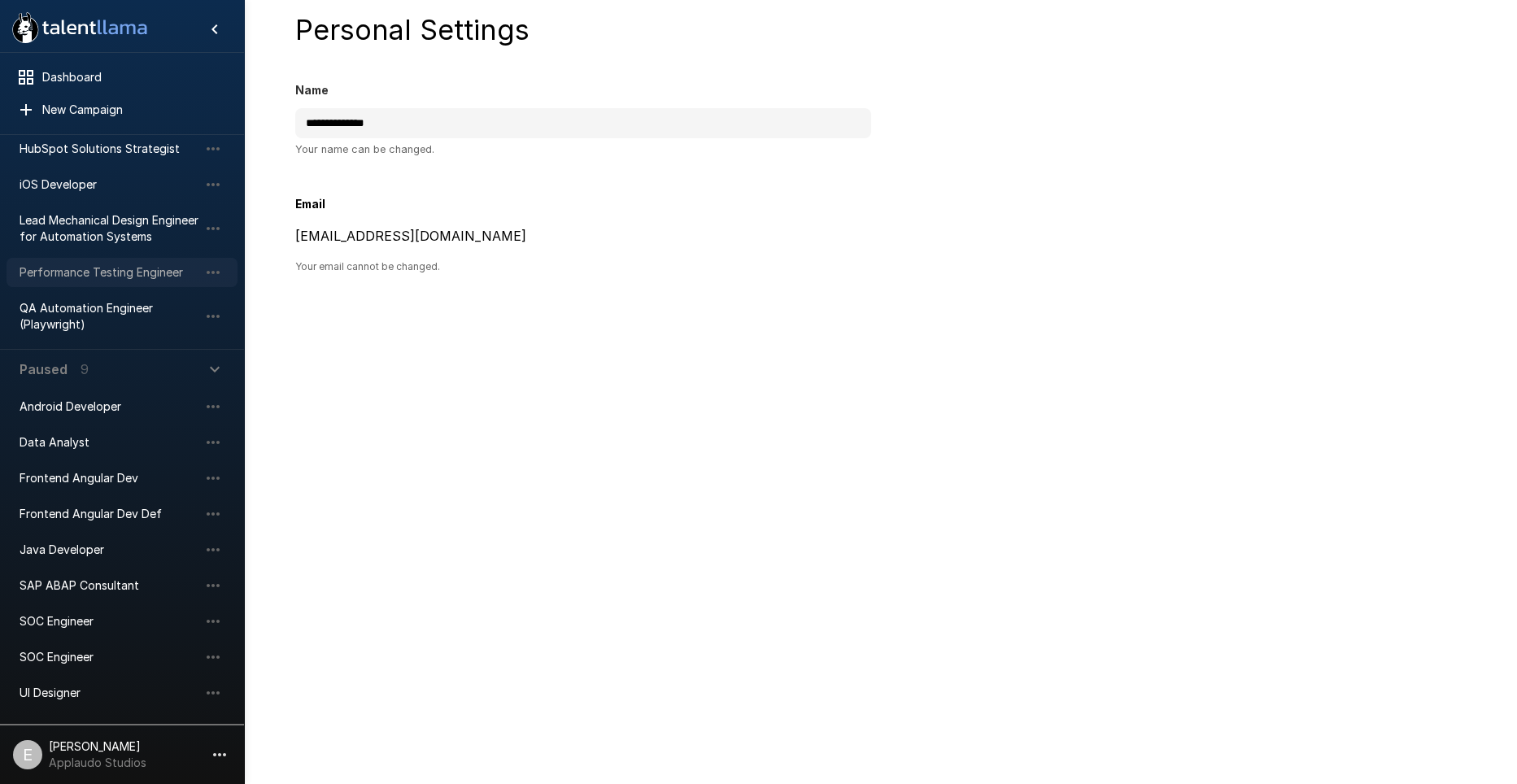 click on "Performance Testing Engineer" at bounding box center [109, 272] 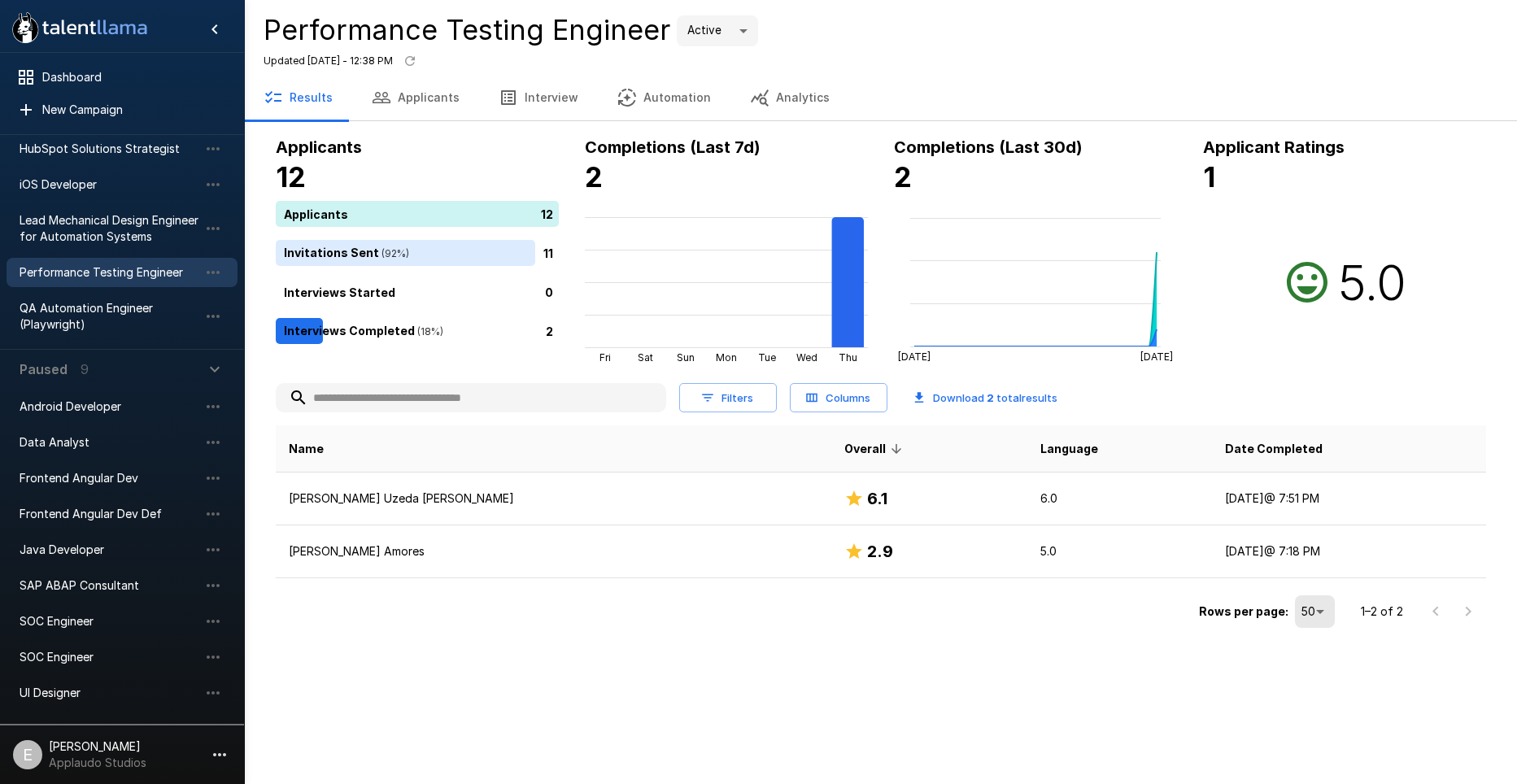 click on "Dashboard New Campaign Active 5 HubSpot Solutions Strategist iOS Developer Lead Mechanical Design Engineer for Automation Systems Performance Testing Engineer QA Automation Engineer (Playwright) Paused 9 Android Developer Data Analyst Frontend Angular Dev Frontend Angular Dev Def Java Developer SAP ABAP Consultant SOC Engineer SOC Engineer UI Designer E [PERSON_NAME] Applaudo Studios Performance Testing Engineer Active **** Updated [DATE] - 12:38 PM Results Applicants Interview Automation Analytics Applicants 12 Applicants 12 Invitations Sent    ( 92 %) 11 Interviews Started 0 Interviews Completed    ( 18 %) 2 Completions (Last 7d) 2 Fri Sat Sun Mon Tue Wed Thu Completions (Last 30d) 2 Jun [DATE] Applicant Ratings 1 5.0 Filters Columns Download   2   total  results Name Overall Language Date Completed [PERSON_NAME] Uzeda [PERSON_NAME]   6.1 6.0 [DATE]  @   7:51 PM [PERSON_NAME] Amores   2.9 5.0 [DATE]  @   7:18 PM Rows per page: 50 ** 1–2 of 2" at bounding box center (758, 392) 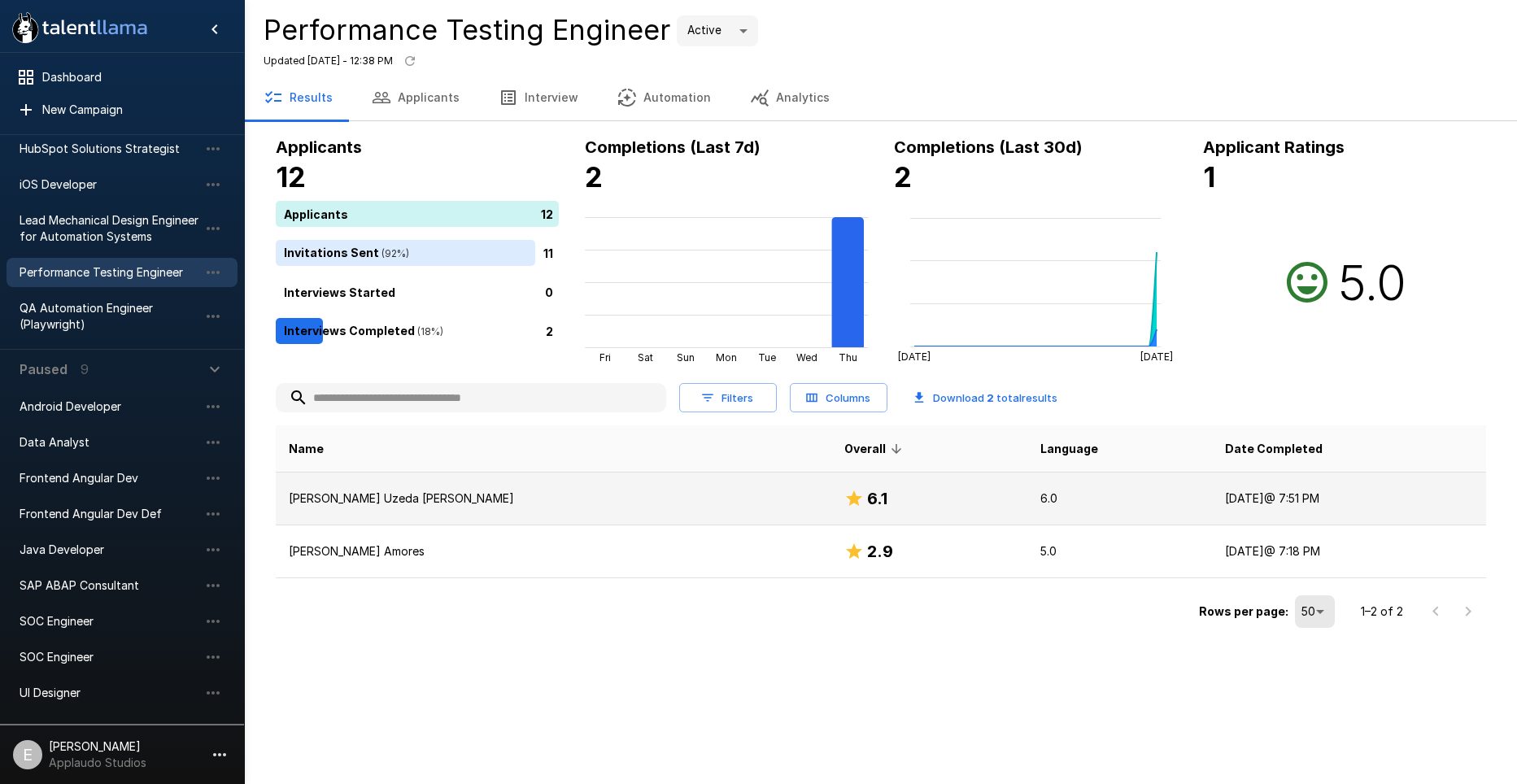 click on "[PERSON_NAME] Uzeda [PERSON_NAME]" at bounding box center [553, 499] 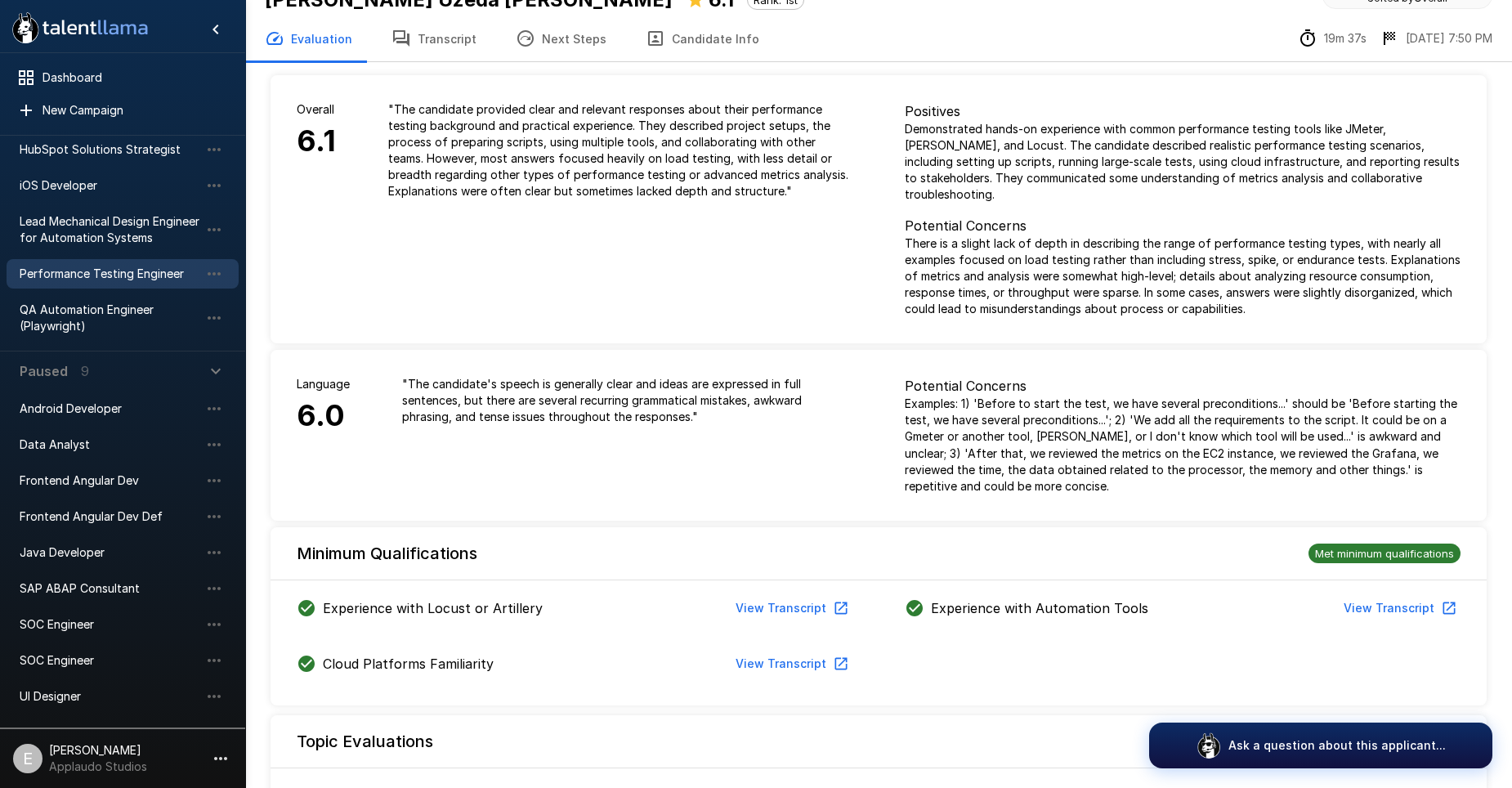 scroll, scrollTop: 0, scrollLeft: 0, axis: both 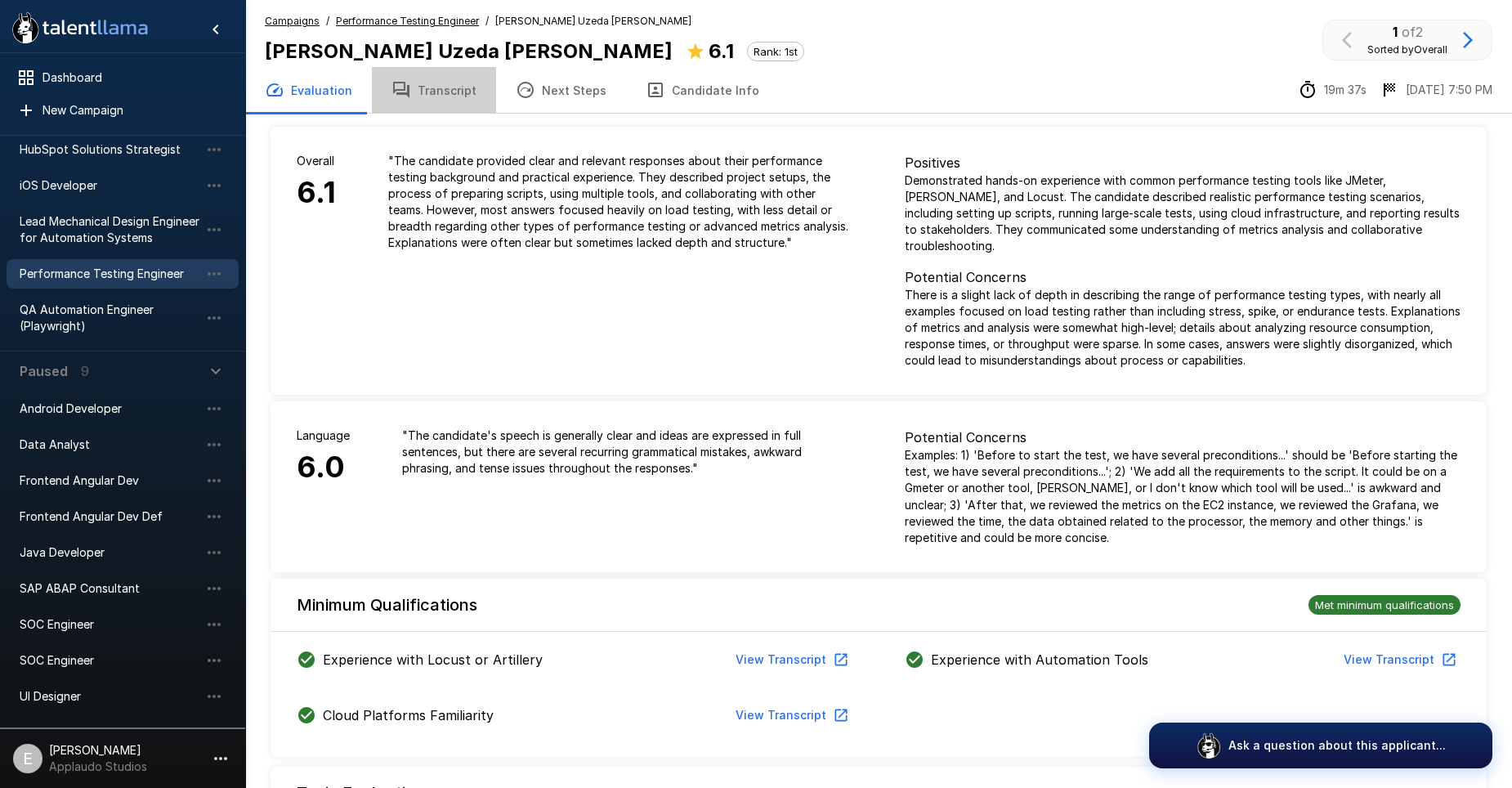 click on "Transcript" at bounding box center (434, 90) 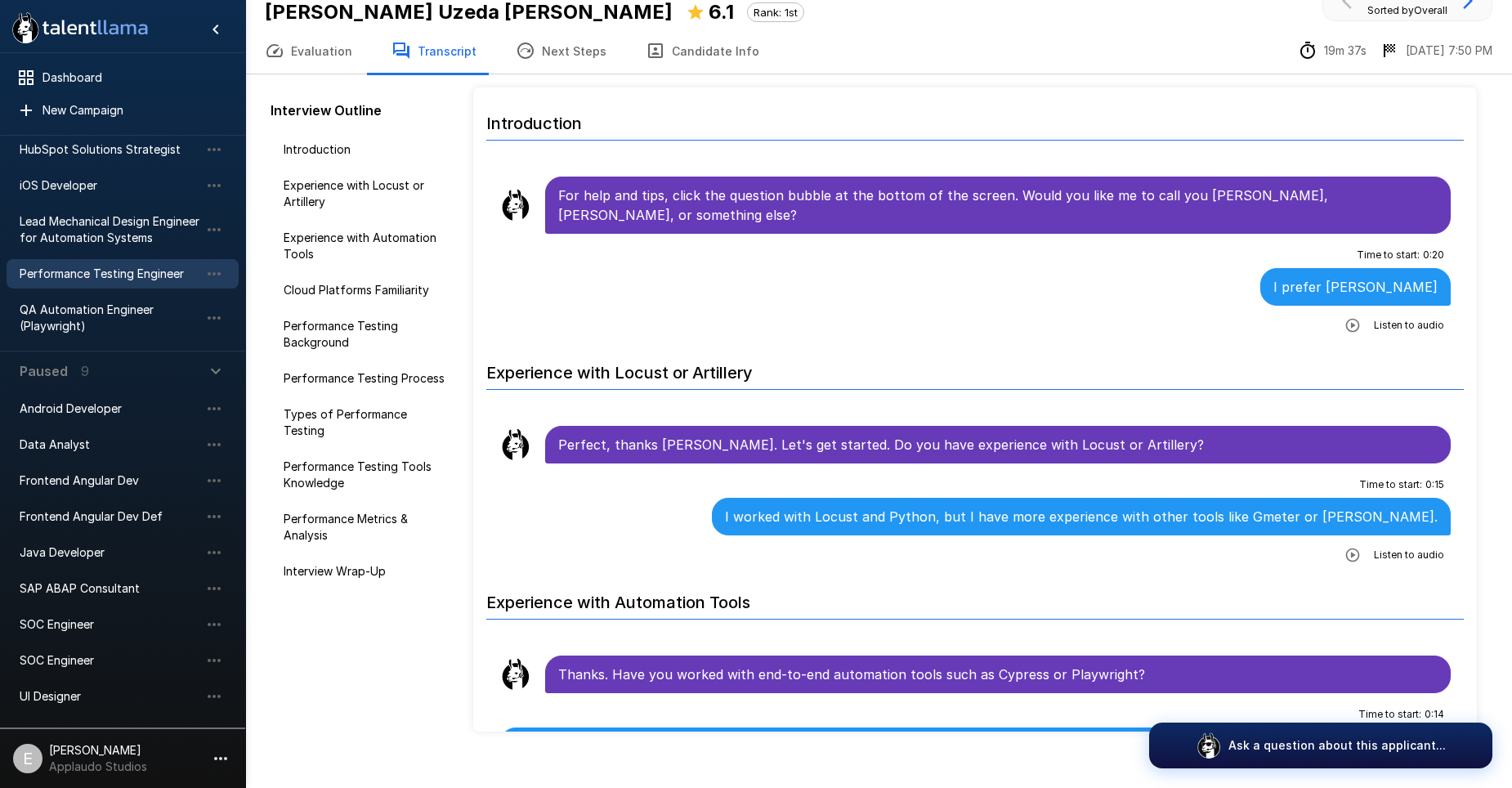 scroll, scrollTop: 61, scrollLeft: 0, axis: vertical 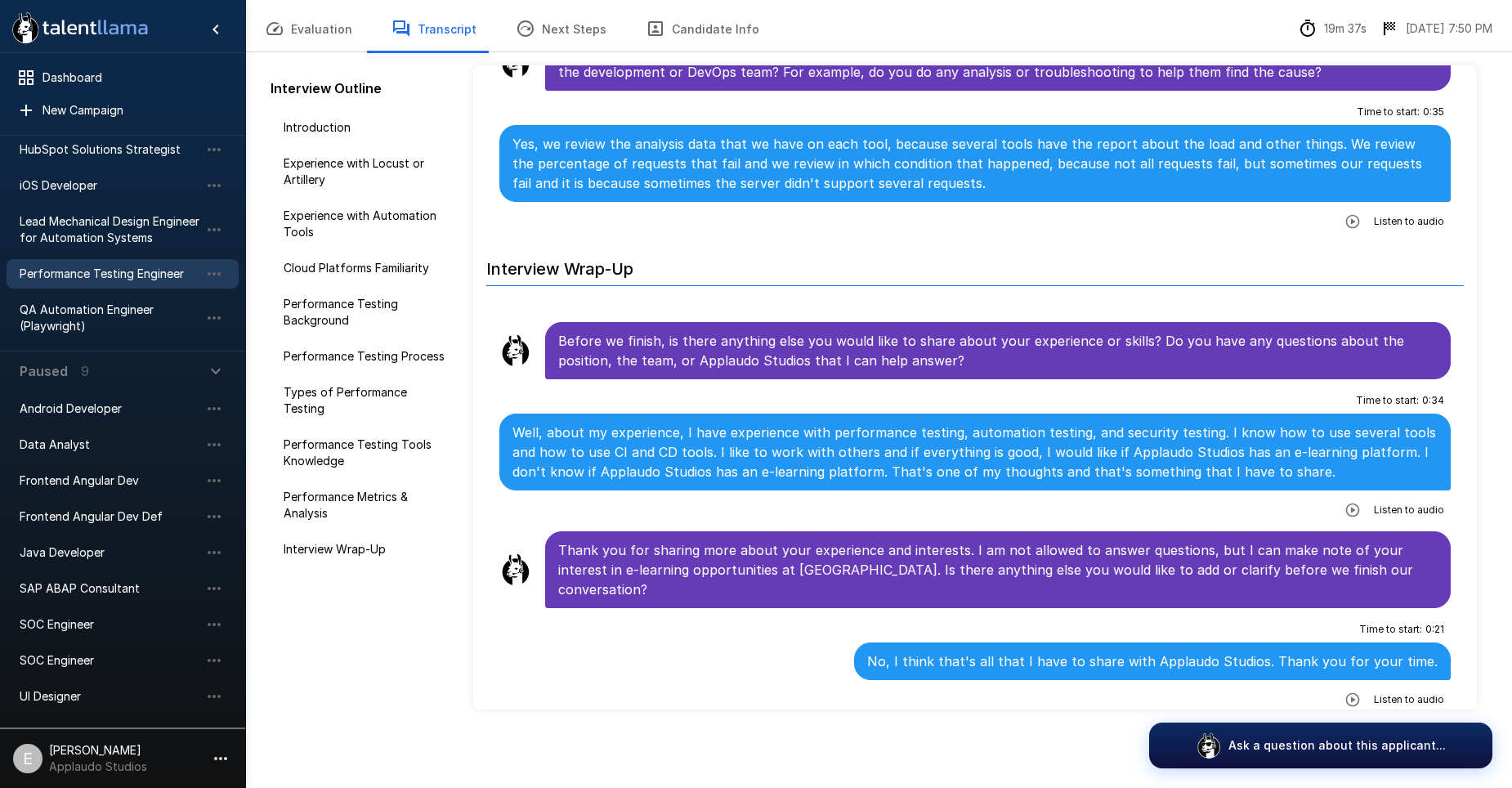 click on "Interview Outline Introduction Experience with Locust or Artillery Experience with Automation Tools Cloud Platforms Familiarity Performance Testing Background Performance Testing Process Types of Performance Testing Performance Testing Tools Knowledge Performance Metrics & Analysis Interview Wrap-Up" at bounding box center [369, 387] 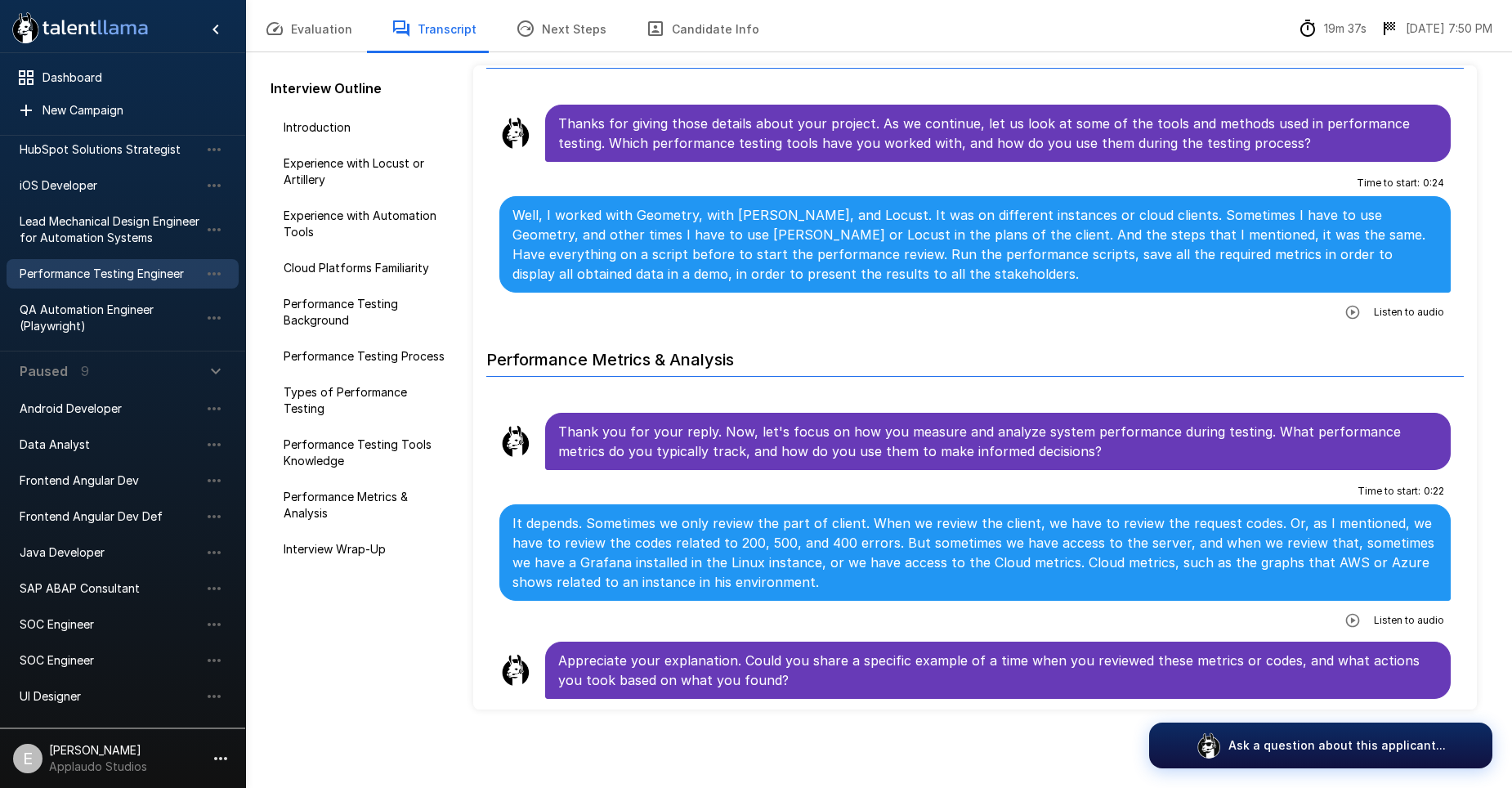 scroll, scrollTop: 2367, scrollLeft: 0, axis: vertical 